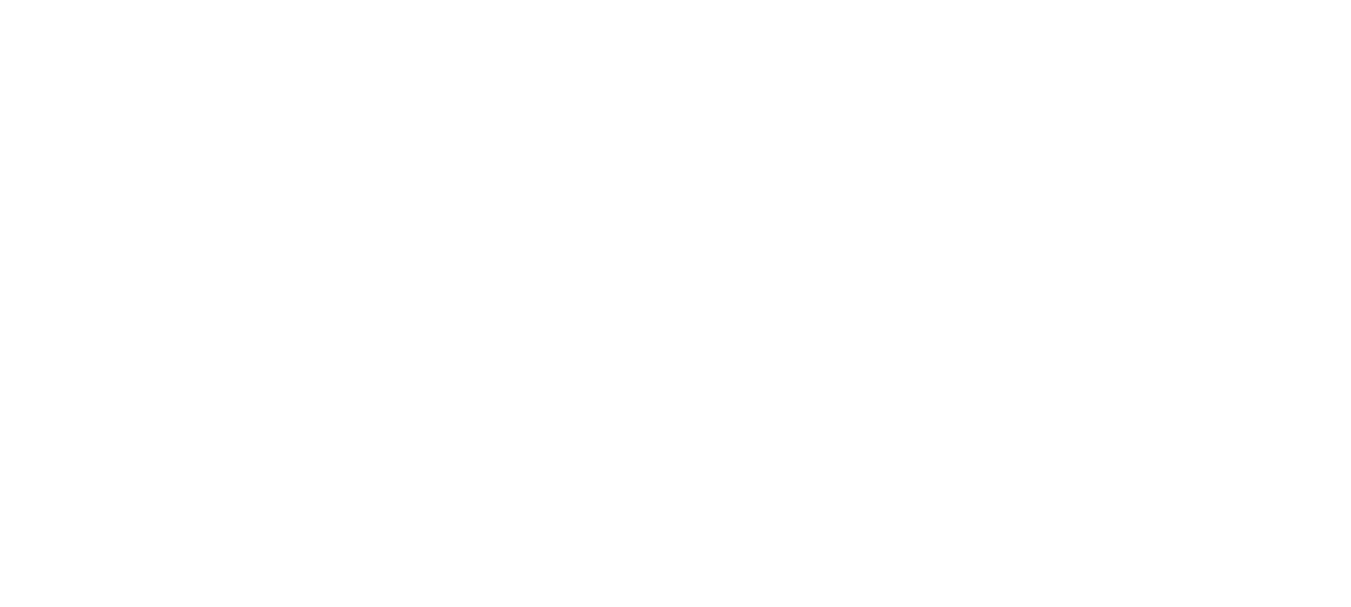 scroll, scrollTop: 0, scrollLeft: 0, axis: both 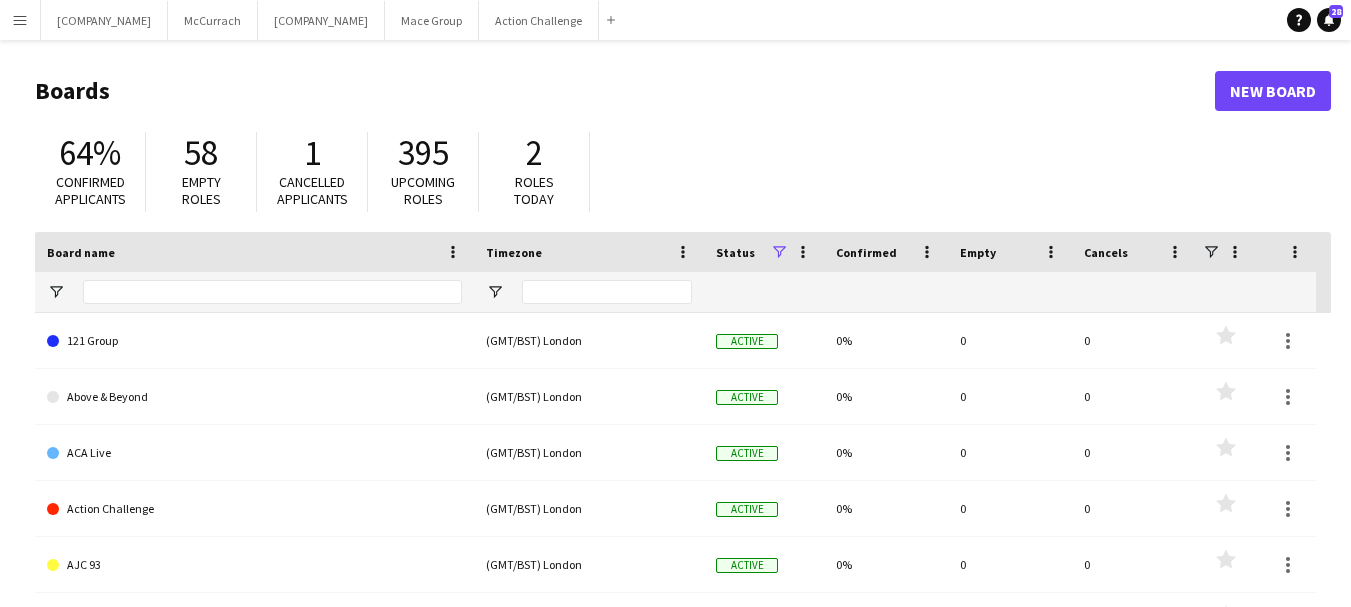 click on "Menu" at bounding box center [20, 20] 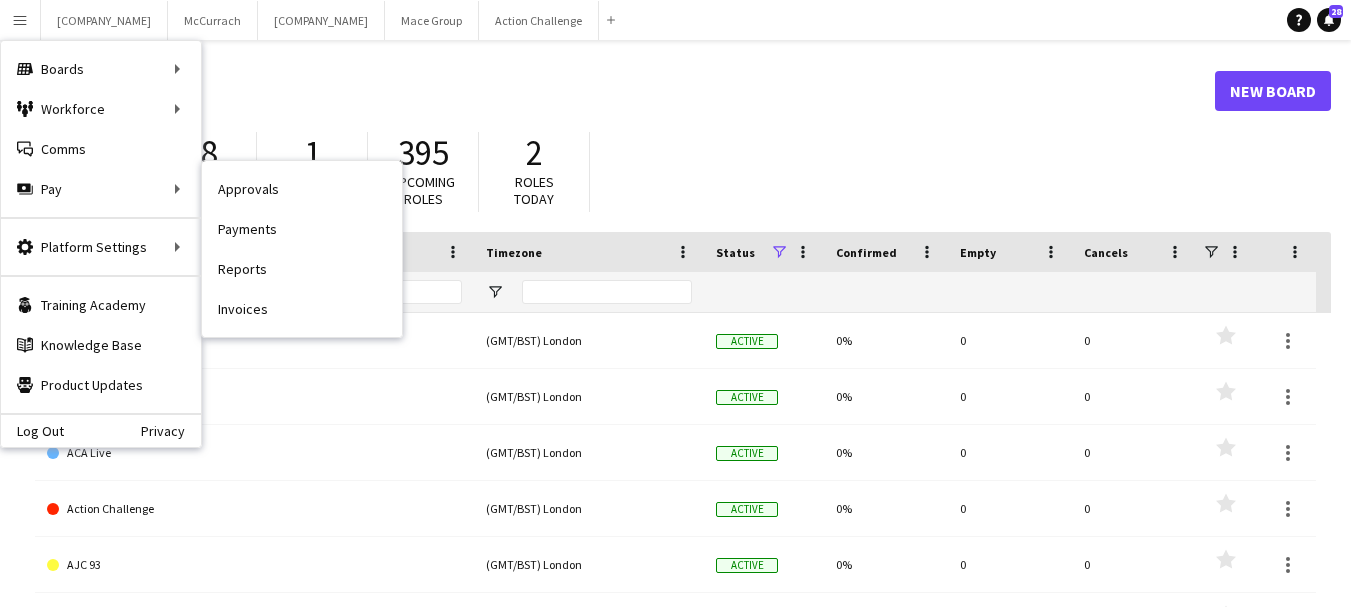 drag, startPoint x: 256, startPoint y: 312, endPoint x: 590, endPoint y: 203, distance: 351.33603 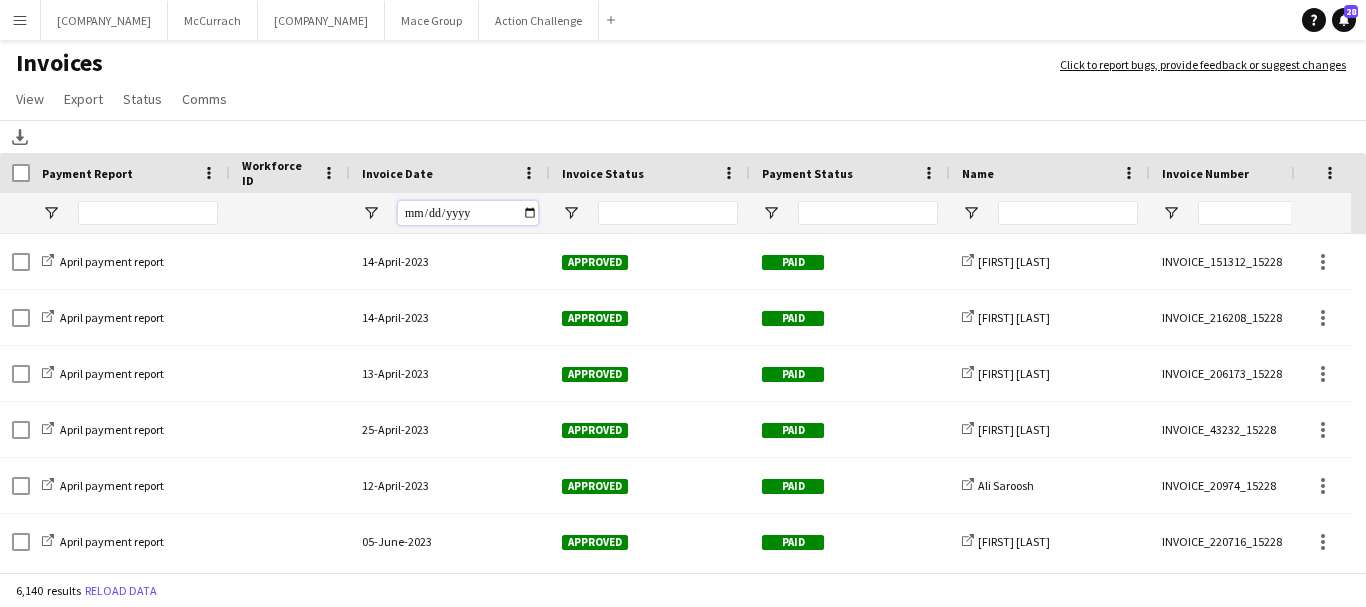 click at bounding box center [468, 213] 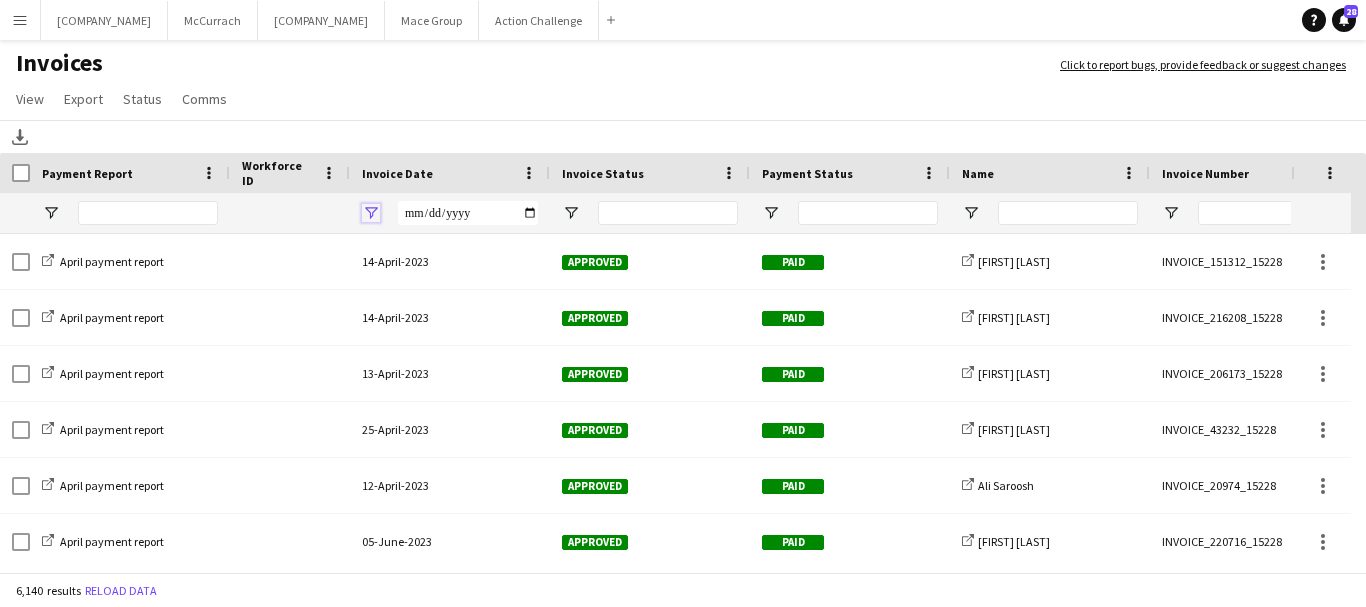 click 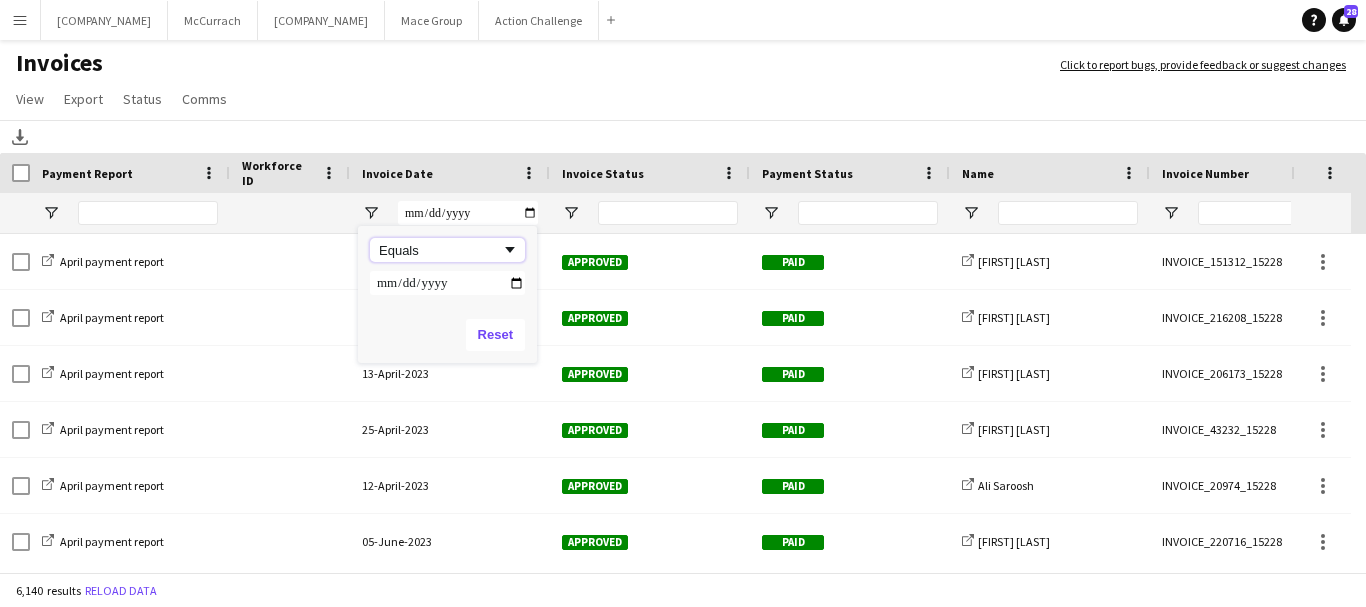 click 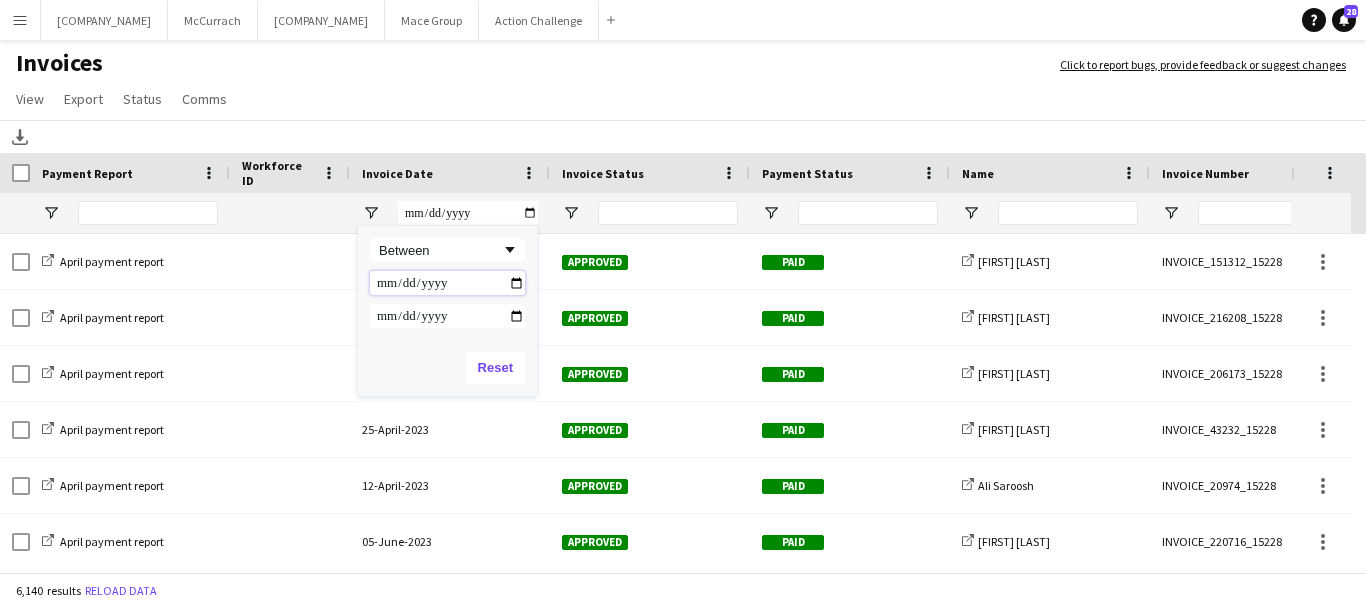click at bounding box center (447, 283) 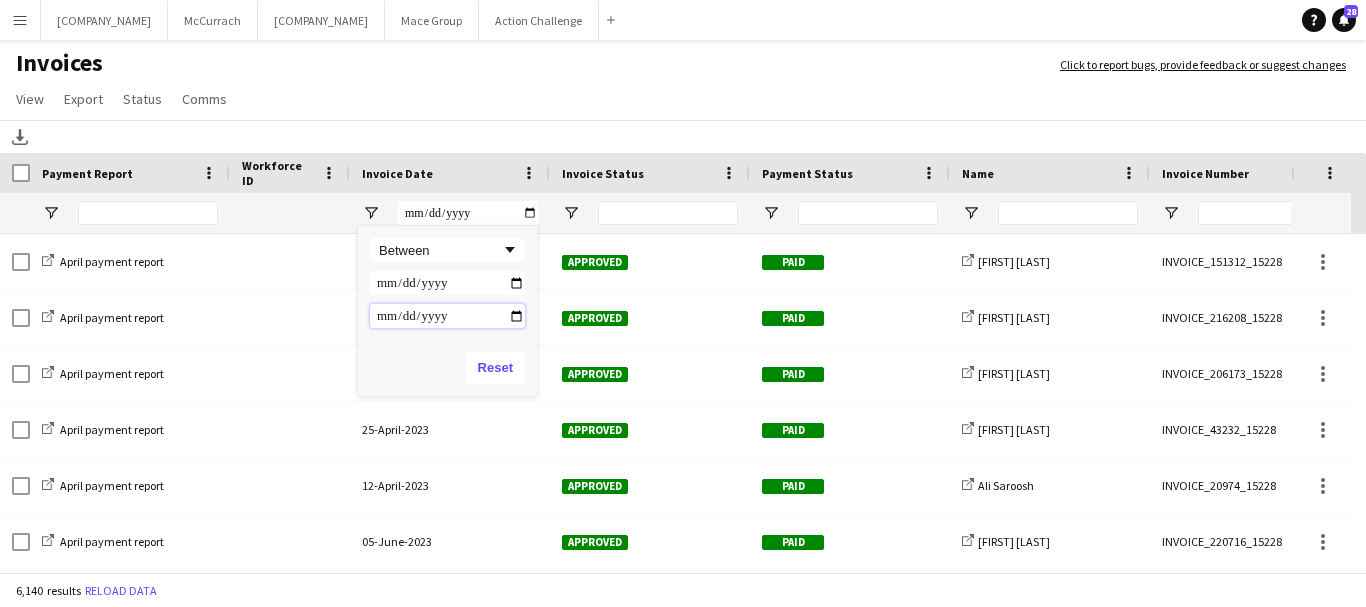click at bounding box center [447, 316] 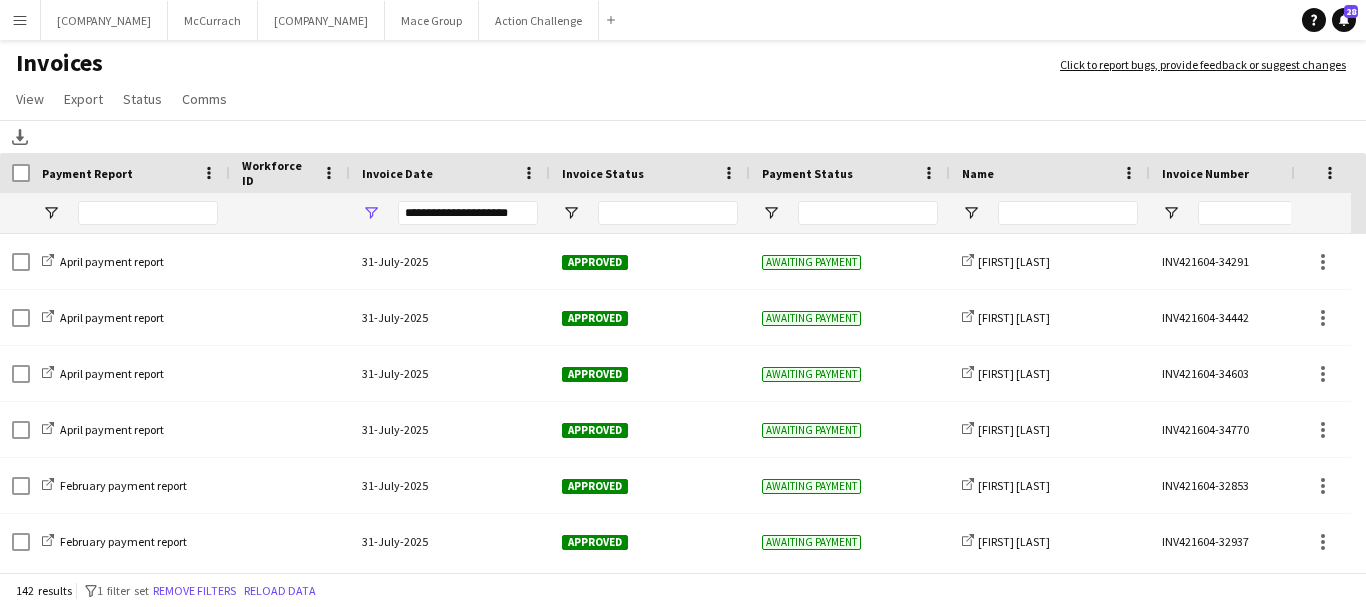 click on "View  Customise view Customise filters Reset Filters Reset View Reset All  Export  Export as XLSX Export as PDF  Status  Mark as approved Mark as rejected Mark as paid Mark as awaiting payment  Comms  Send notification Create chat" 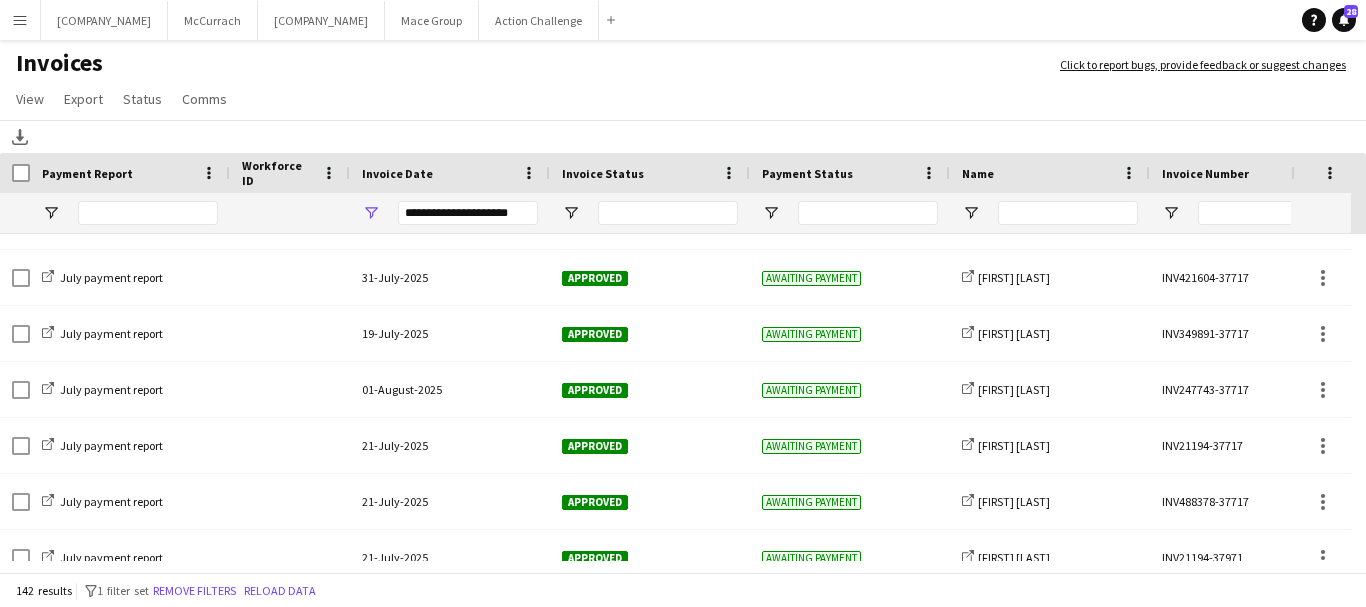 scroll, scrollTop: 1100, scrollLeft: 0, axis: vertical 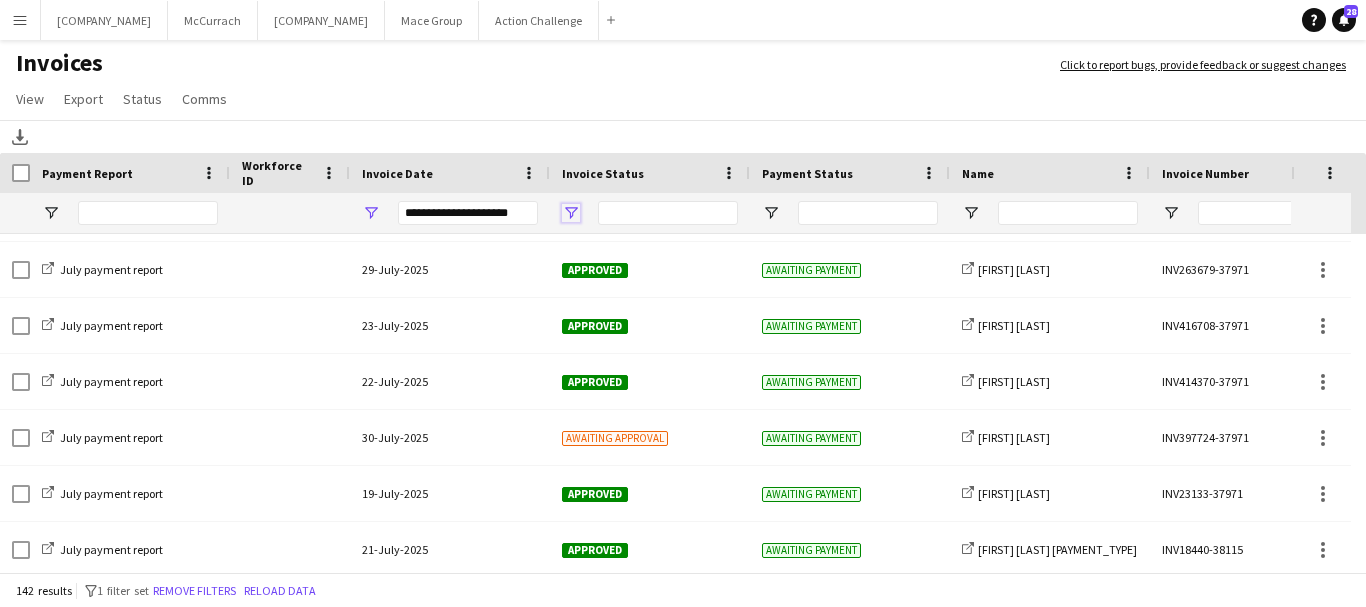 click 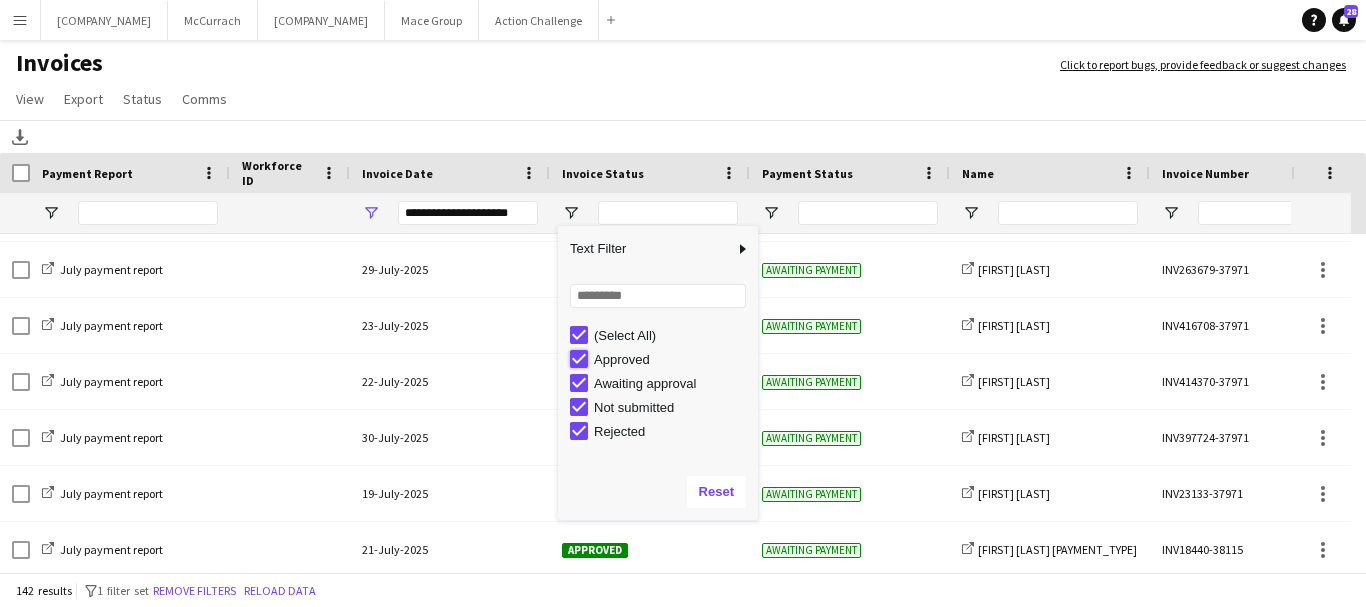 type on "**********" 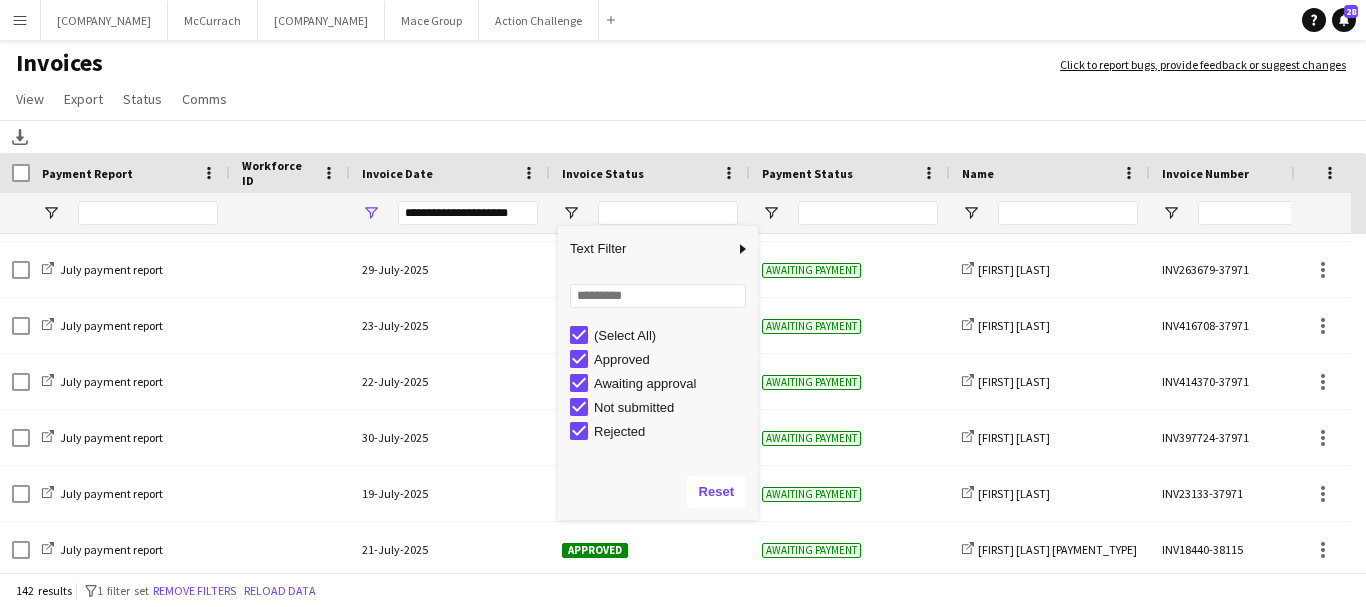 scroll, scrollTop: 0, scrollLeft: 0, axis: both 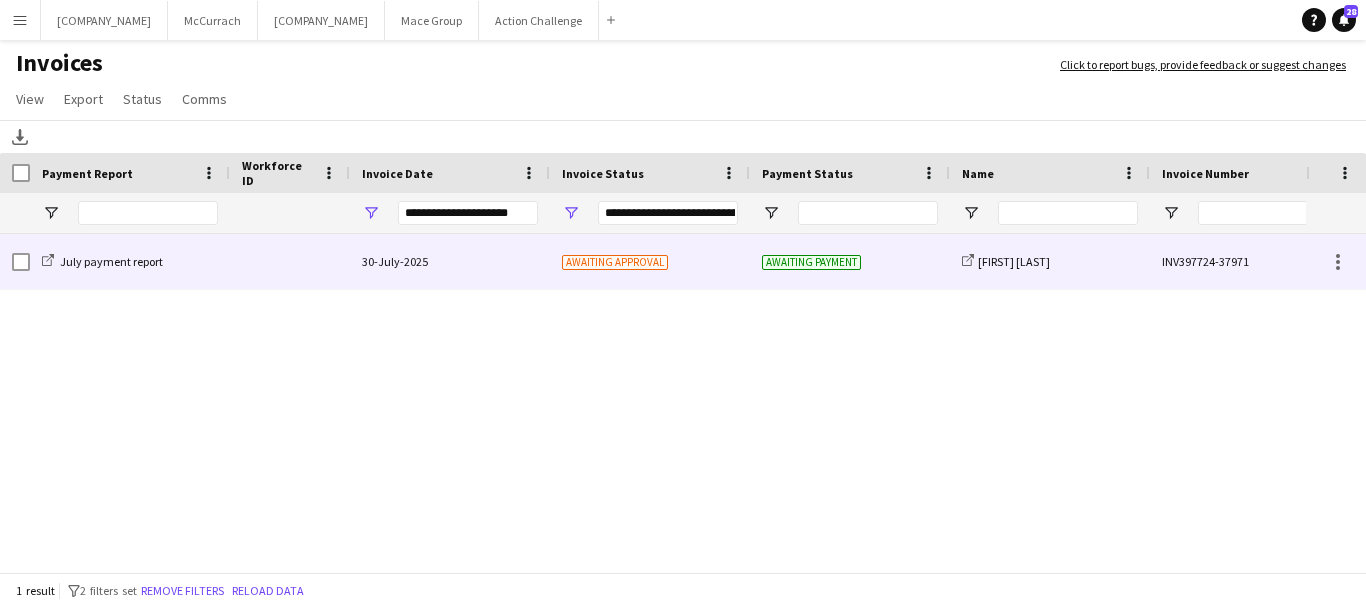 click on "30-July-2025" 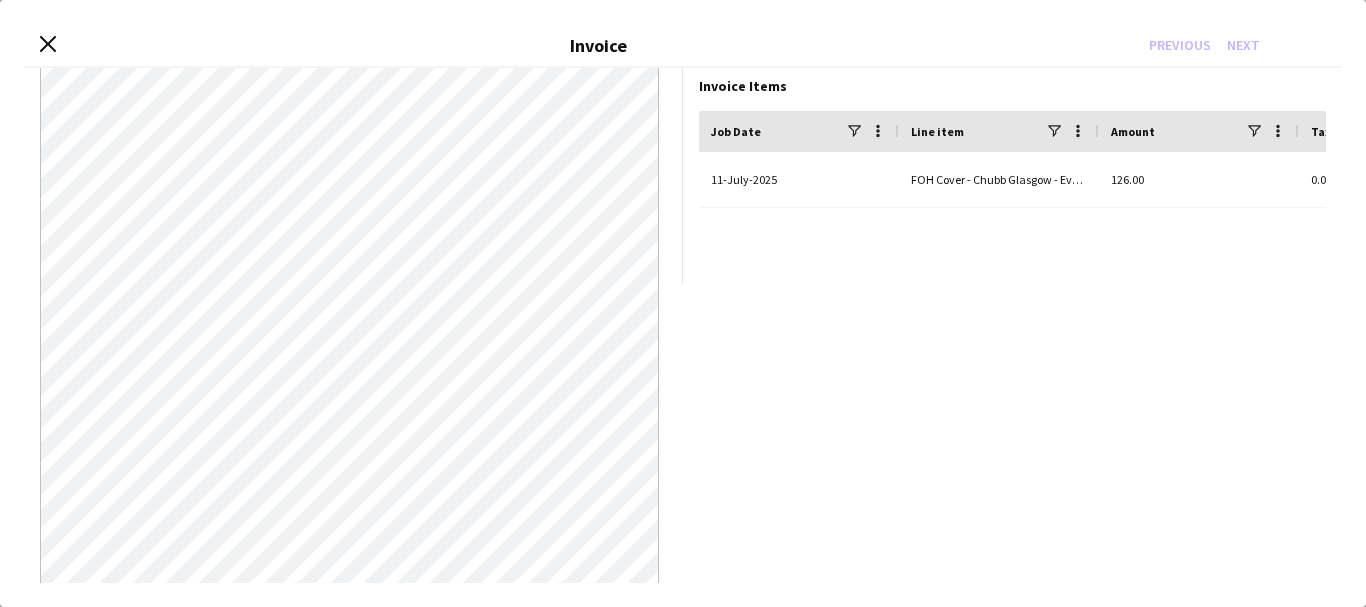 scroll, scrollTop: 0, scrollLeft: 0, axis: both 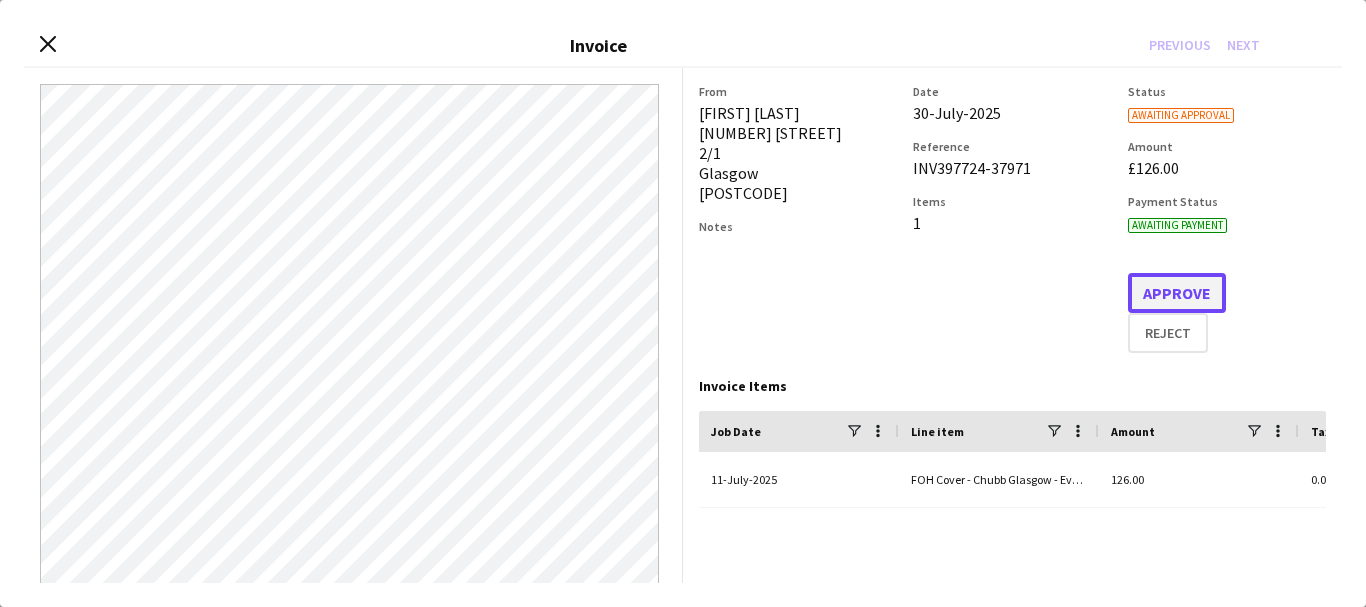 click on "Approve" 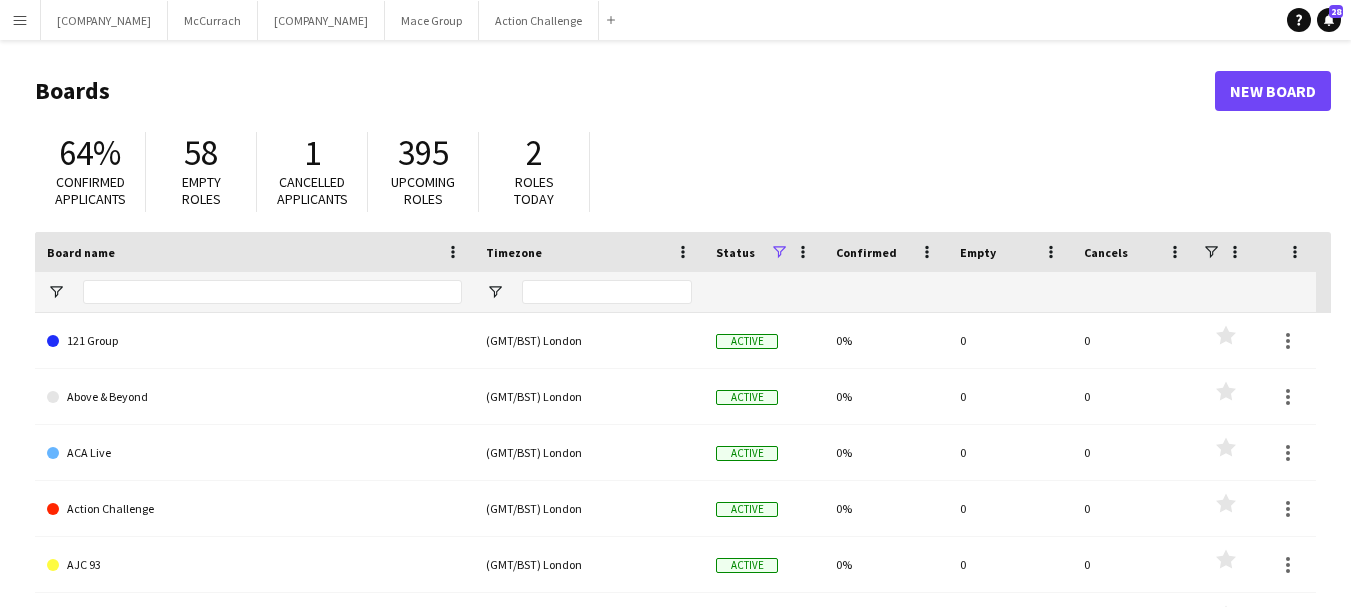 click on "Menu" at bounding box center [20, 20] 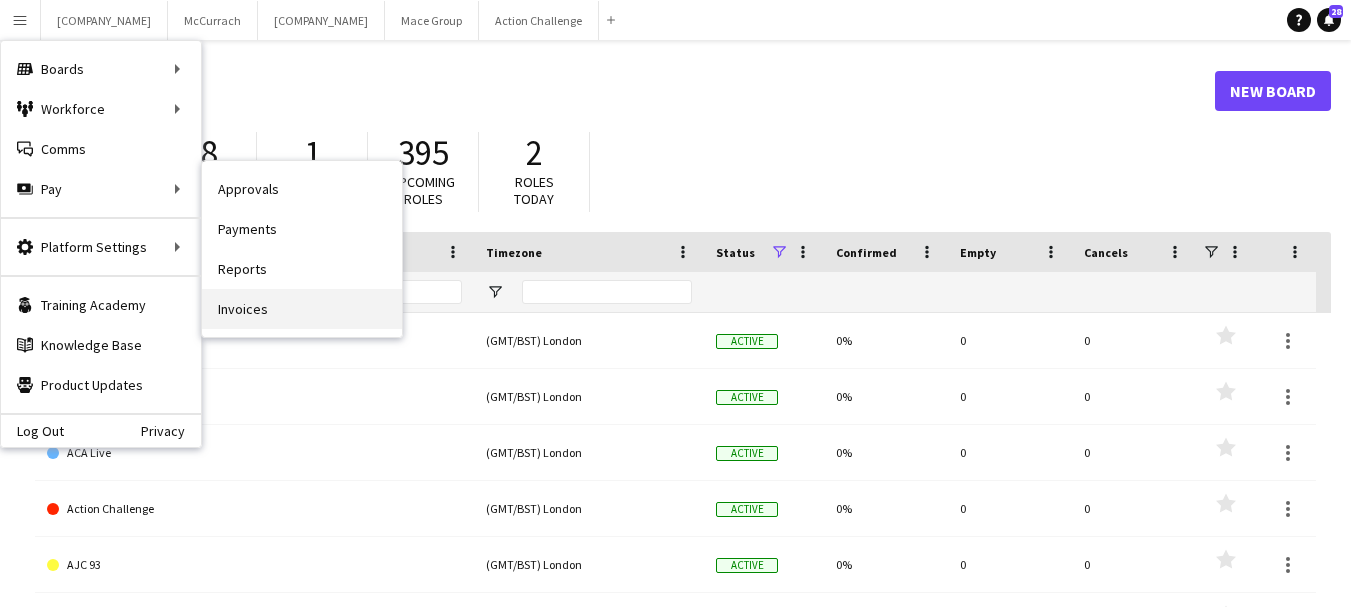 drag, startPoint x: 242, startPoint y: 304, endPoint x: 663, endPoint y: 193, distance: 435.38718 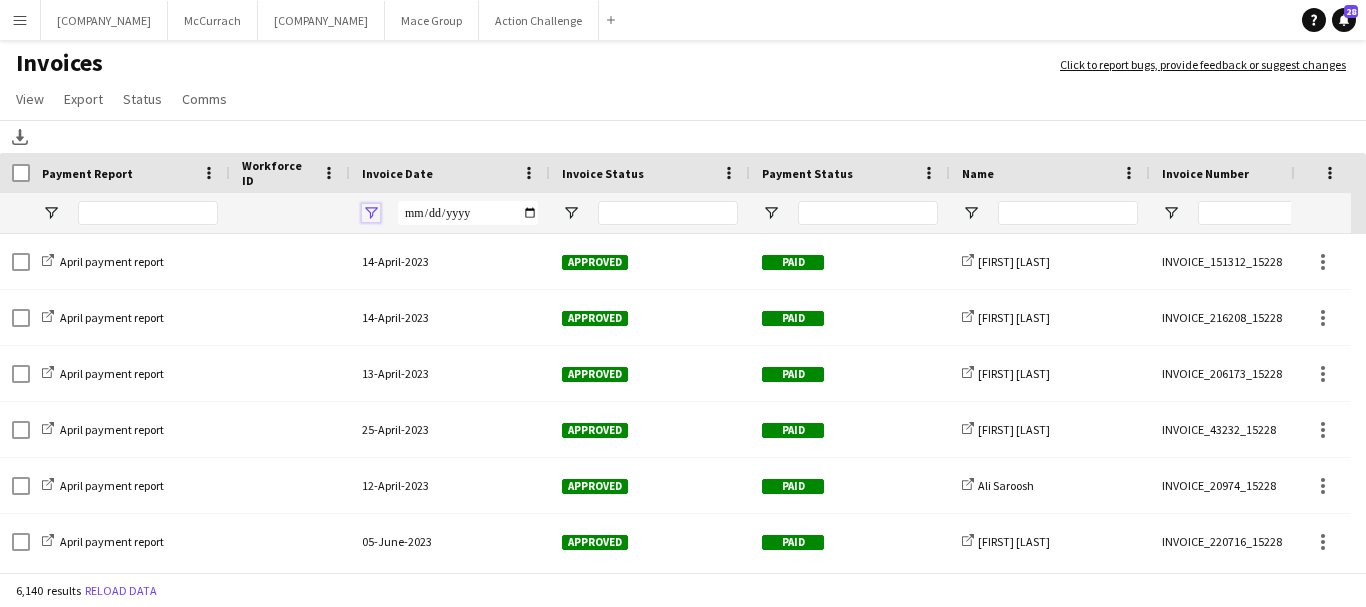 click 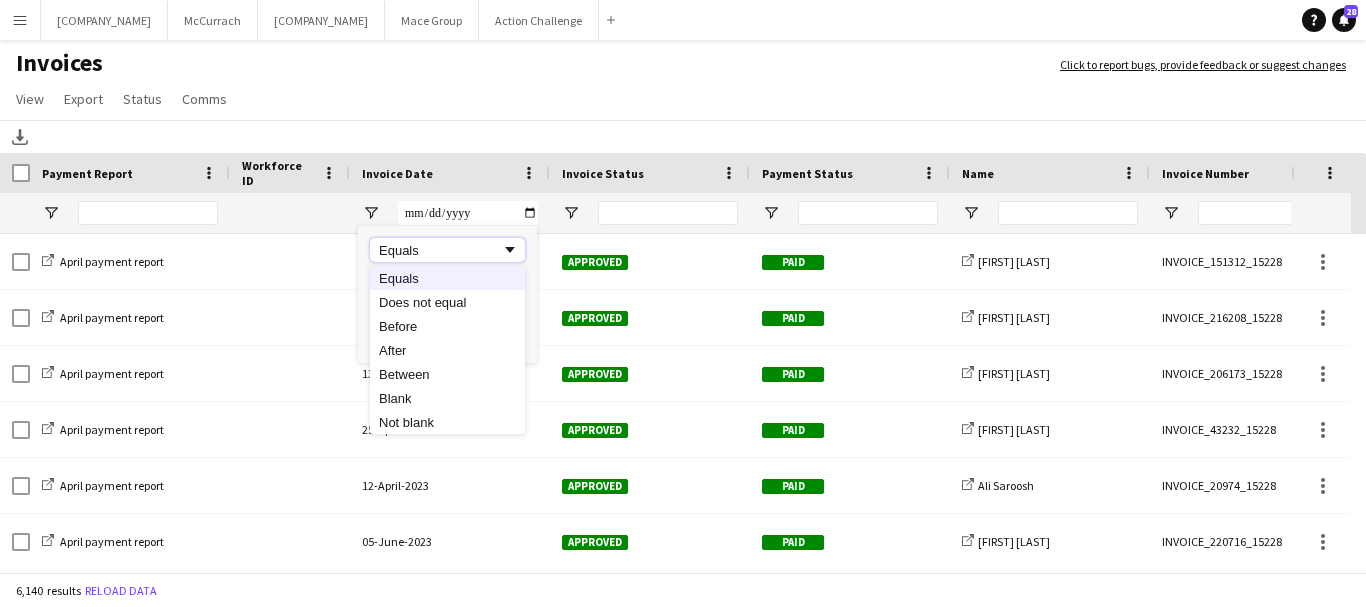 click 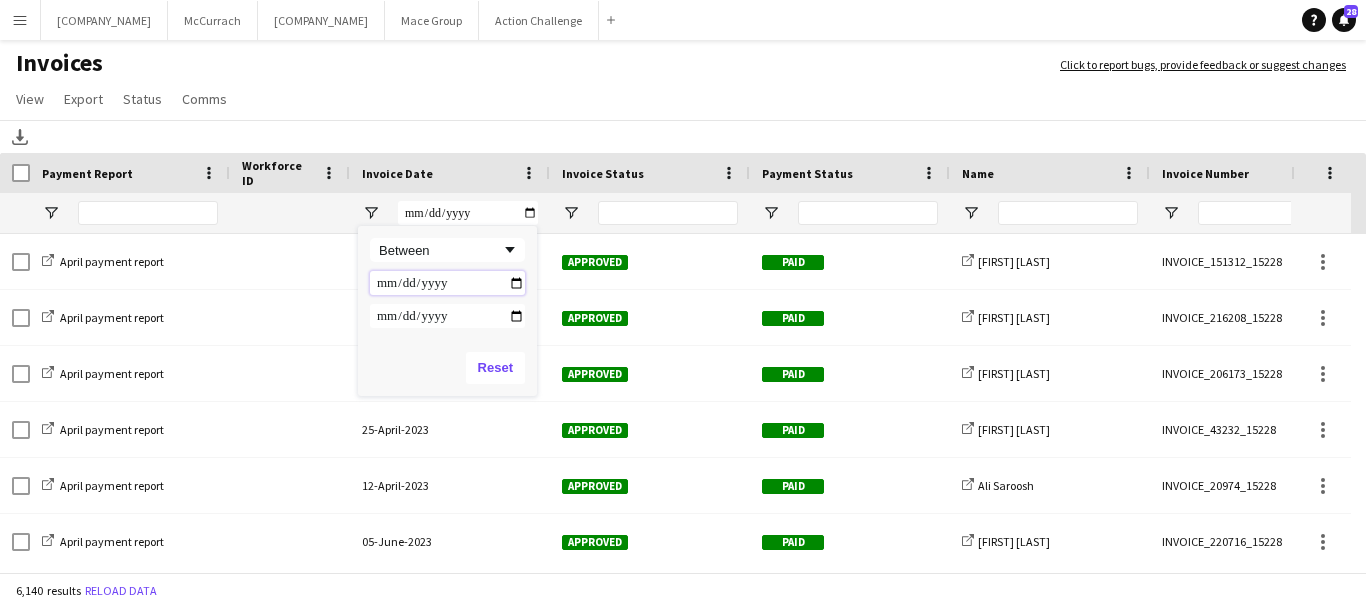 click at bounding box center (447, 283) 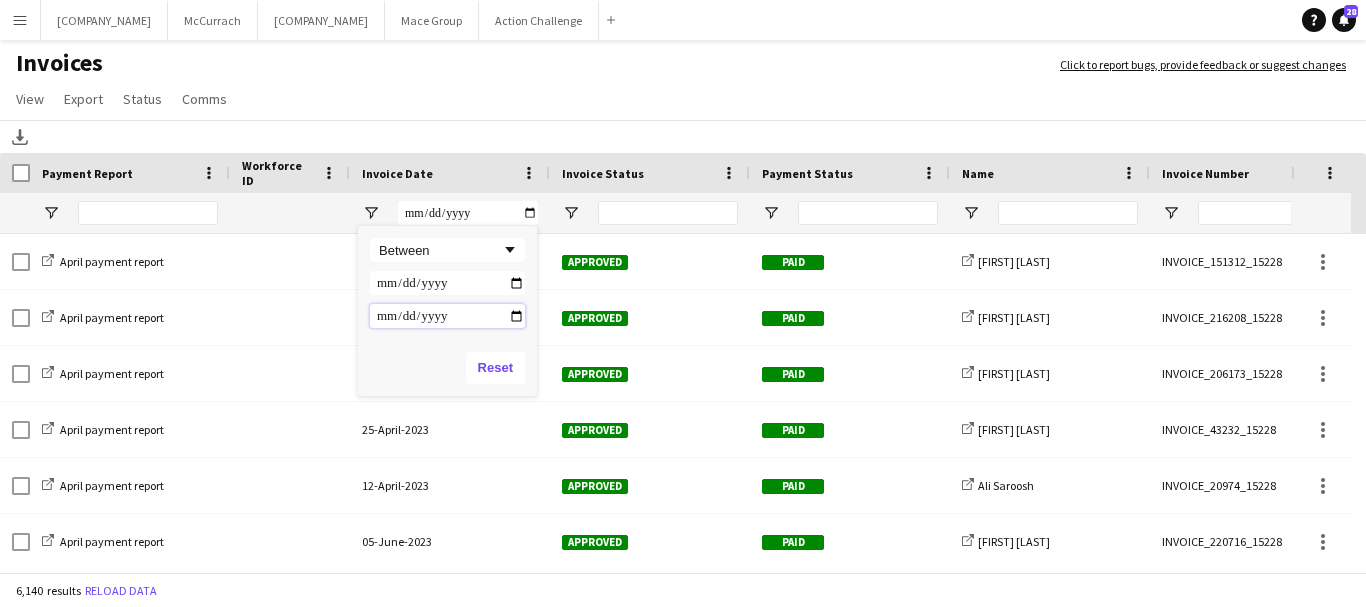 click at bounding box center (447, 316) 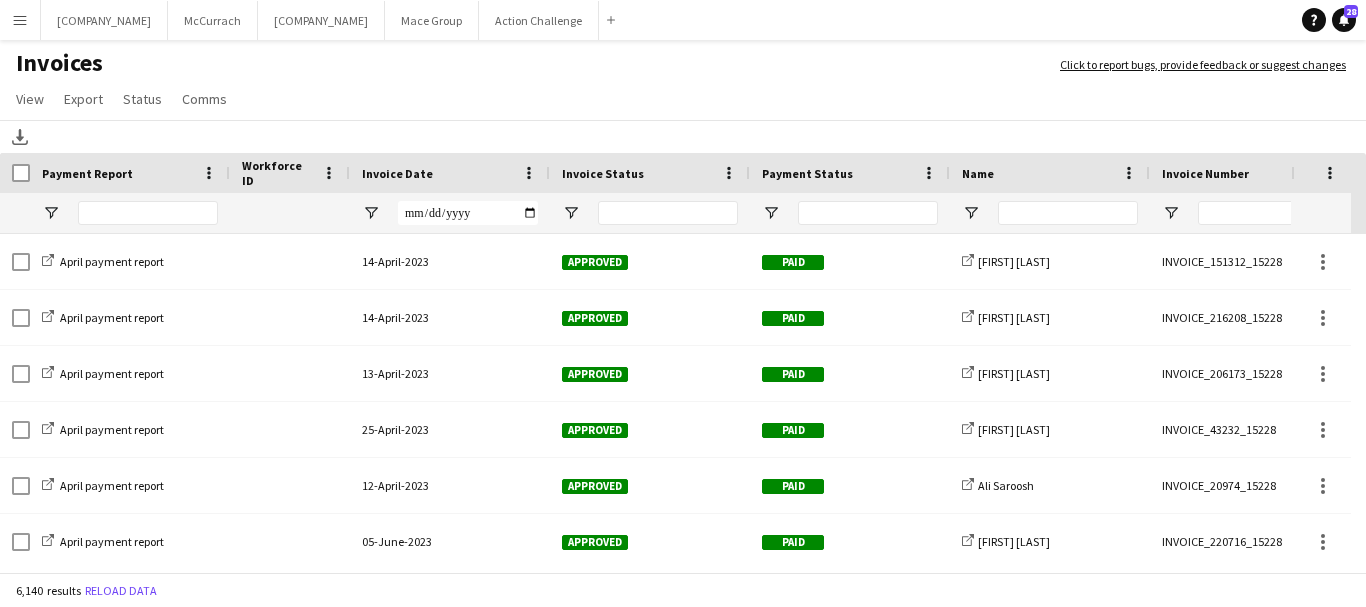 click on "Invoices" 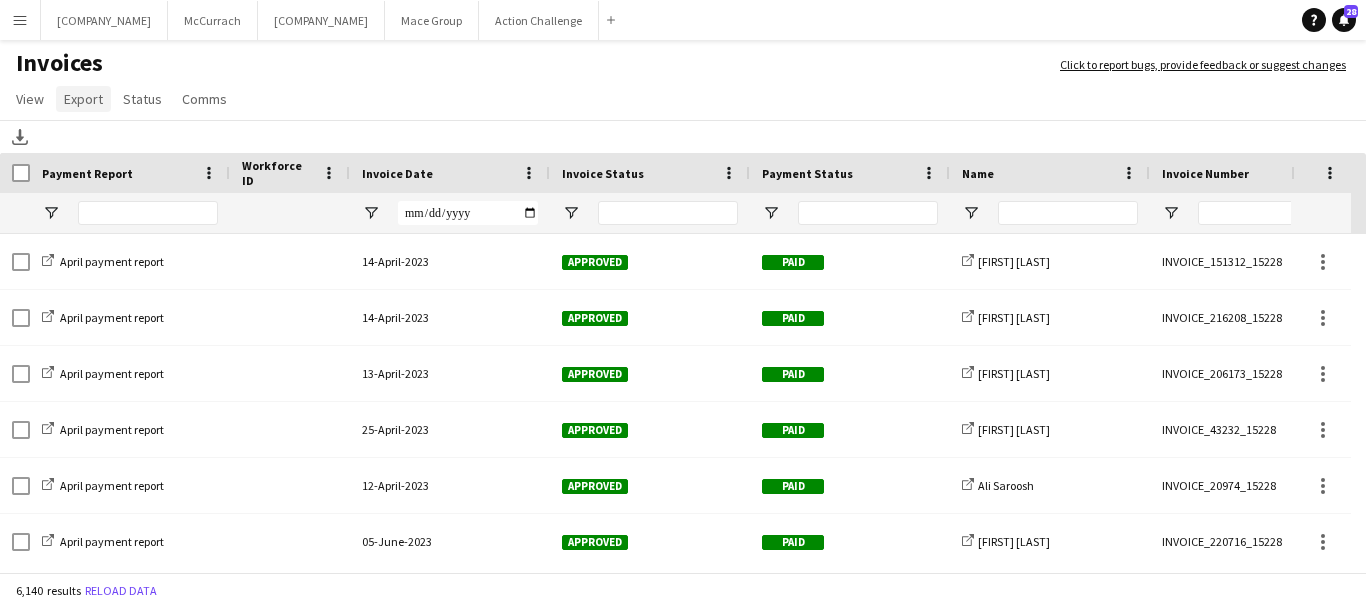 click on "Export" 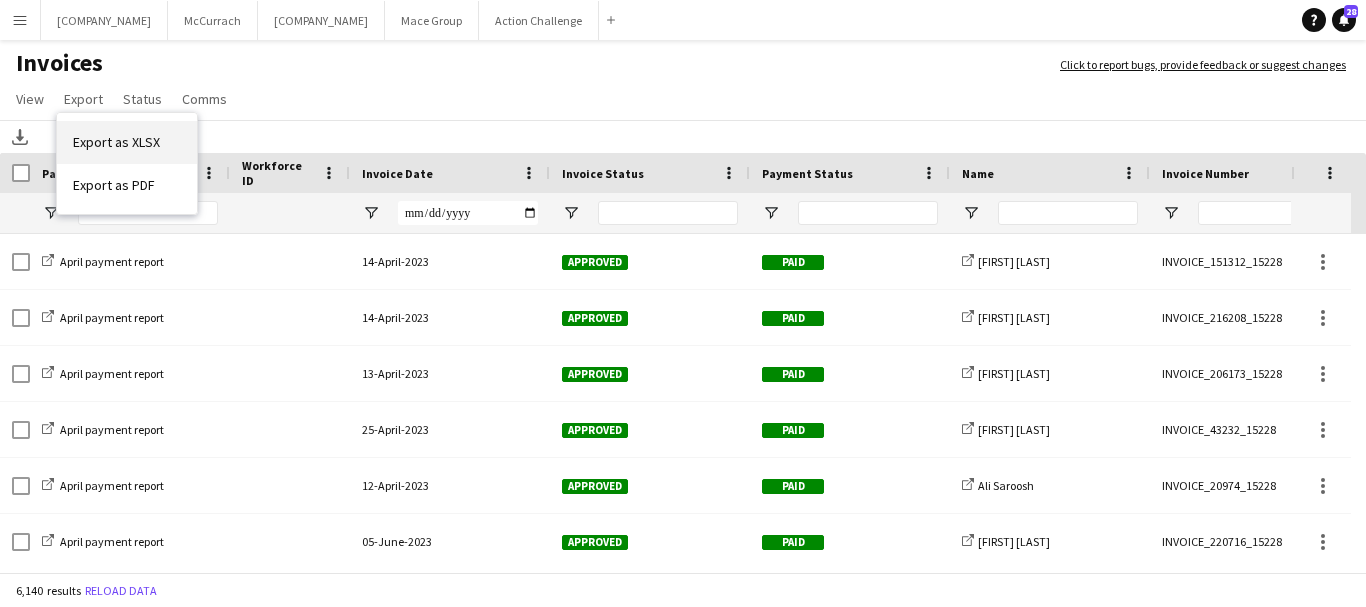 click on "Export as XLSX" at bounding box center (116, 142) 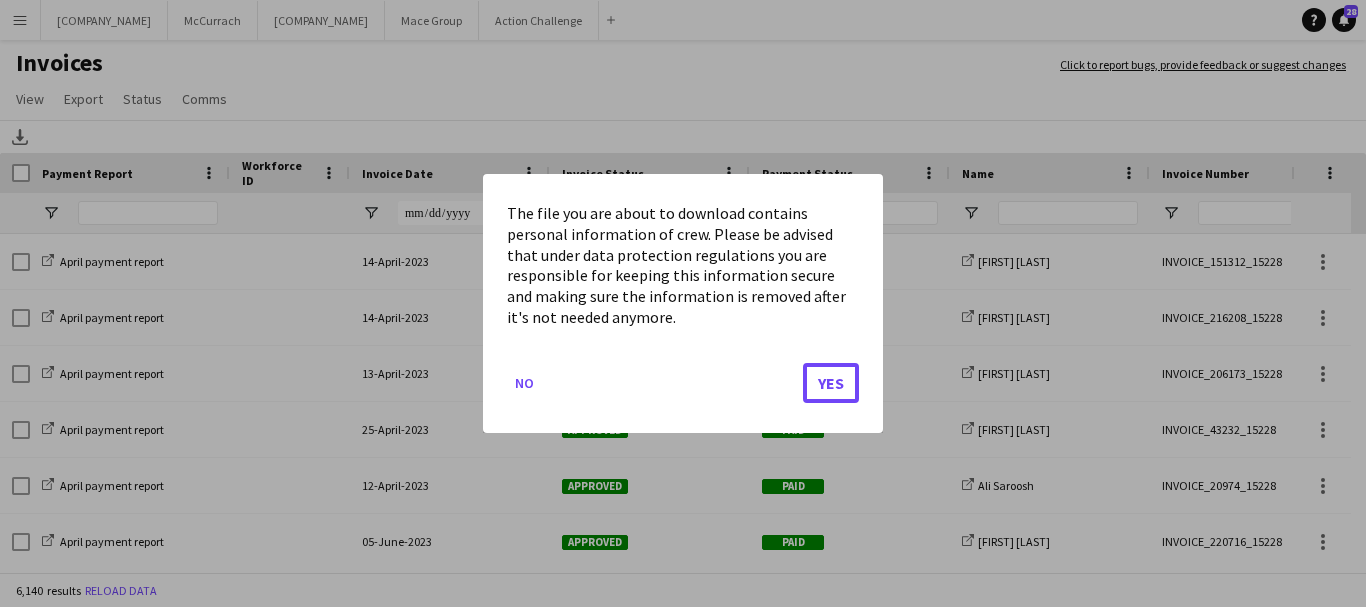 click on "Yes" 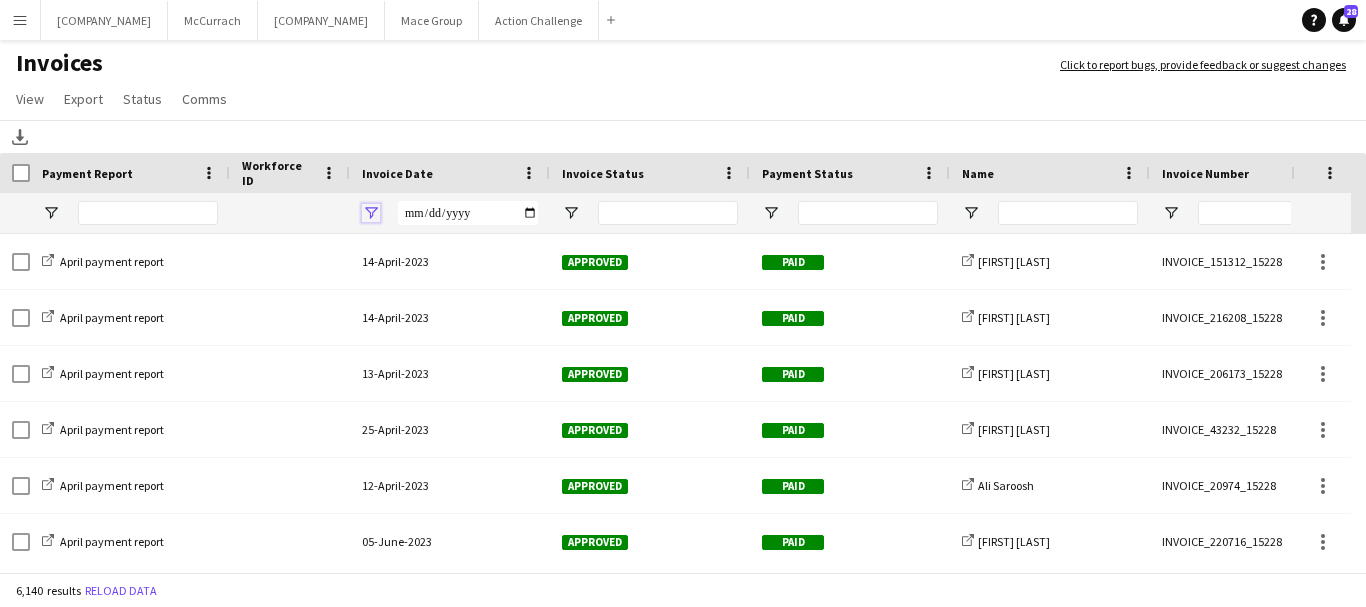 click 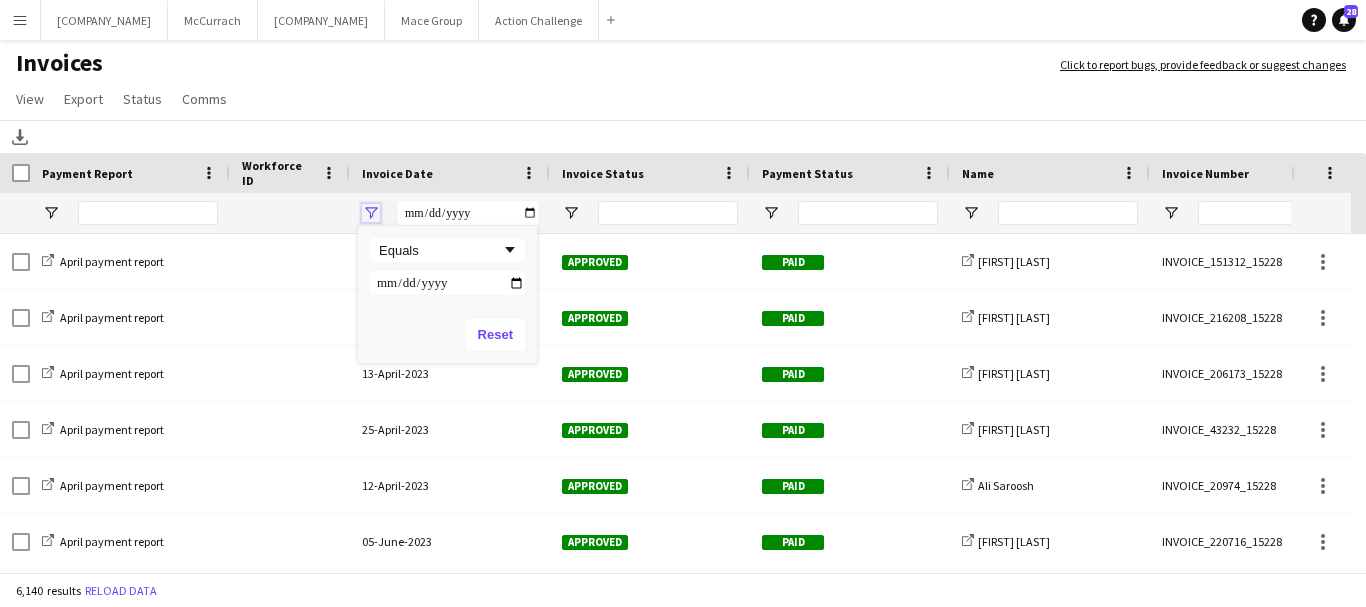 click 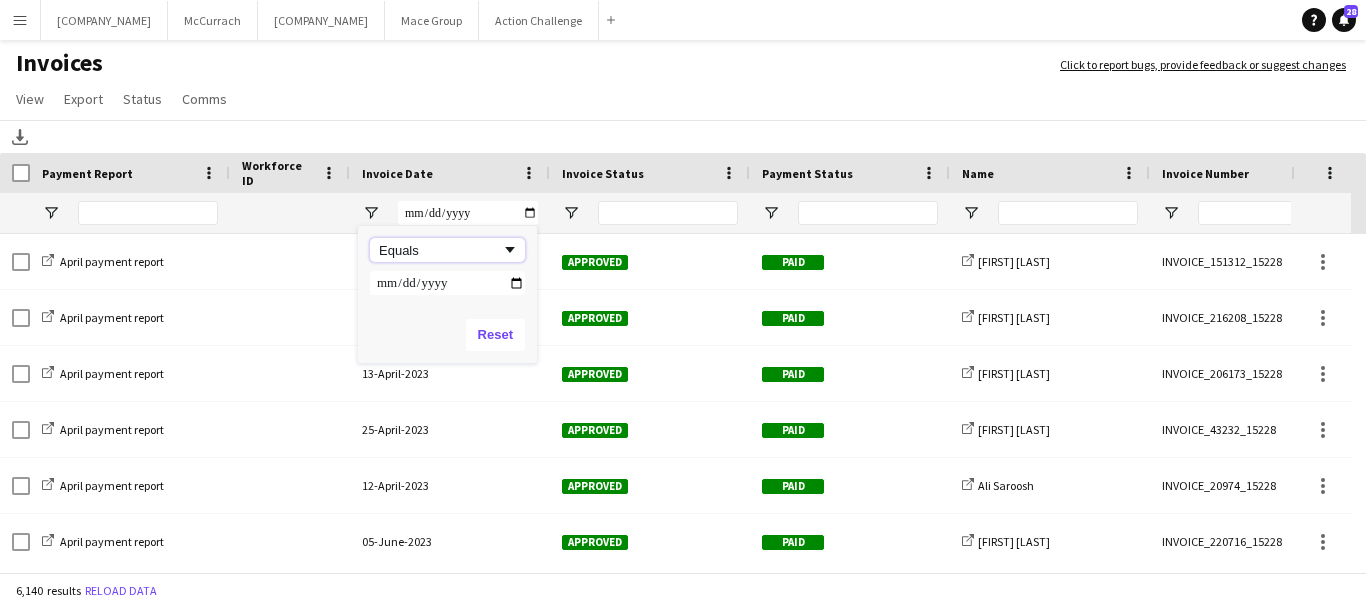 click 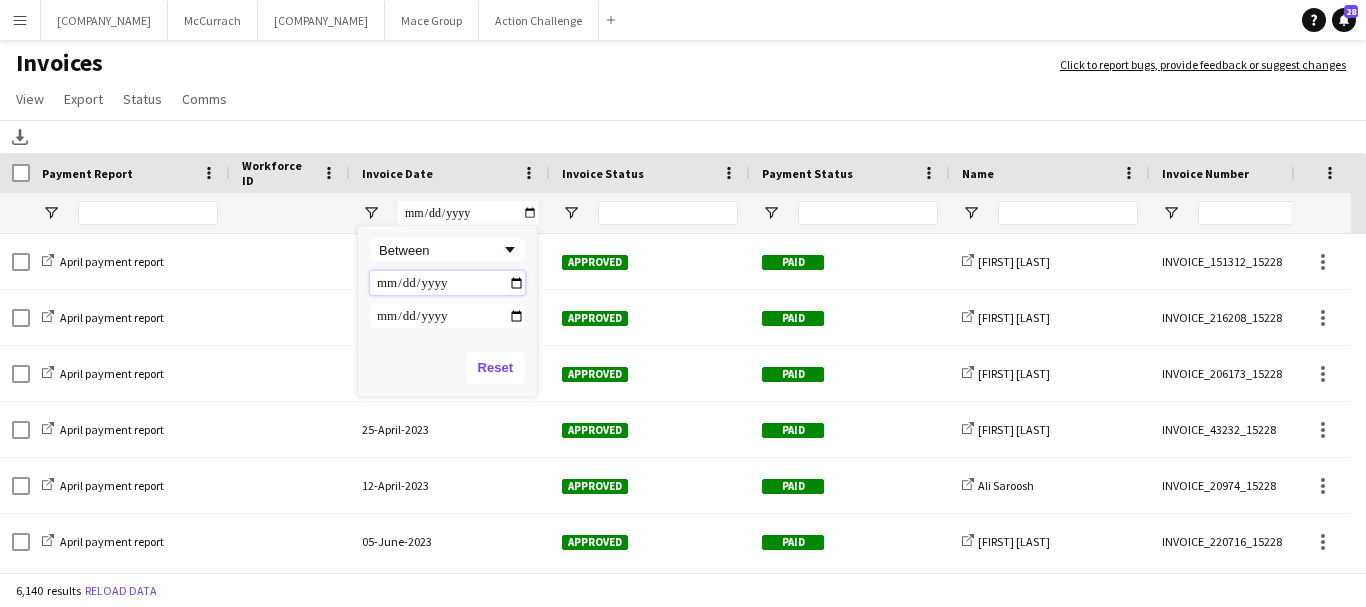 click at bounding box center [447, 283] 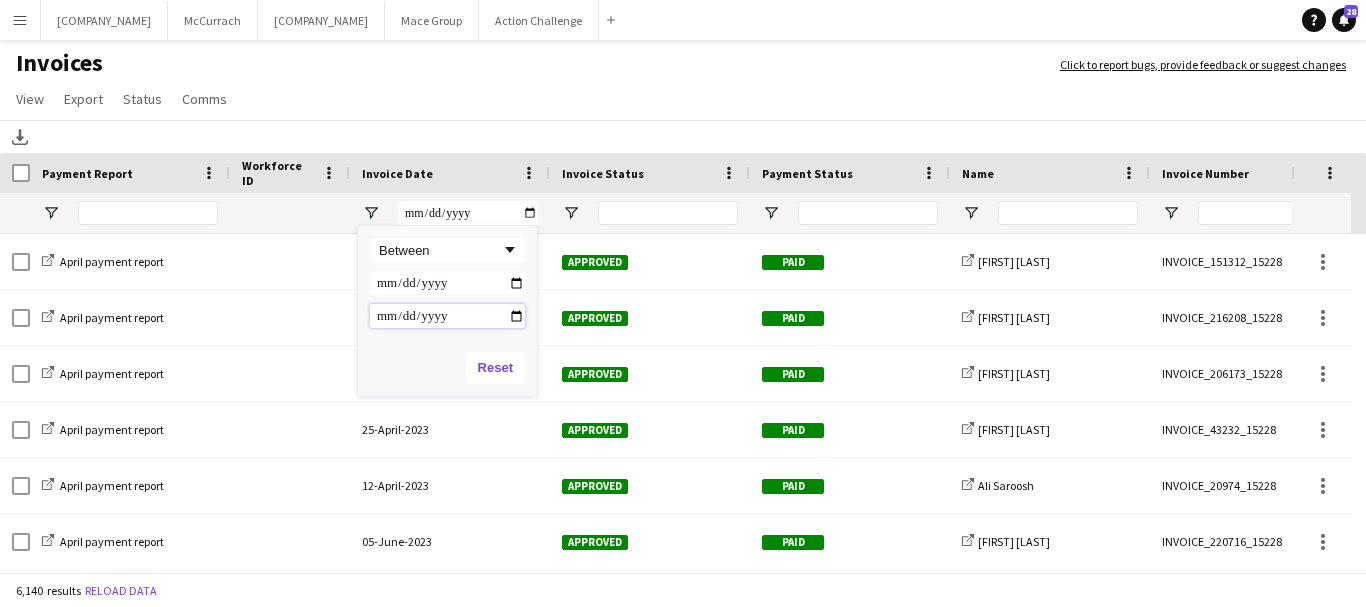 click at bounding box center [447, 316] 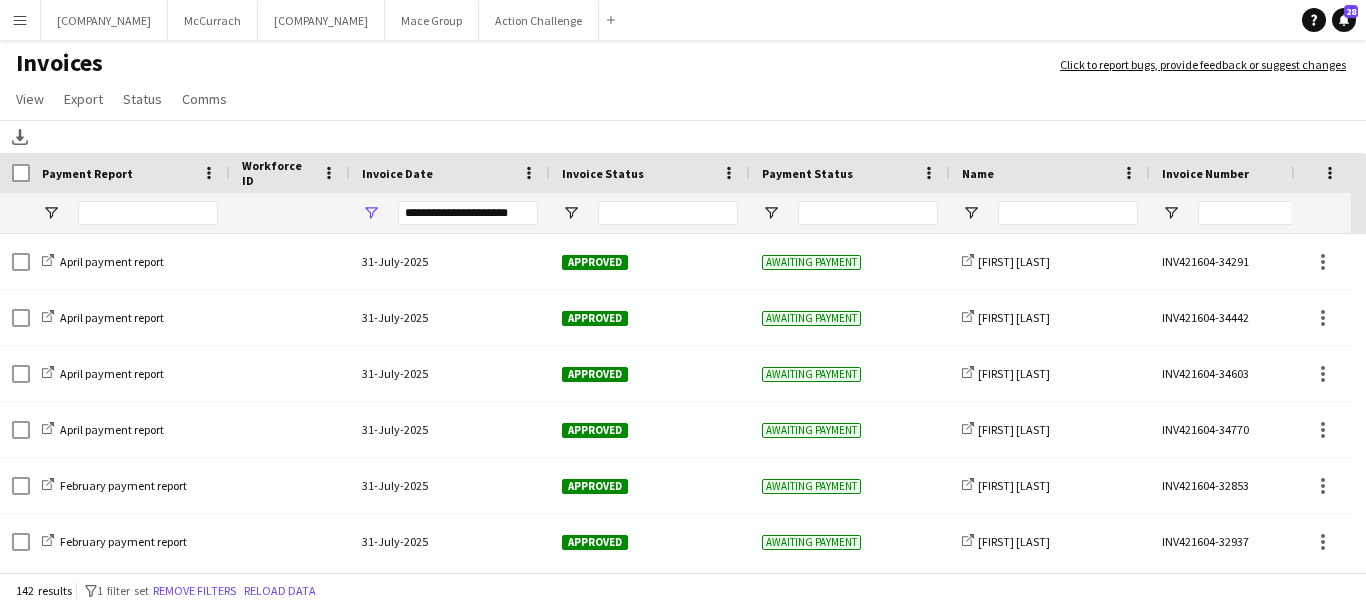 click on "Download" 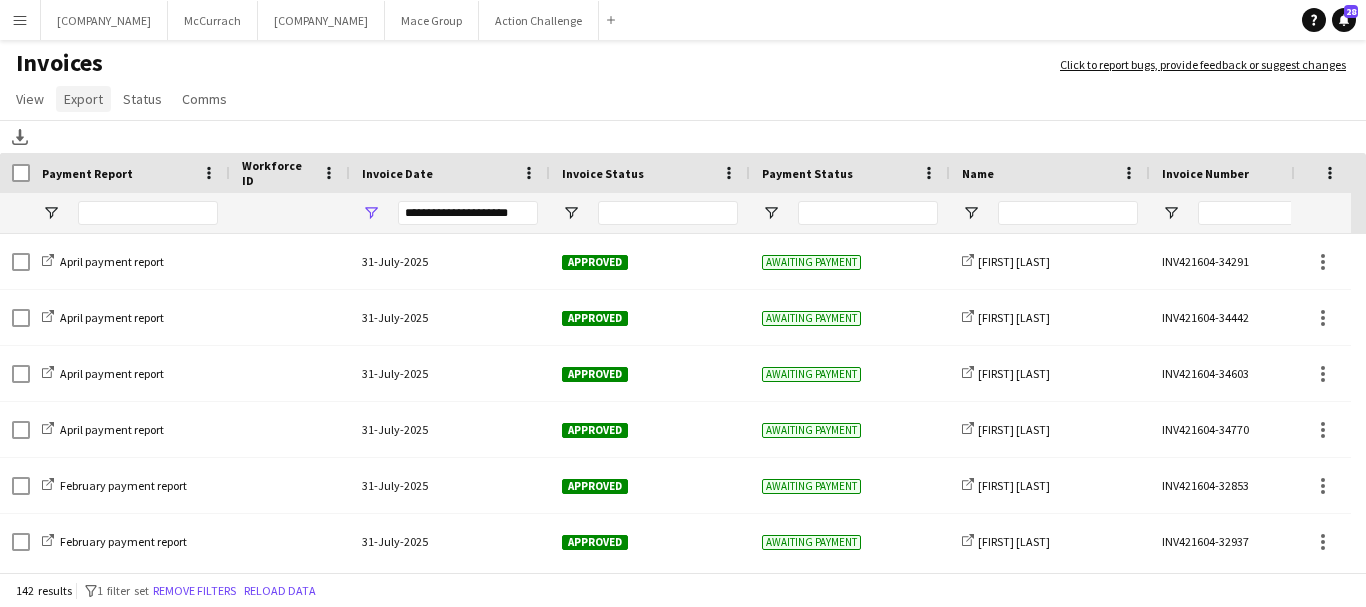 click on "Export" 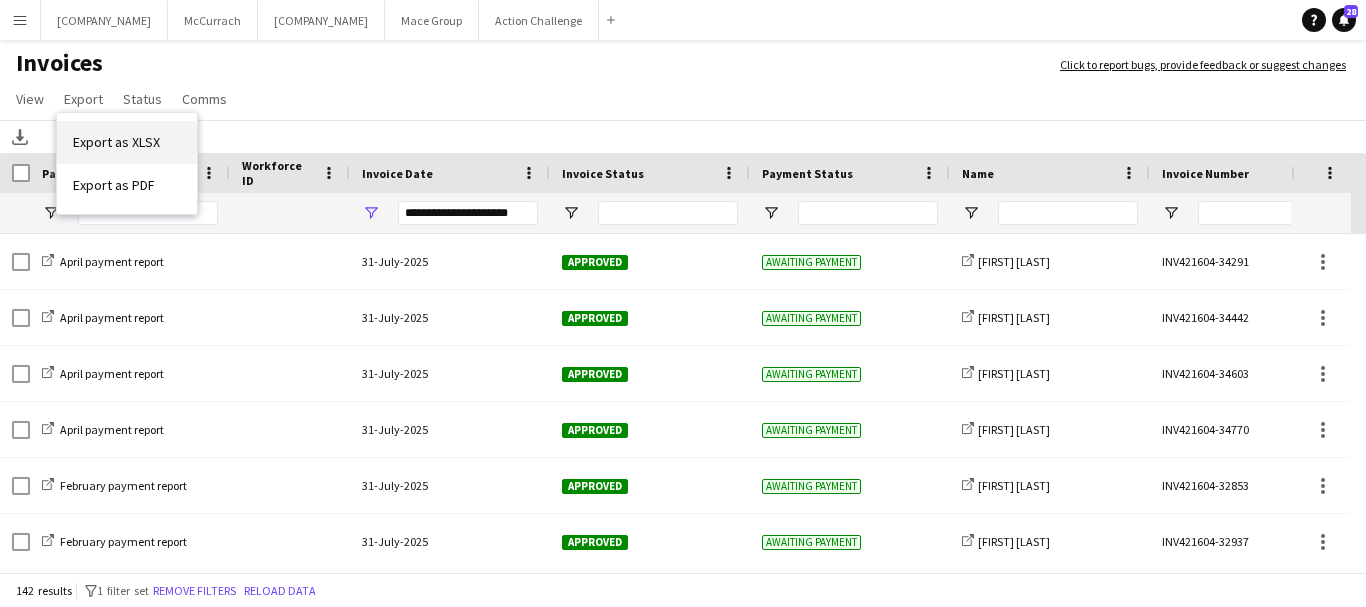 click on "Export as XLSX" at bounding box center (116, 142) 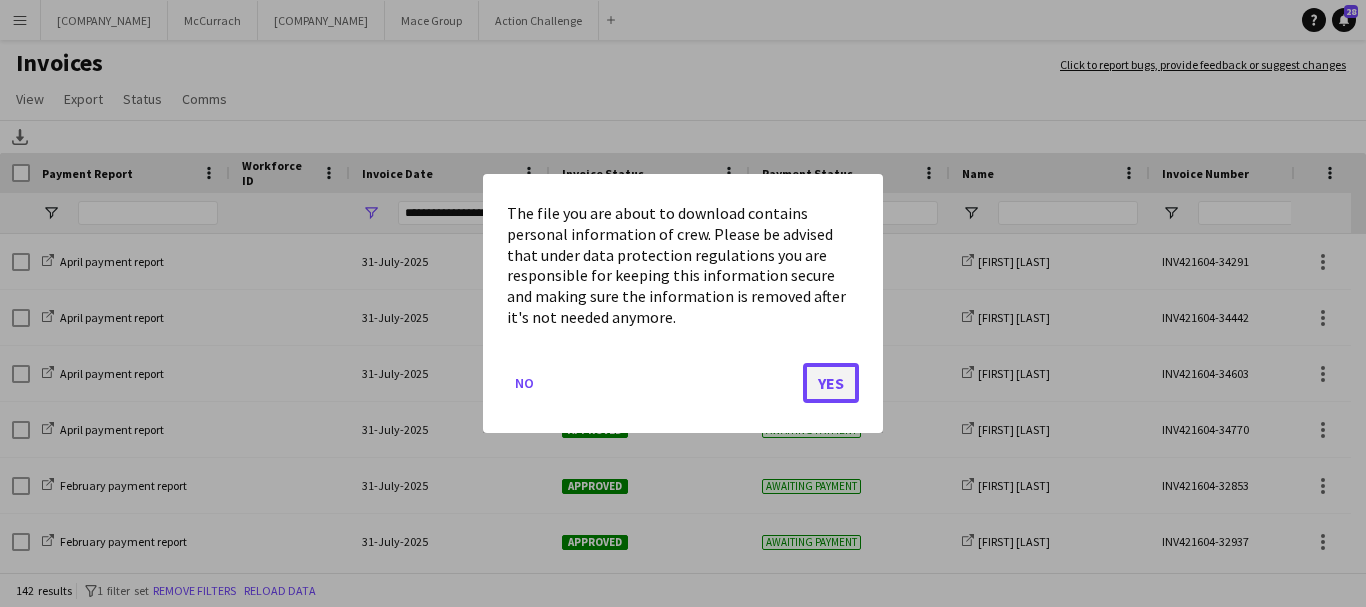 click on "Yes" 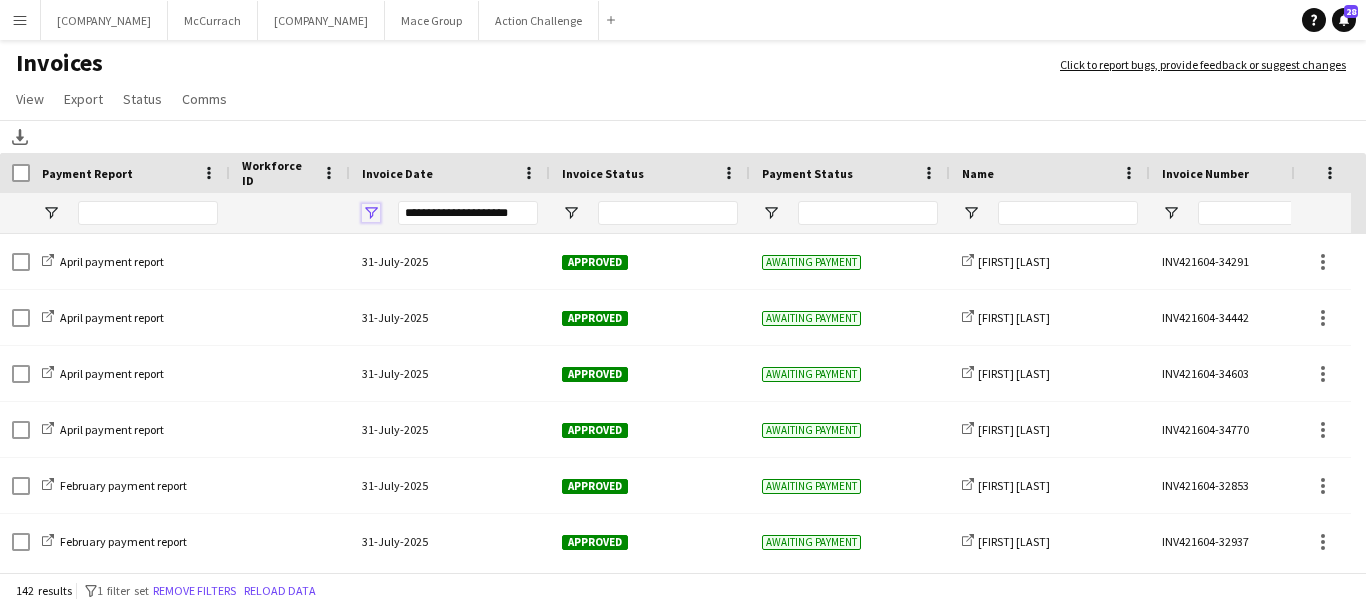 click 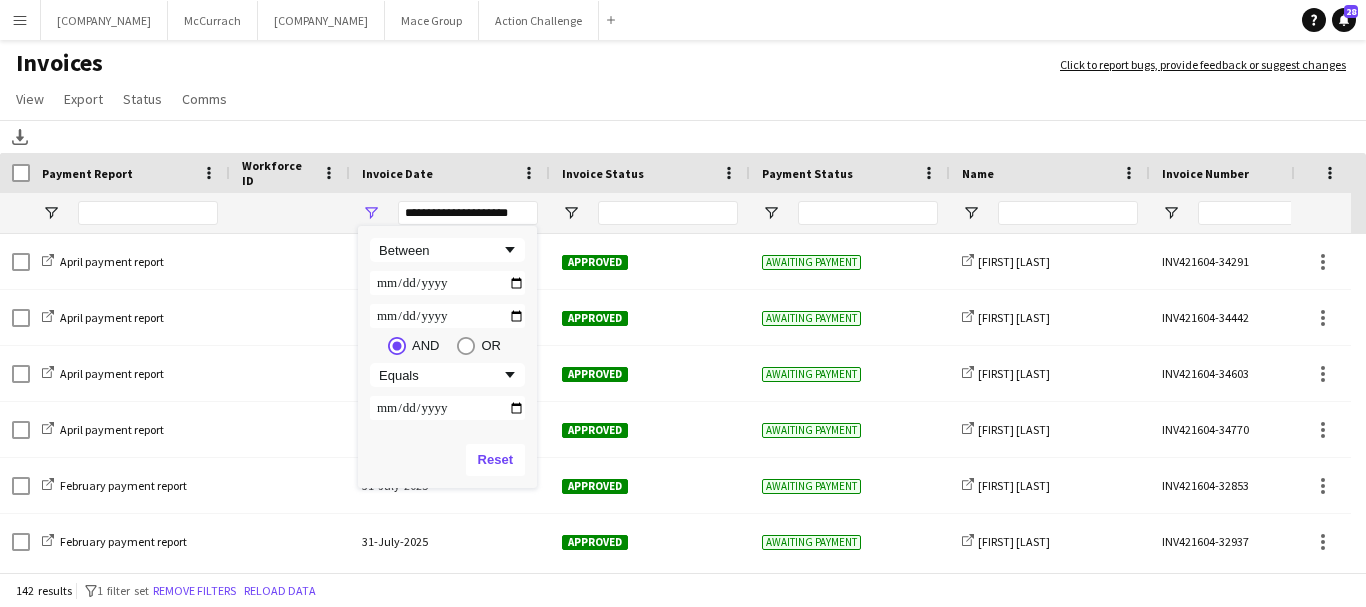 click on "**********" at bounding box center (447, 283) 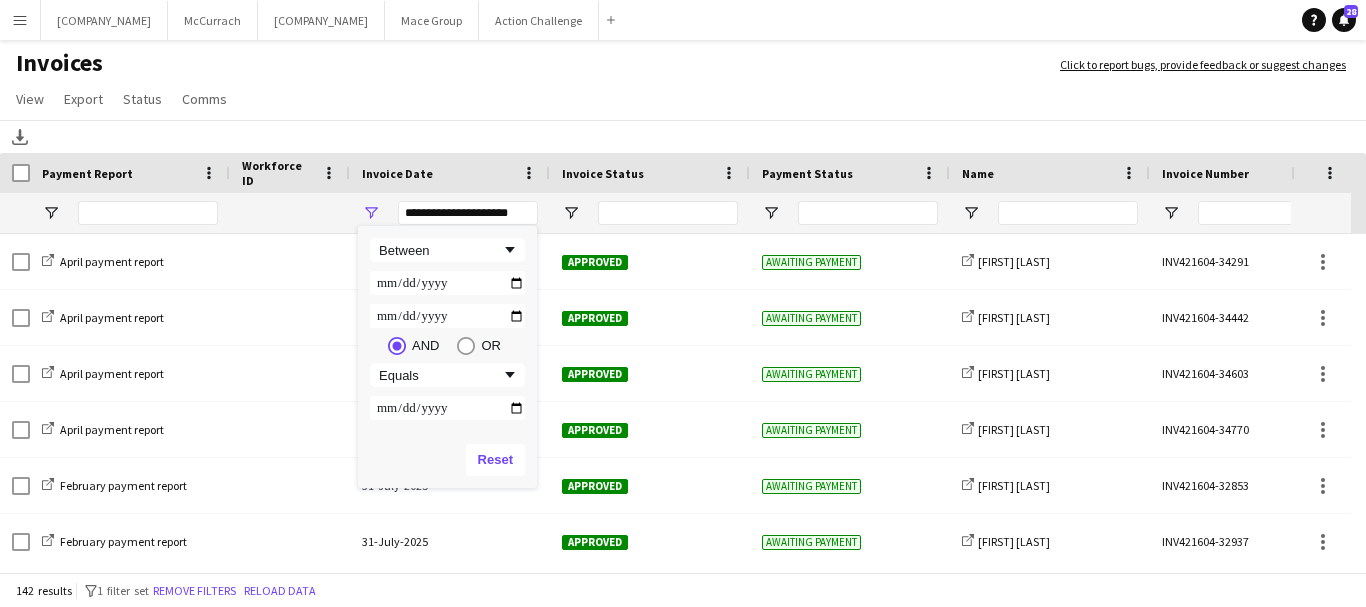 type on "**********" 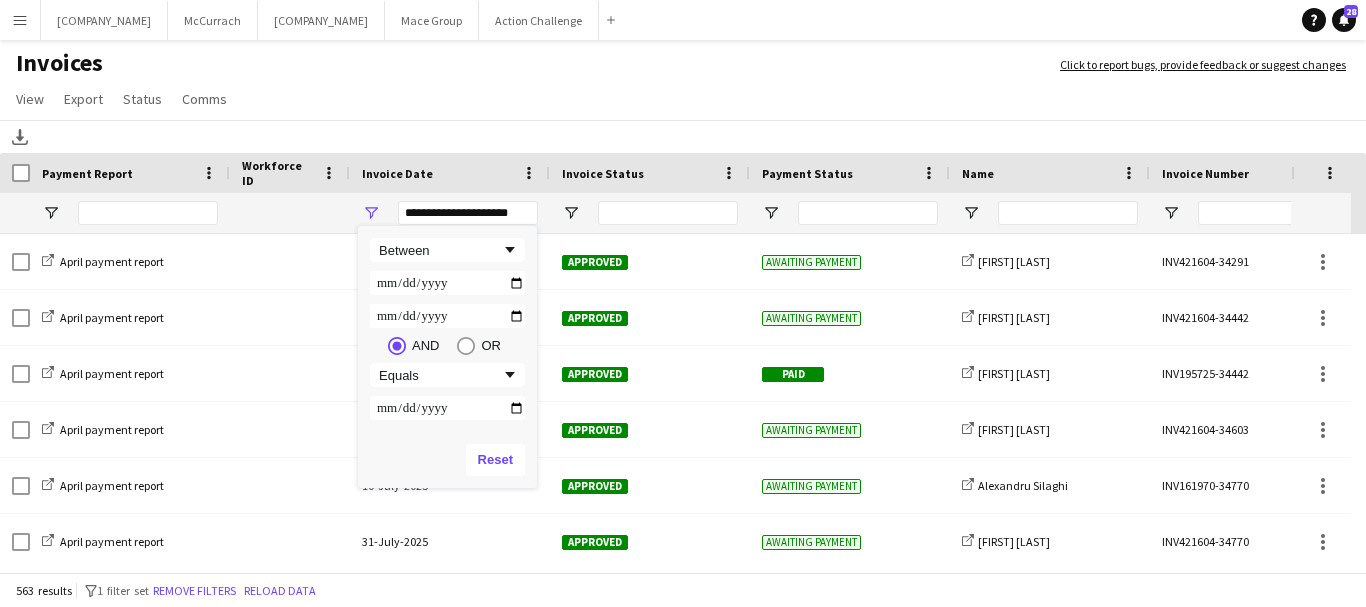 type on "**********" 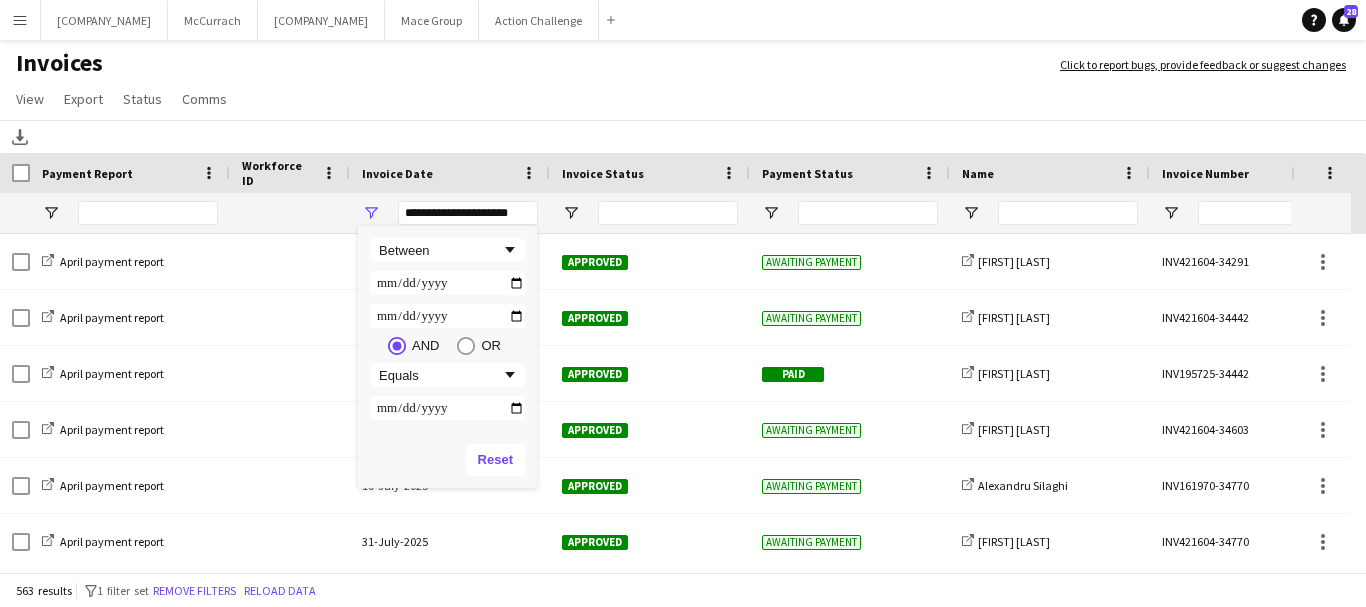 type on "**********" 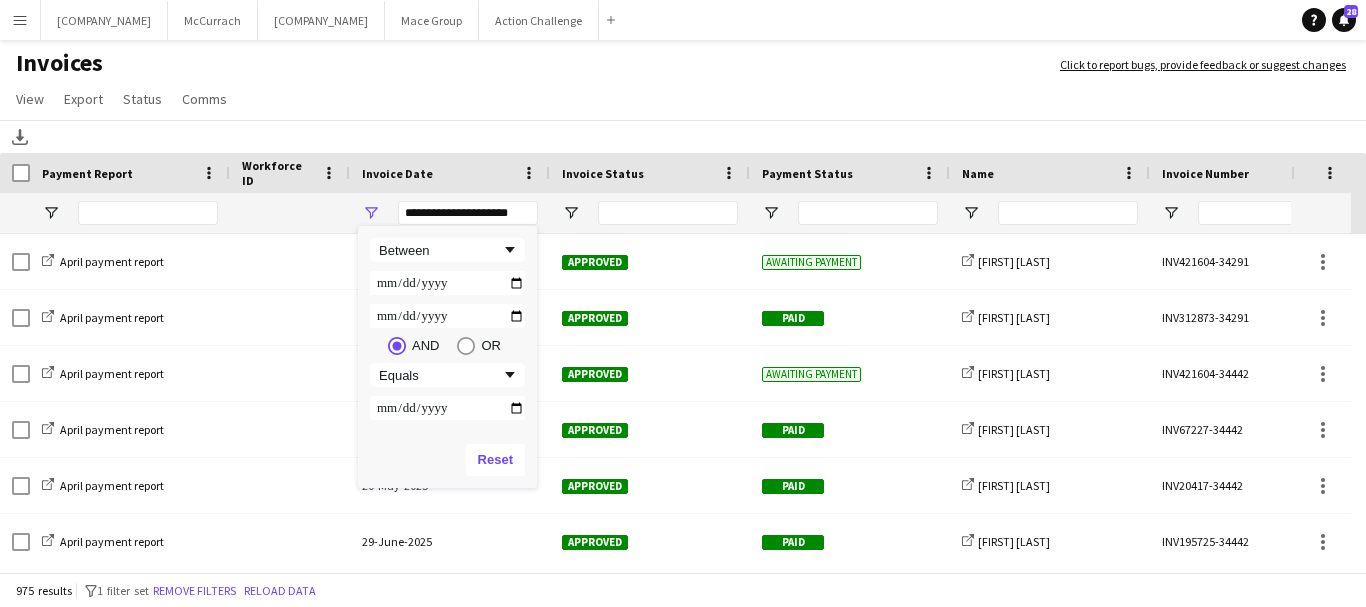 type on "**********" 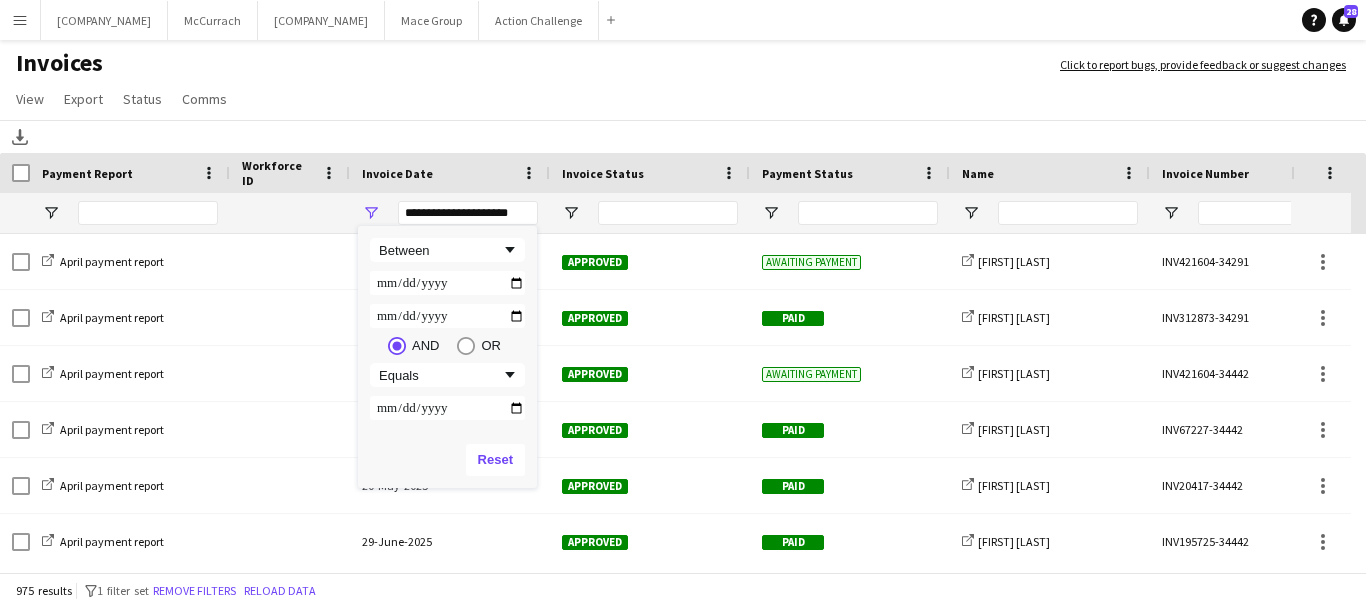 type on "**********" 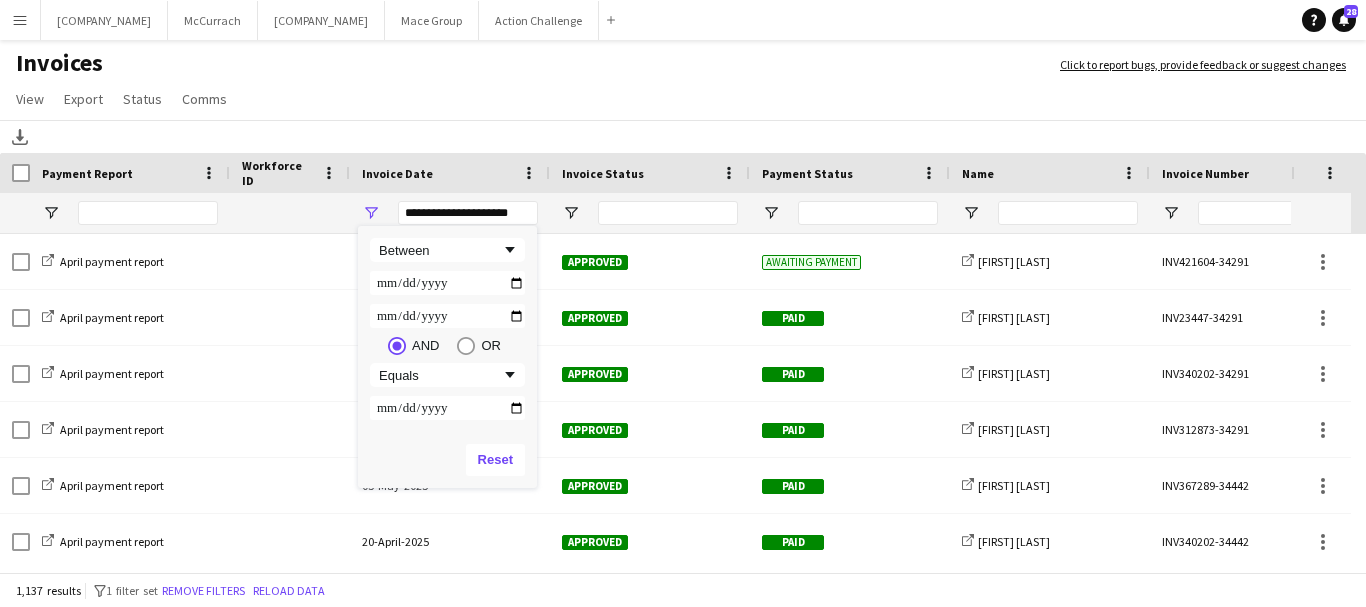 type on "**********" 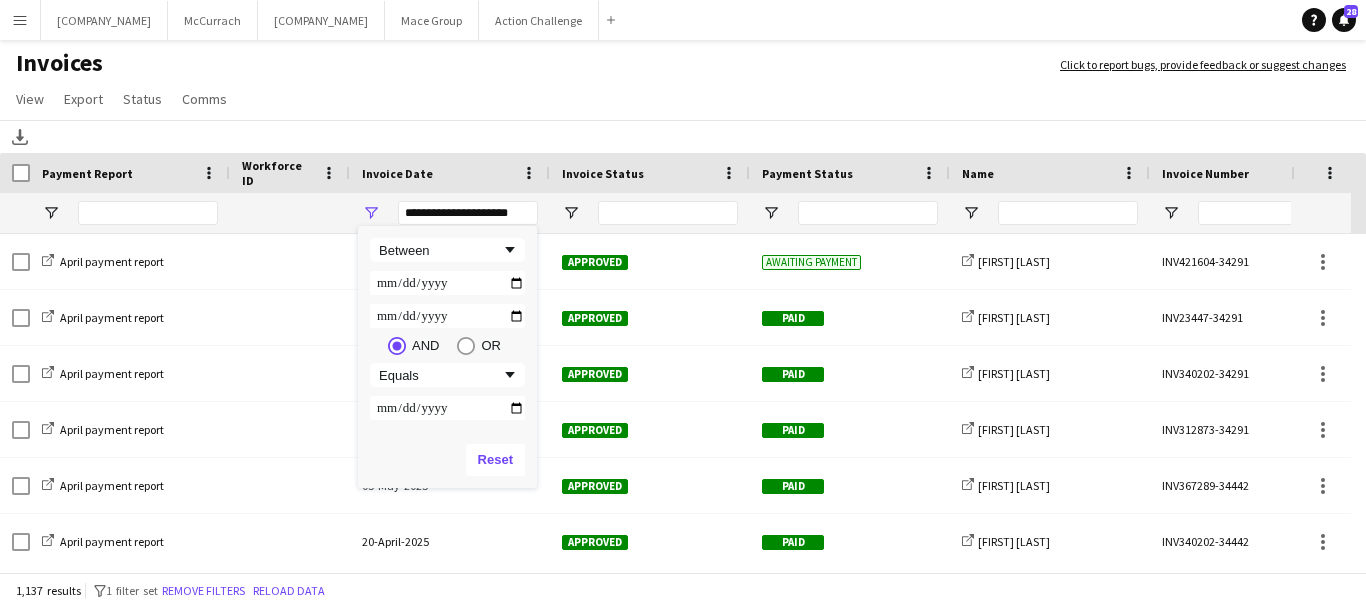 type on "**********" 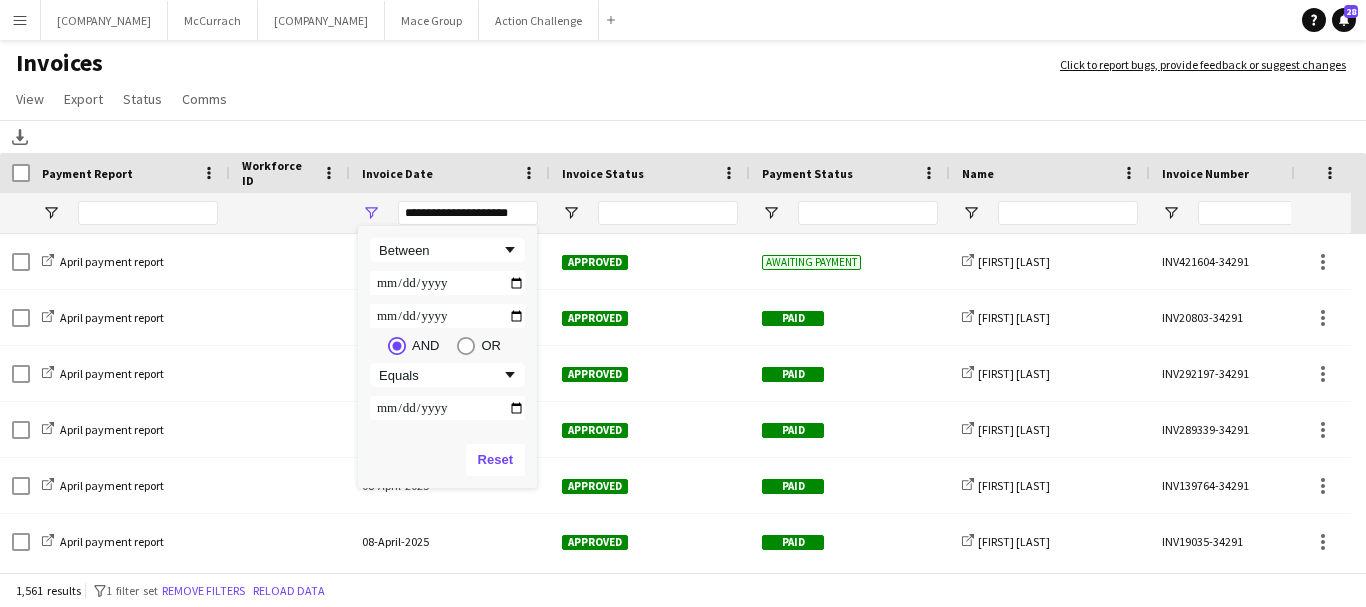 type on "**********" 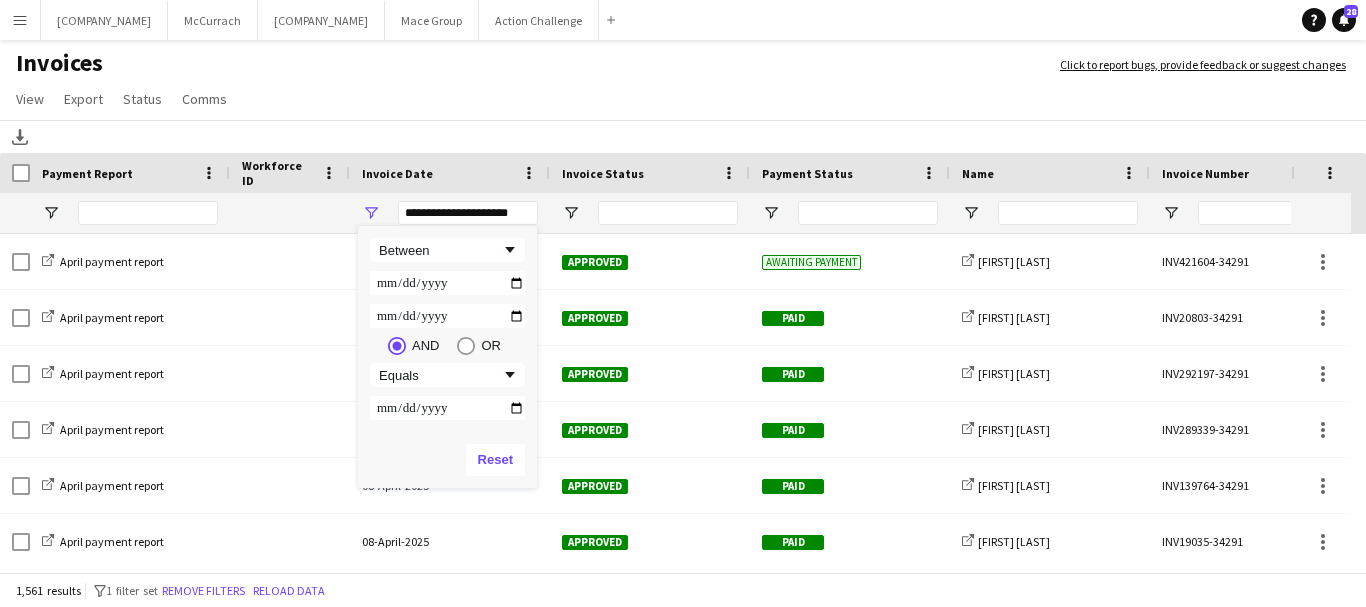 type on "**********" 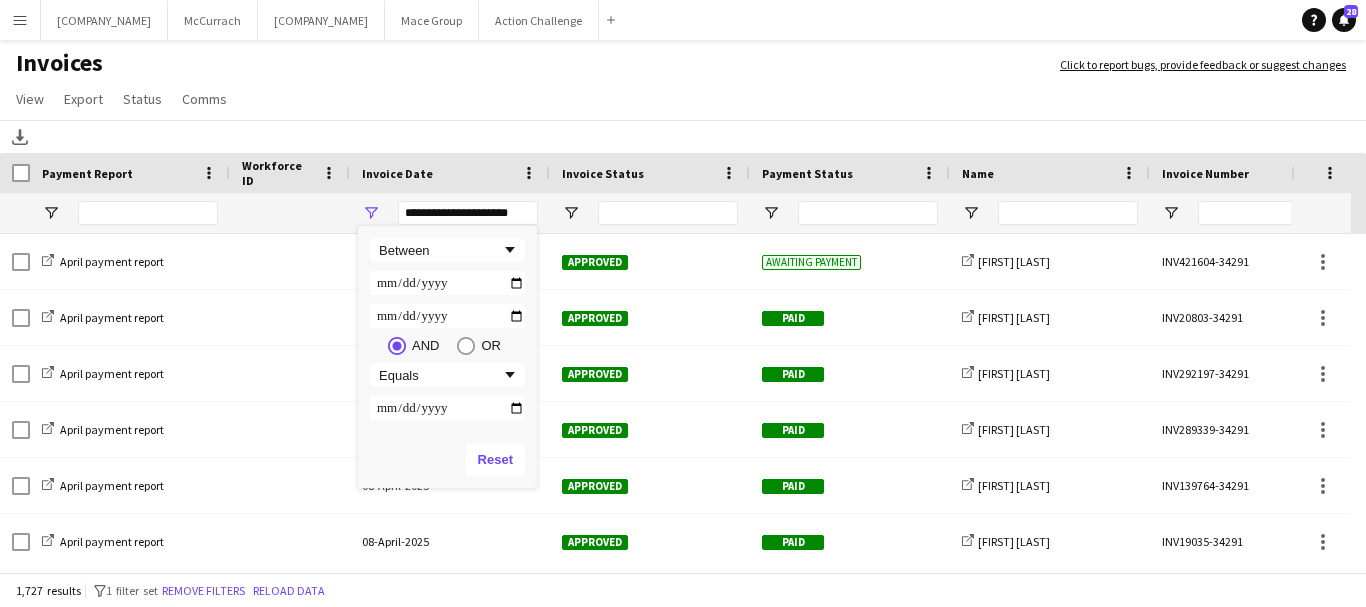 type on "**********" 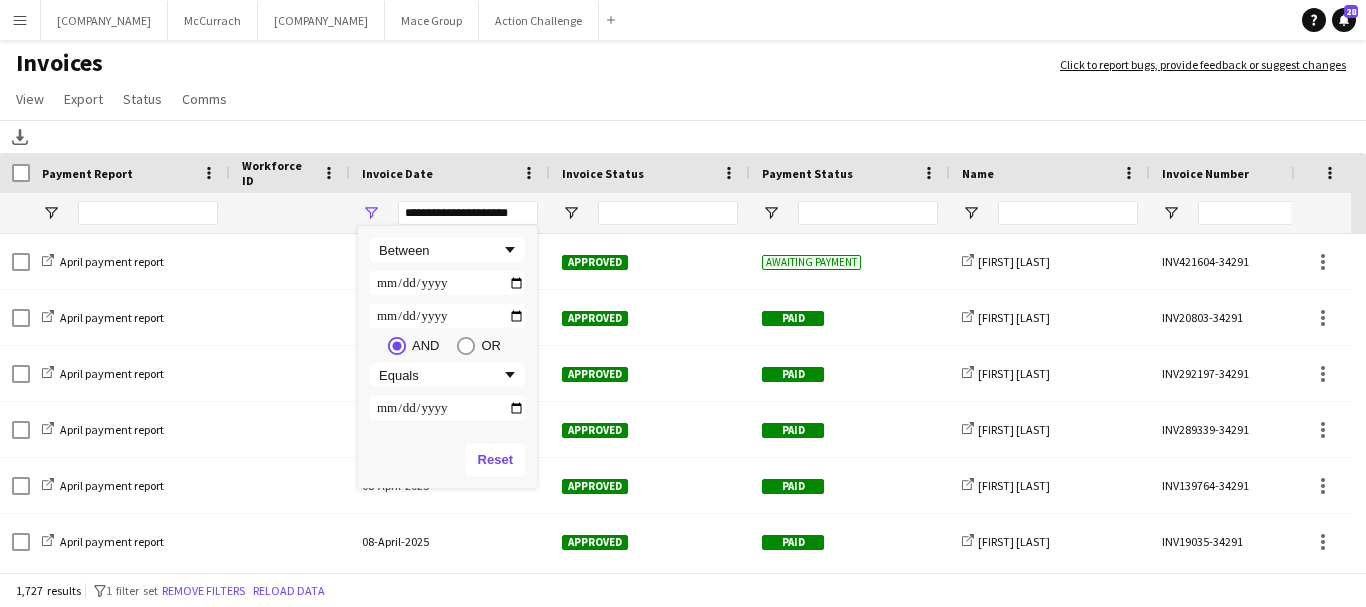 type on "**********" 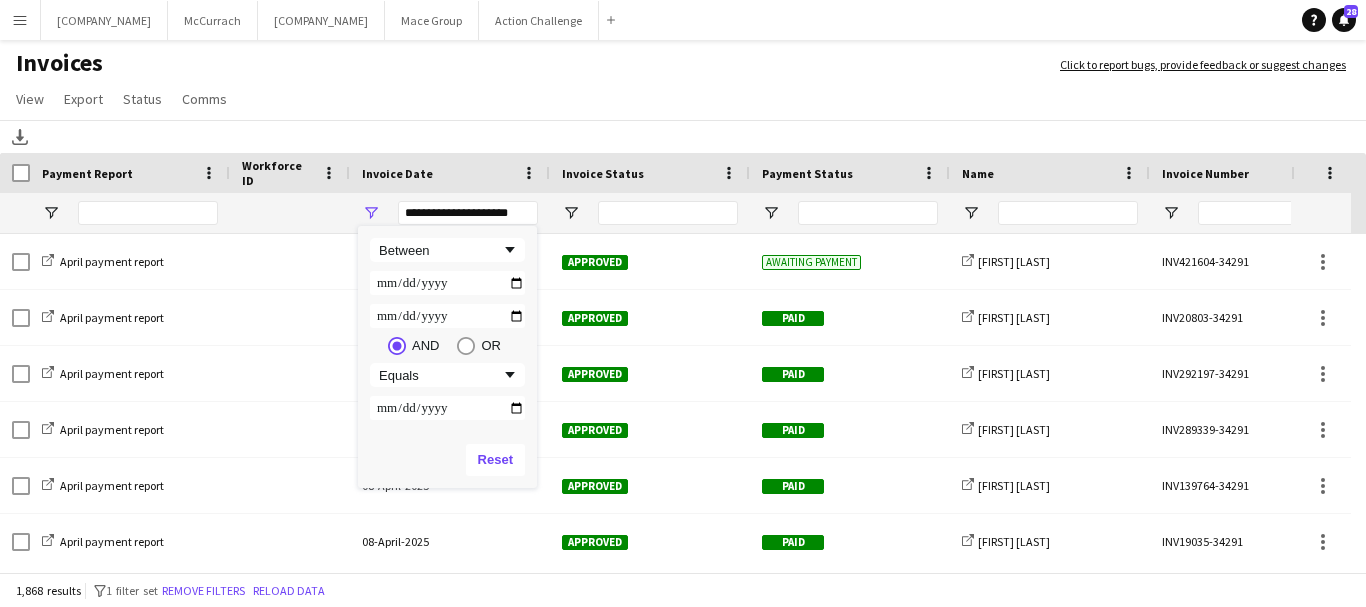 type on "**********" 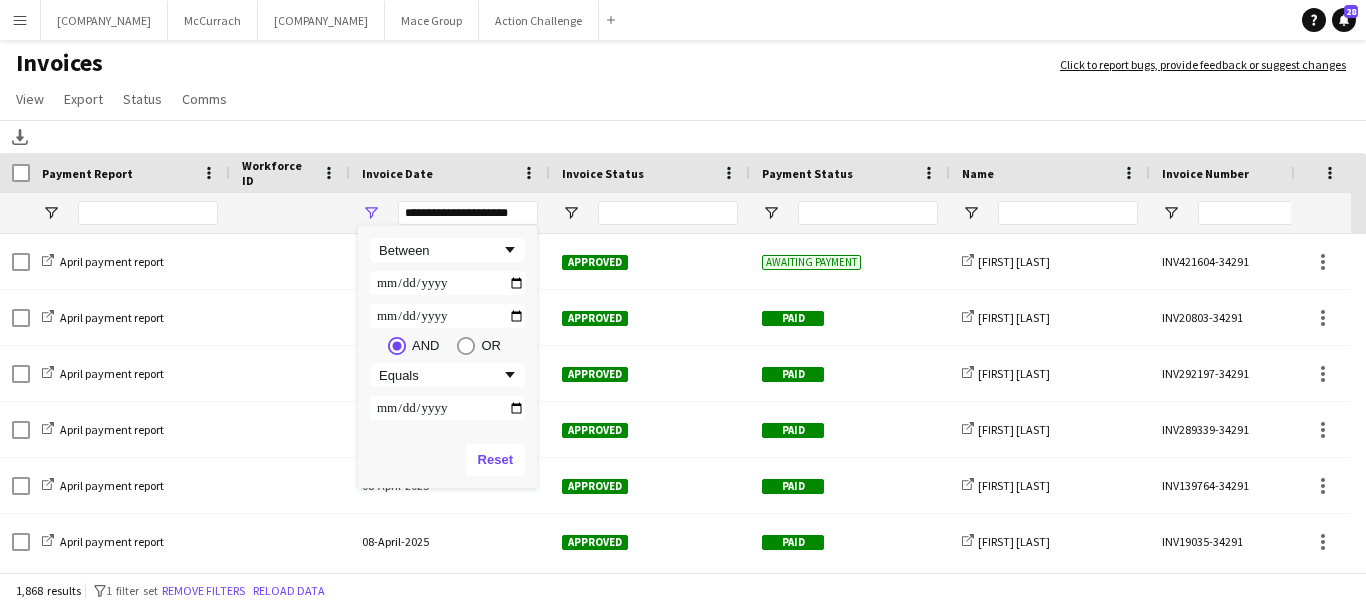 type on "**********" 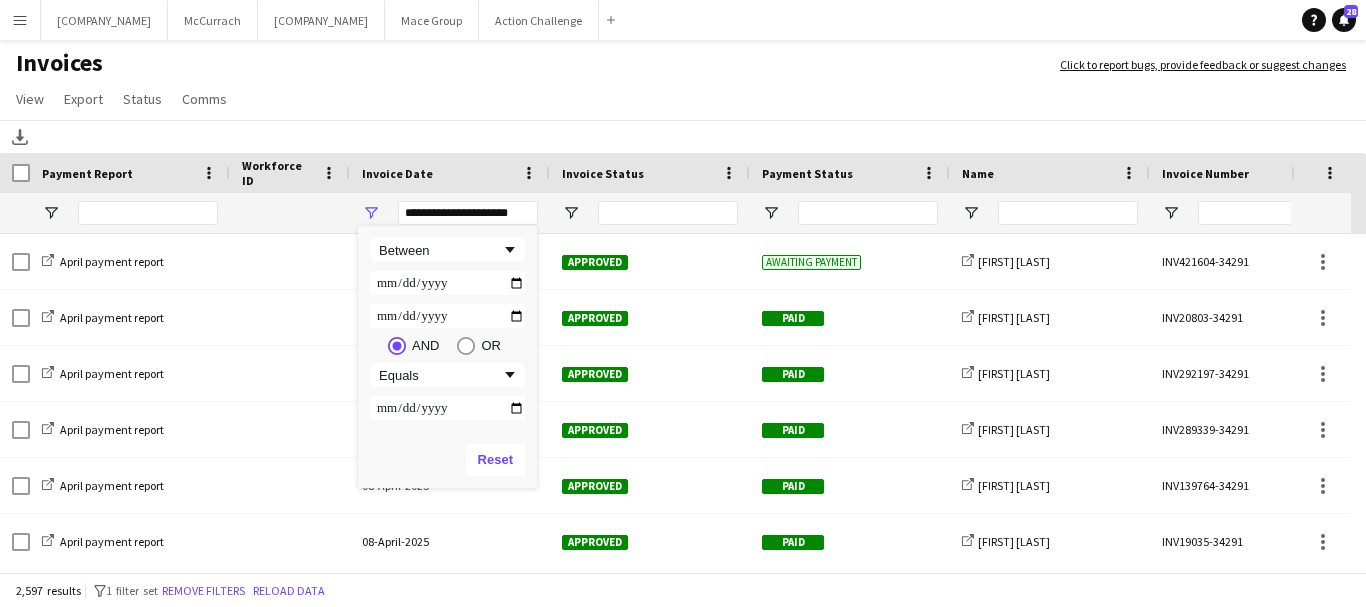 type on "**********" 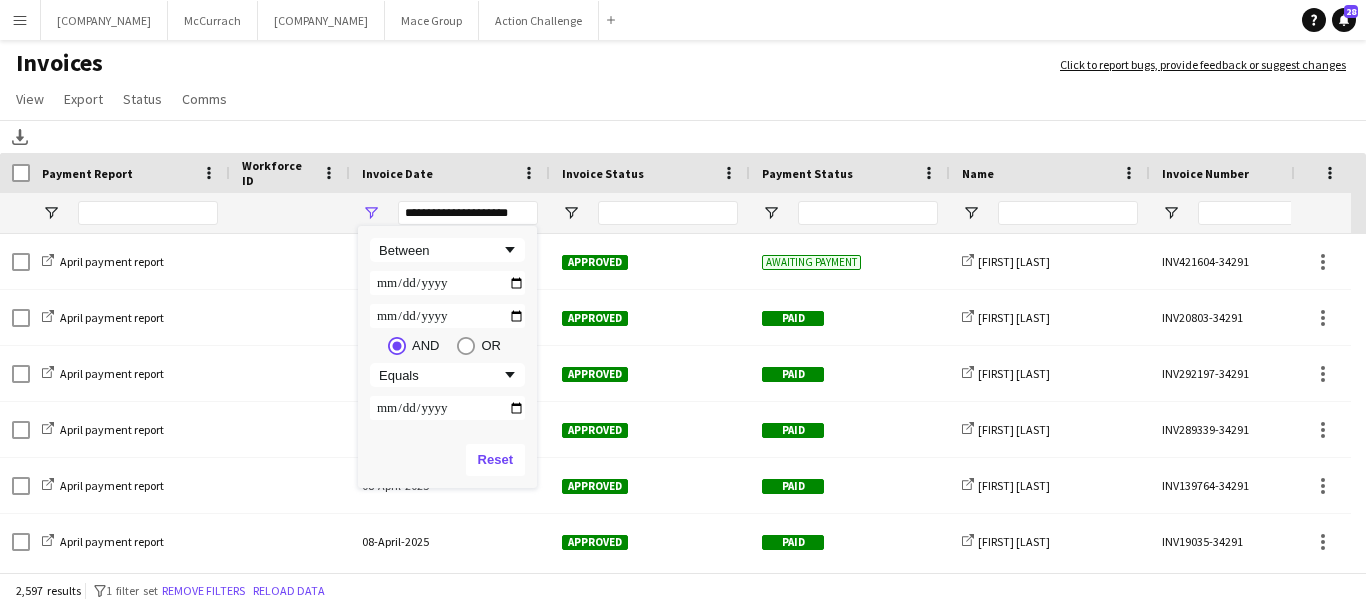 type on "**********" 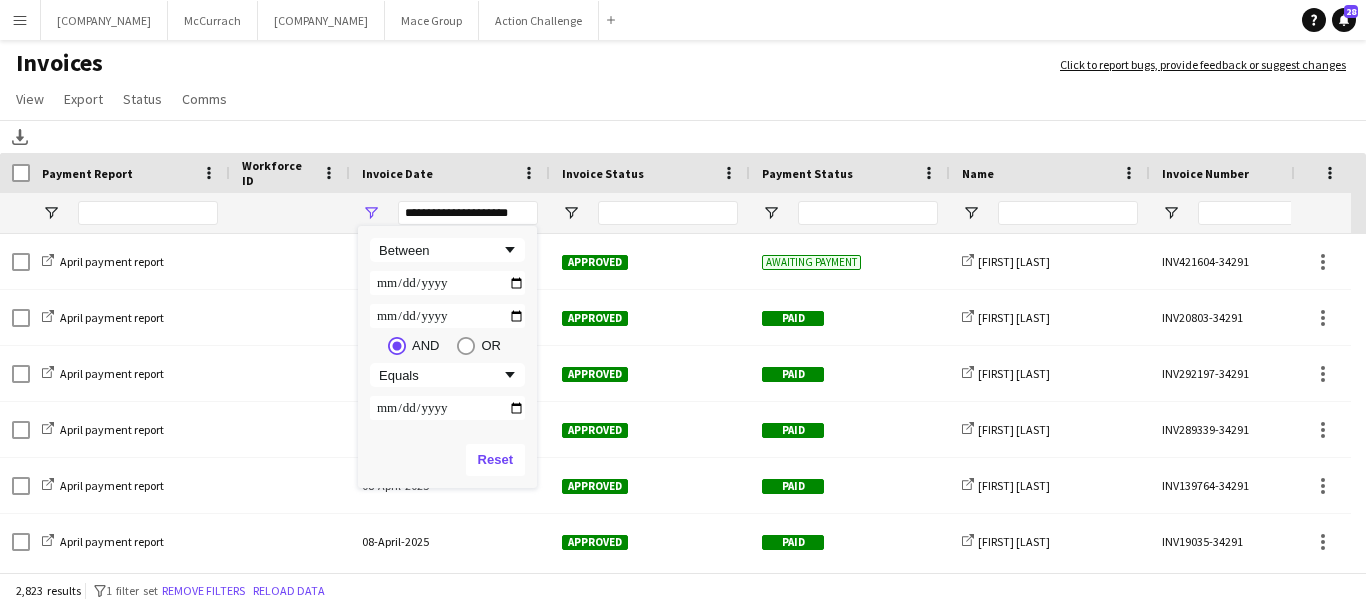 type on "**********" 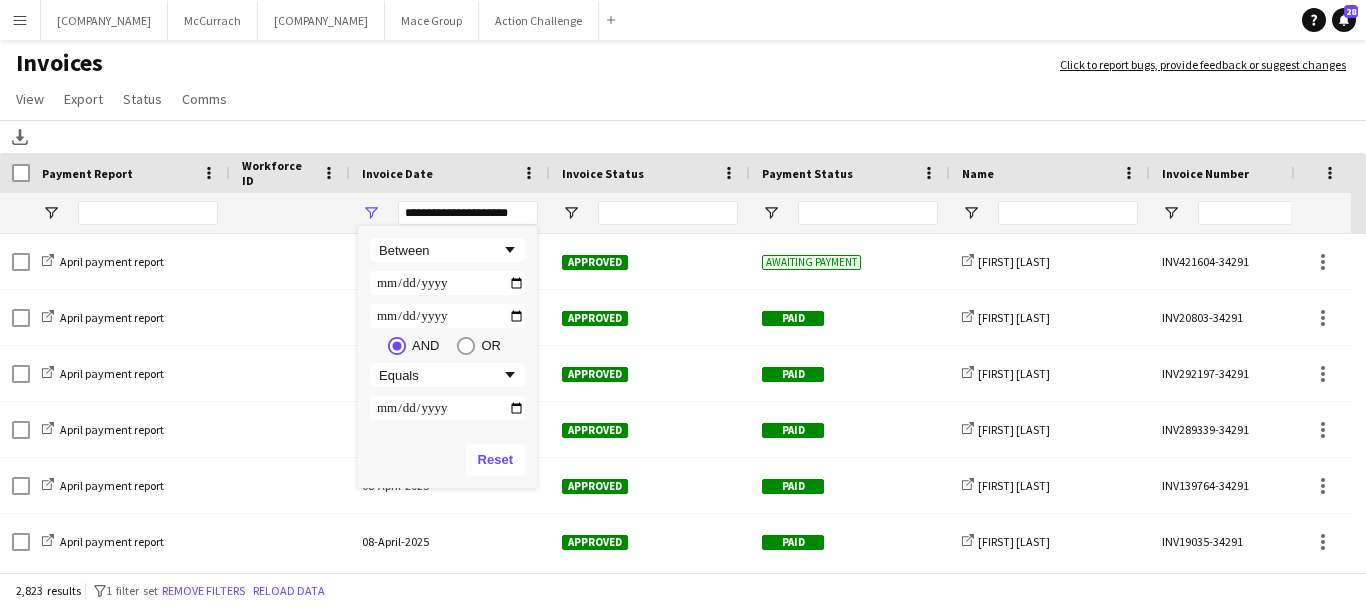 type on "**********" 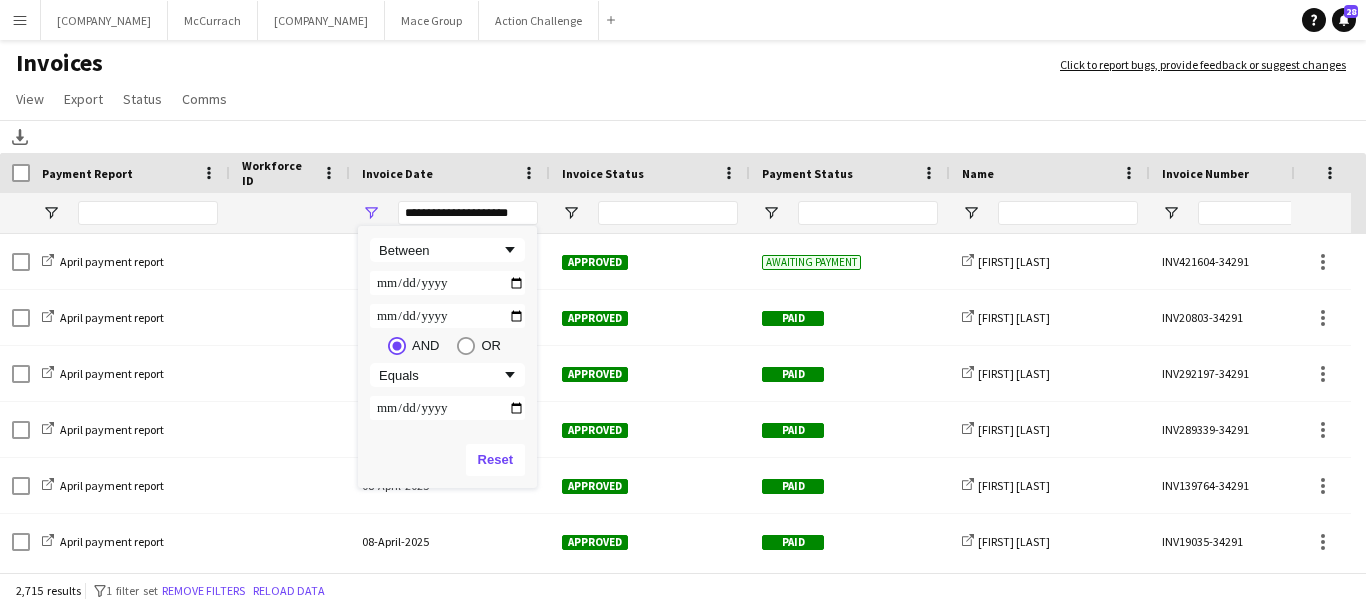 click on "View  Customise view Customise filters Reset Filters Reset View Reset All  Export  Export as XLSX Export as PDF  Status  Mark as approved Mark as rejected Mark as paid Mark as awaiting payment  Comms  Send notification Create chat" 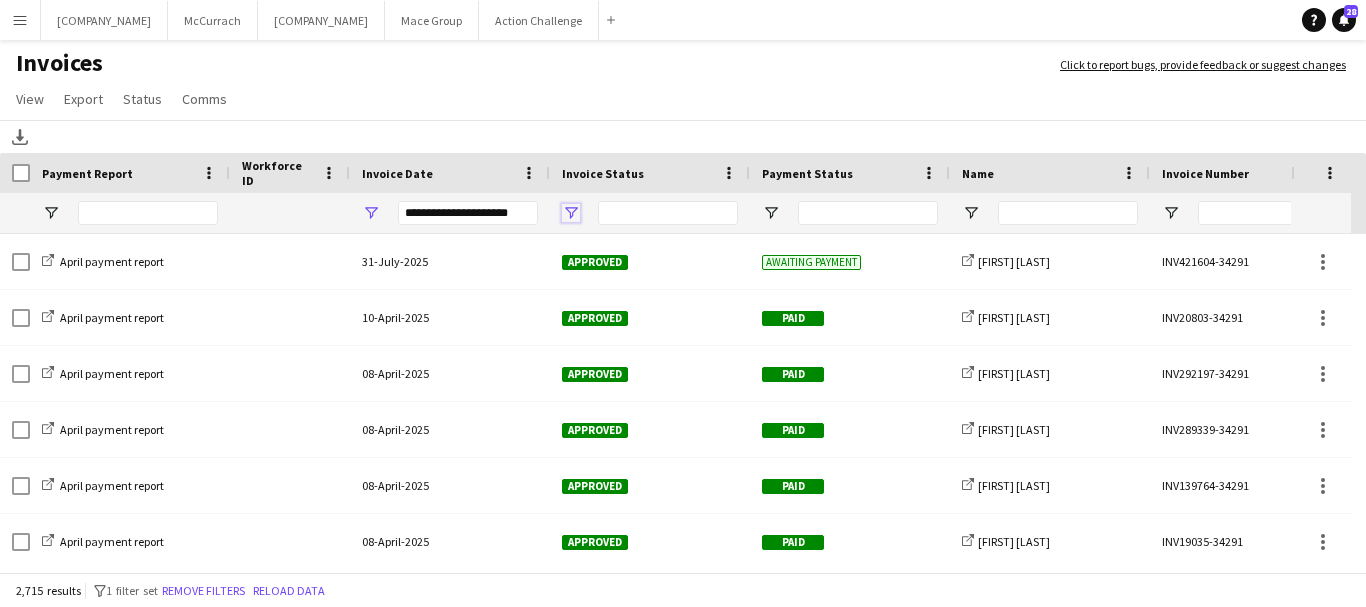 click 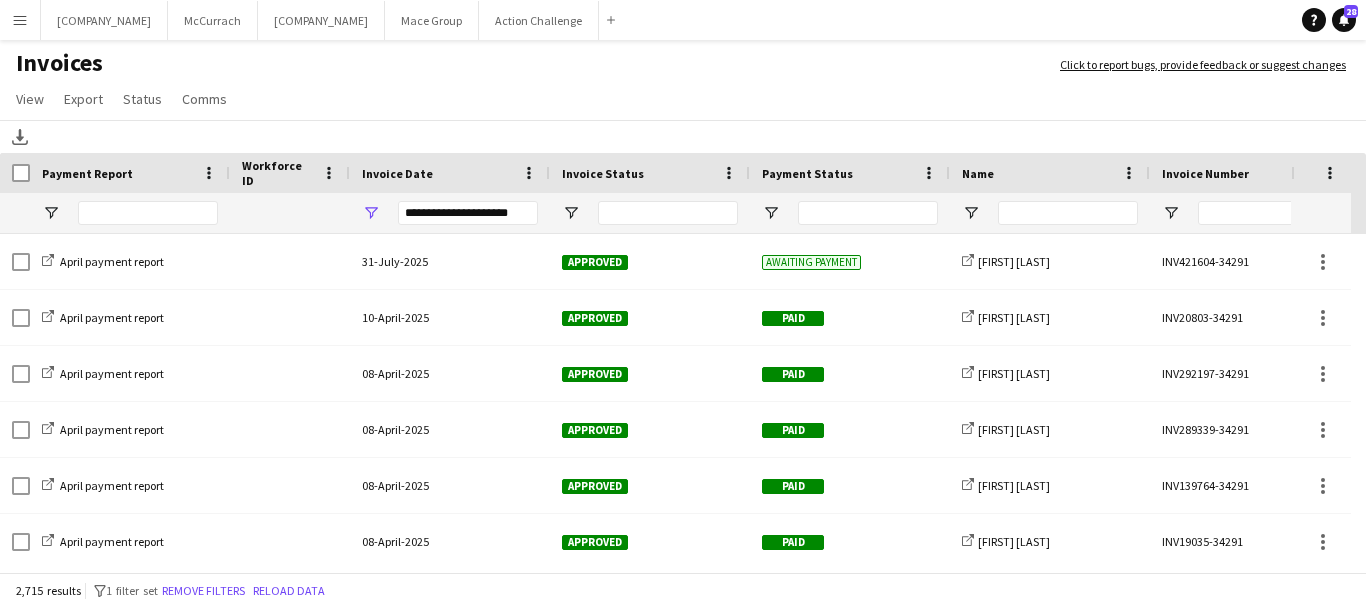 click on "View  Customise view Customise filters Reset Filters Reset View Reset All  Export  Export as XLSX Export as PDF  Status  Mark as approved Mark as rejected Mark as paid Mark as awaiting payment  Comms  Send notification Create chat" 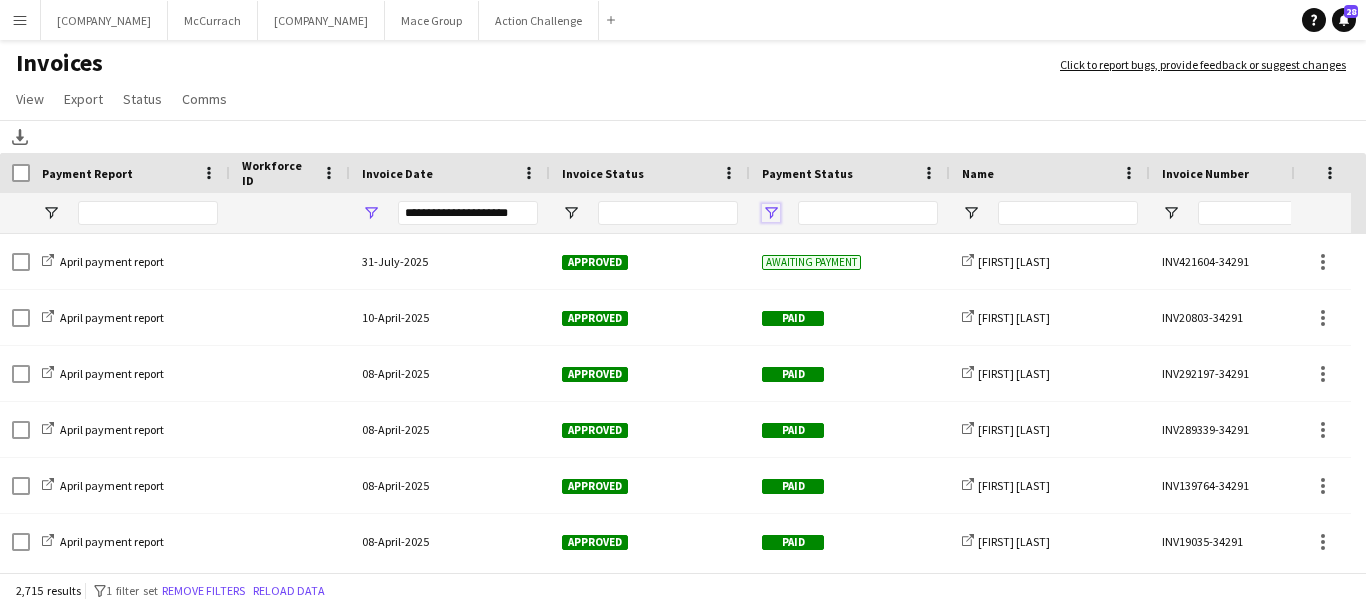 click 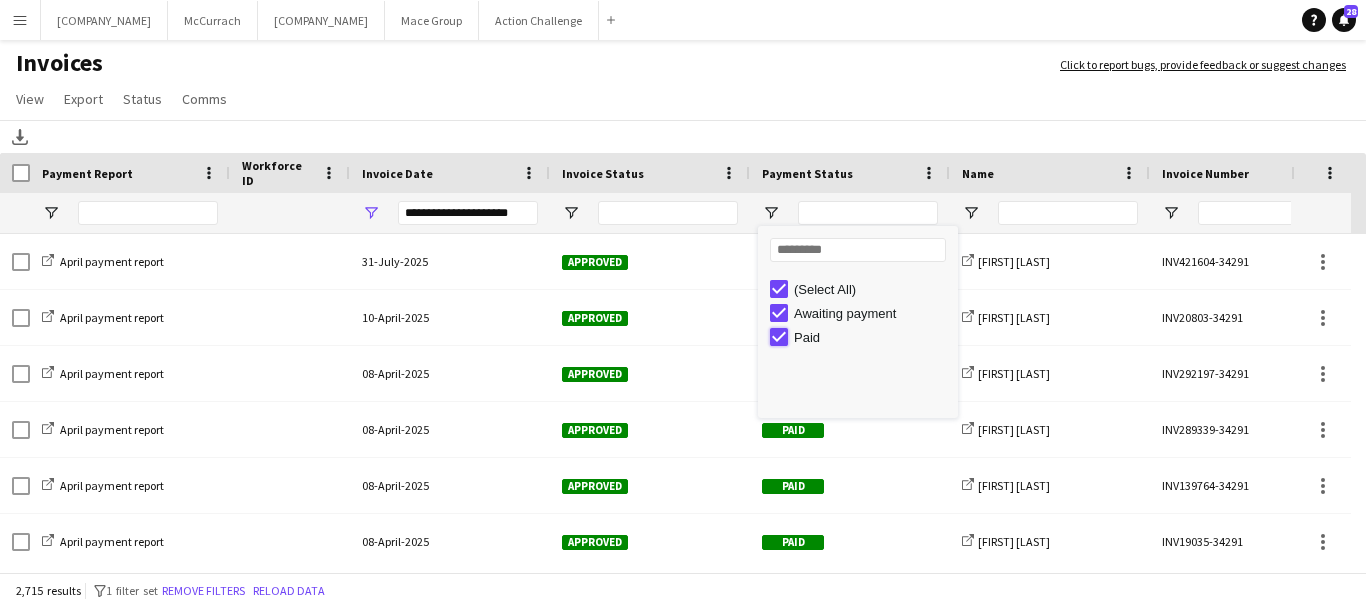 type on "**********" 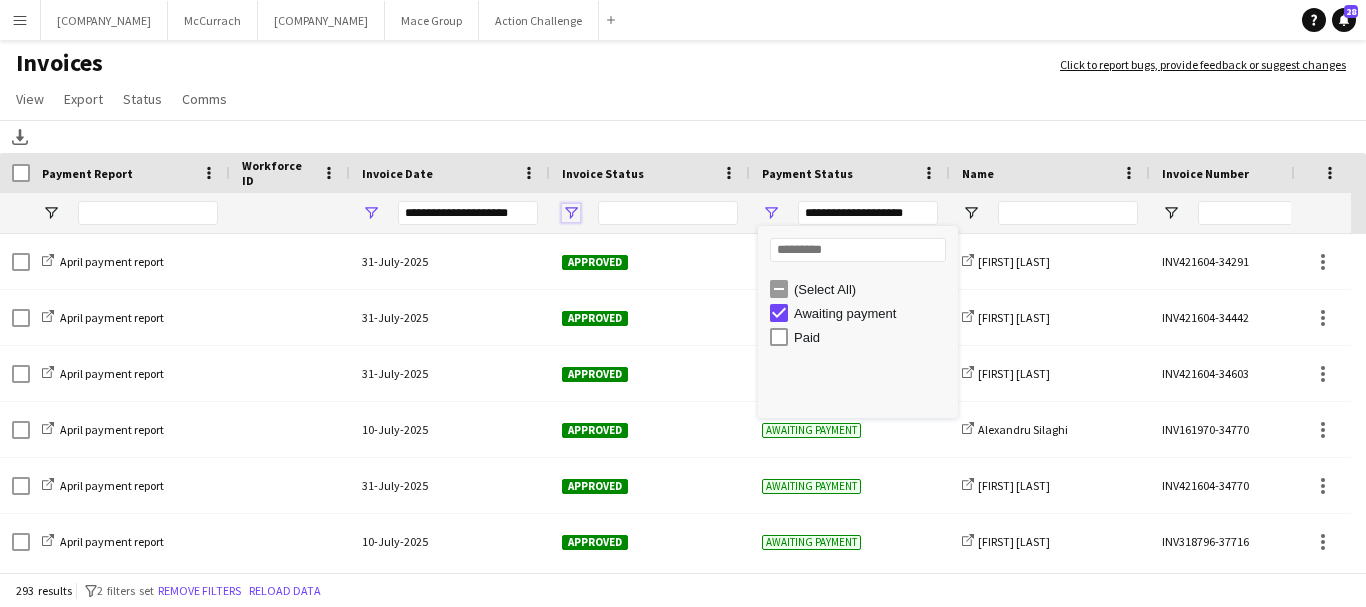click 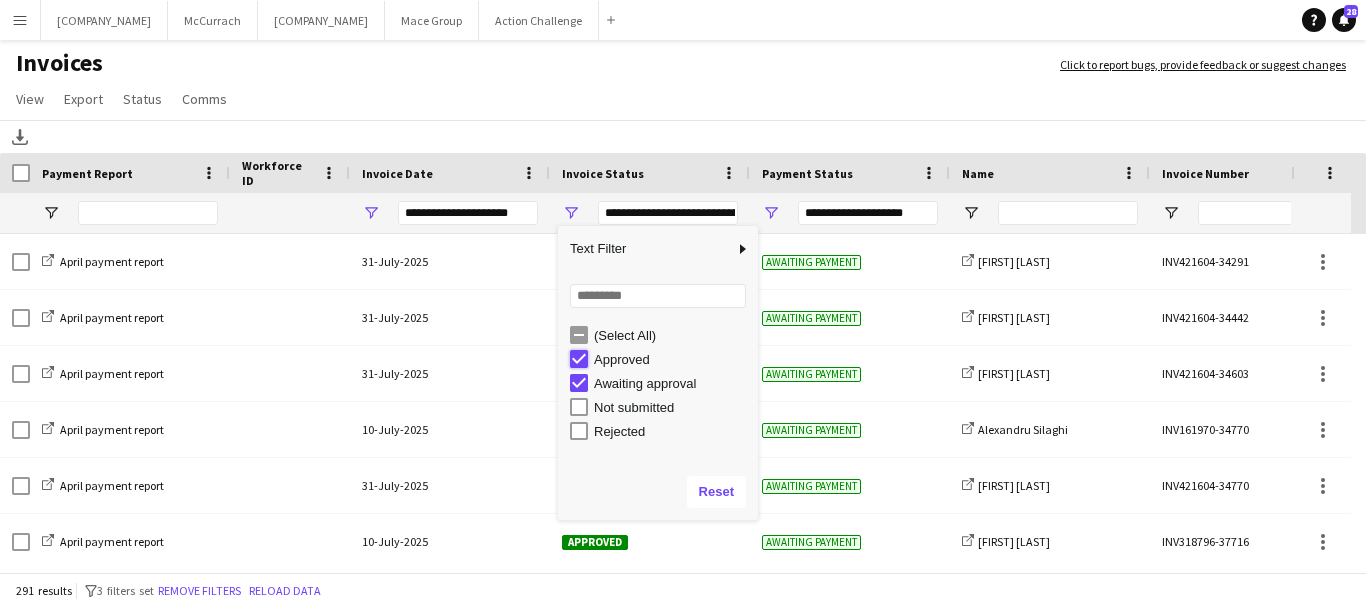 type on "**********" 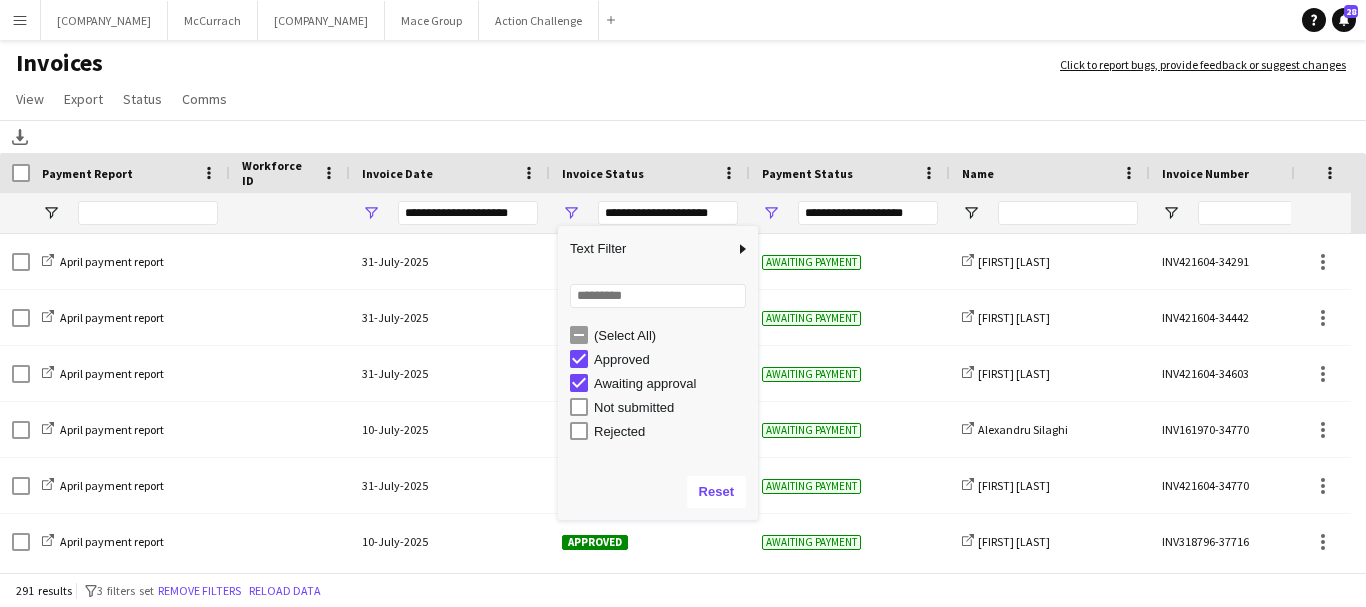 type on "***" 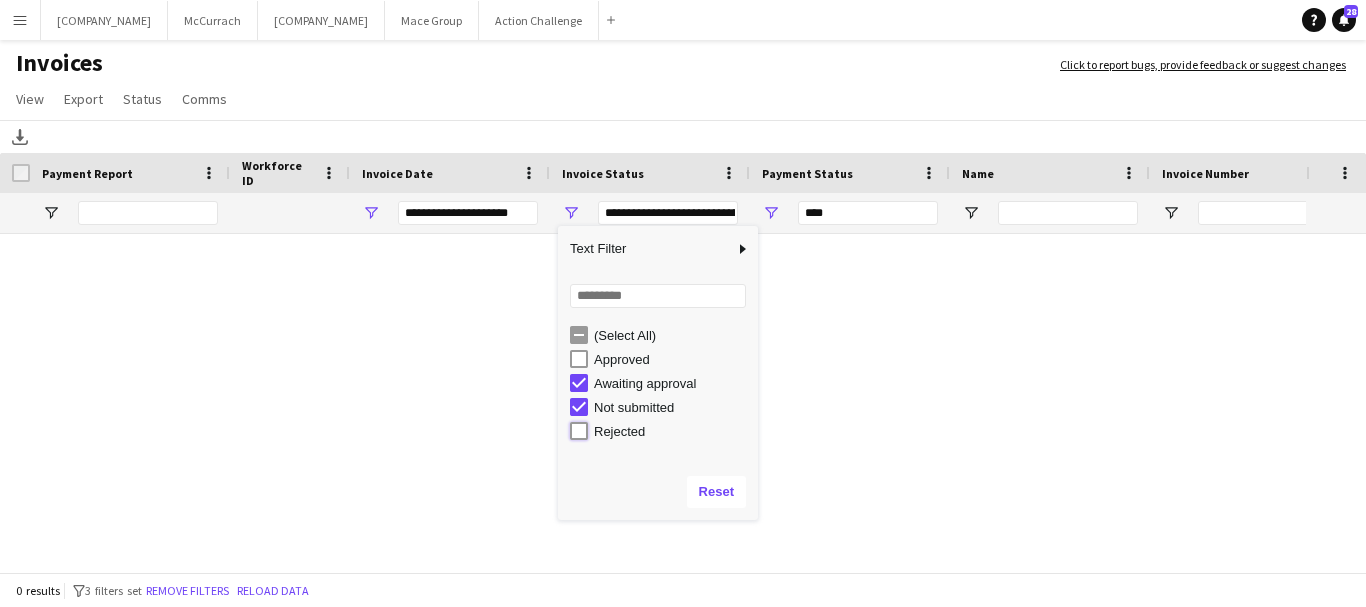 type on "**********" 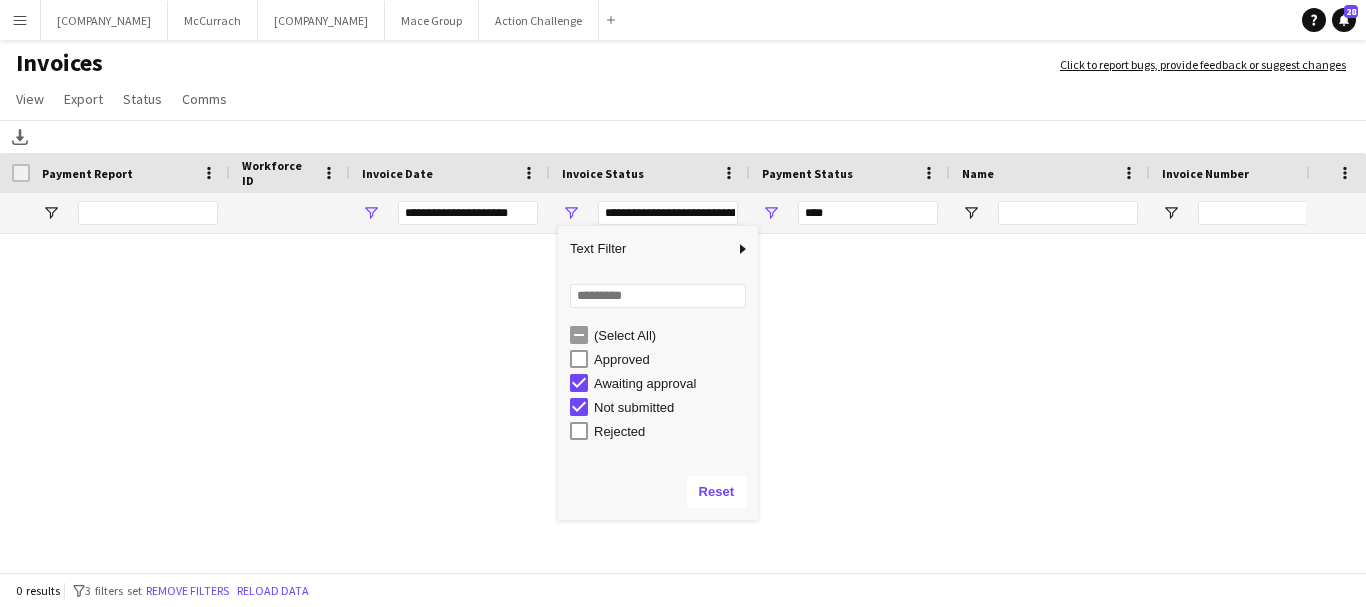 type on "**********" 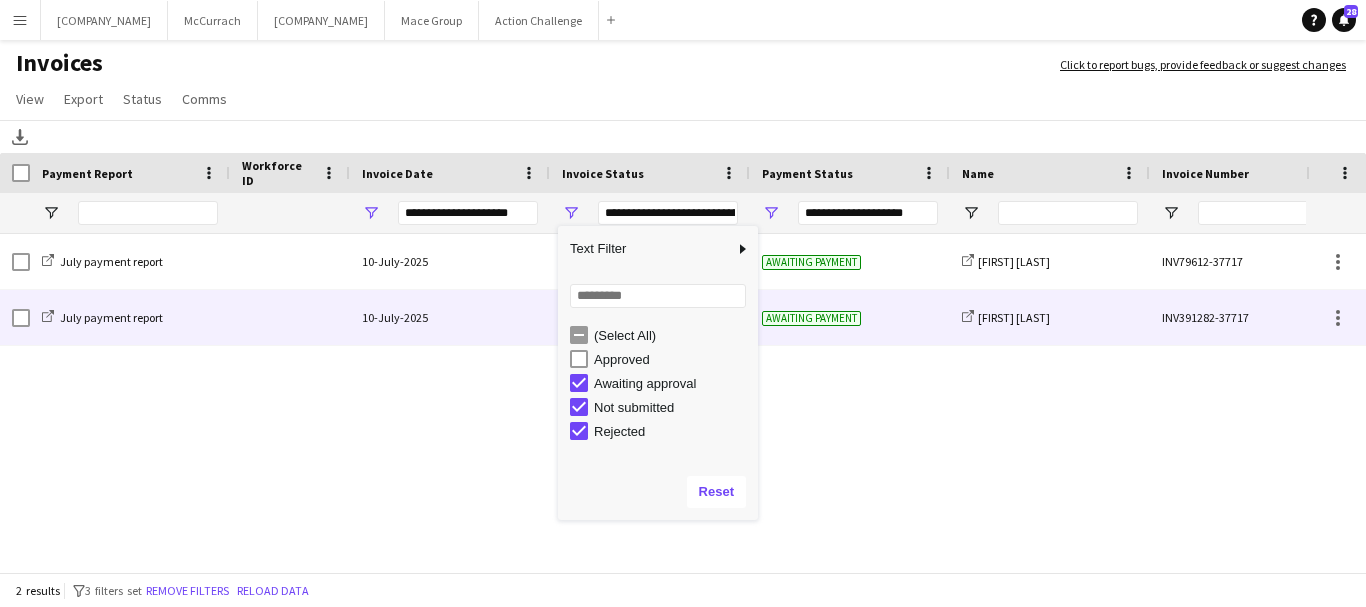 click on "10-July-2025" 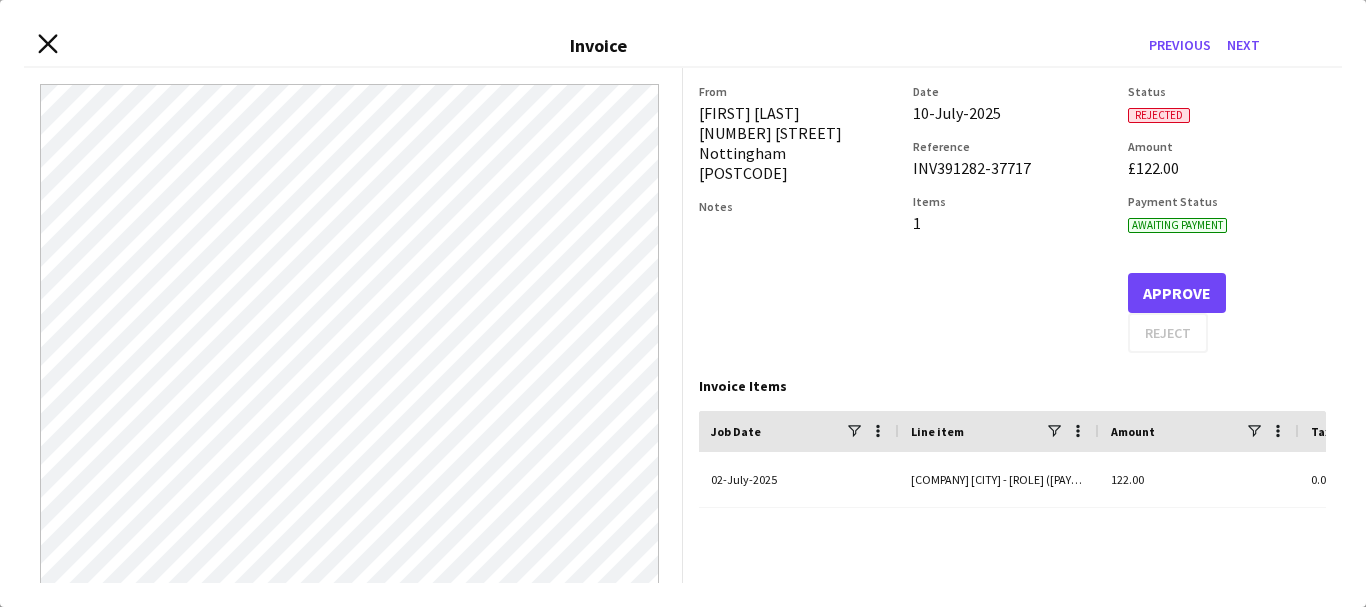 click 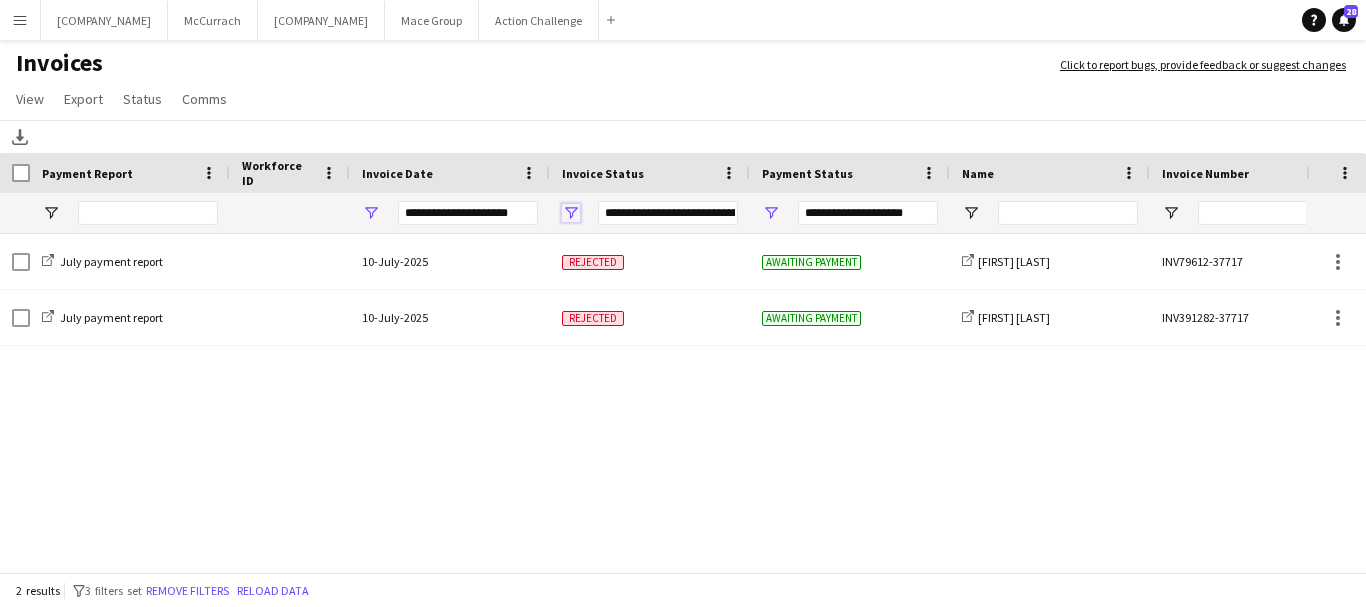 click 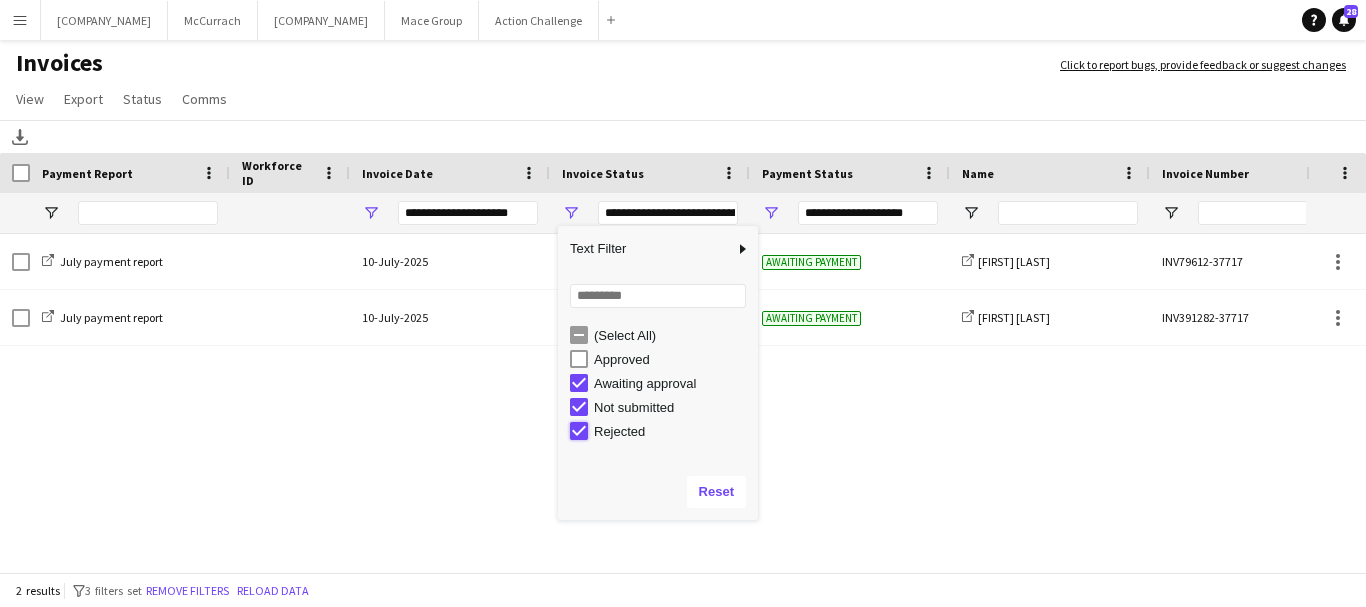 type on "**********" 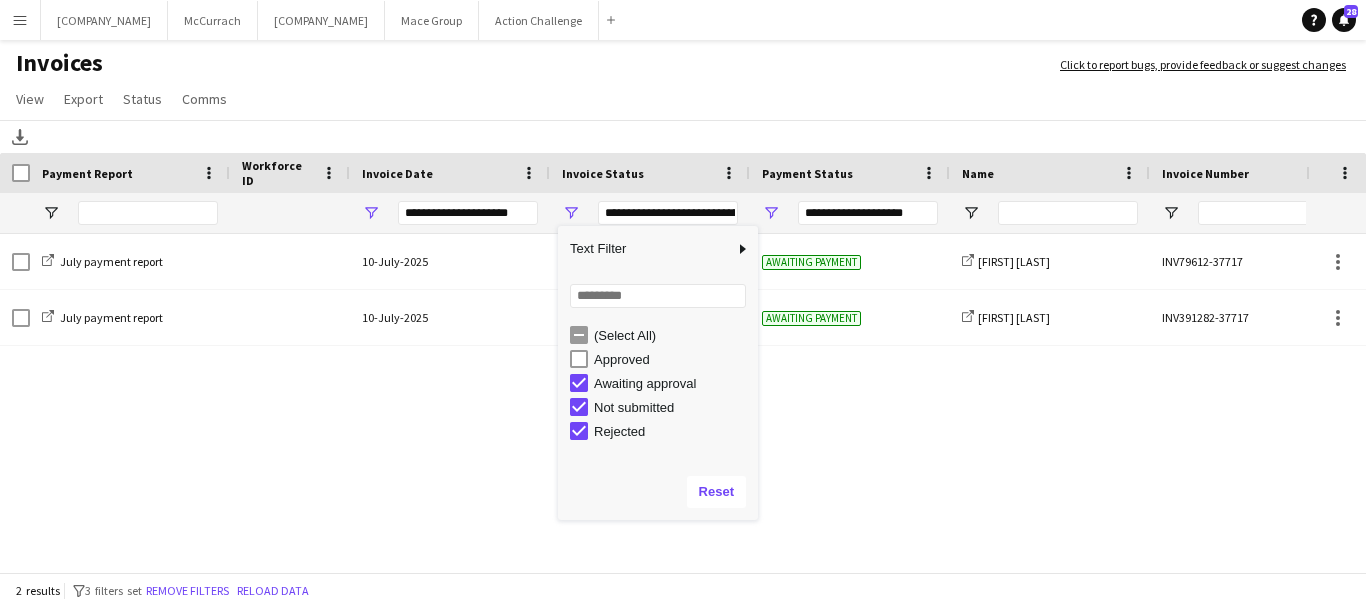 type on "***" 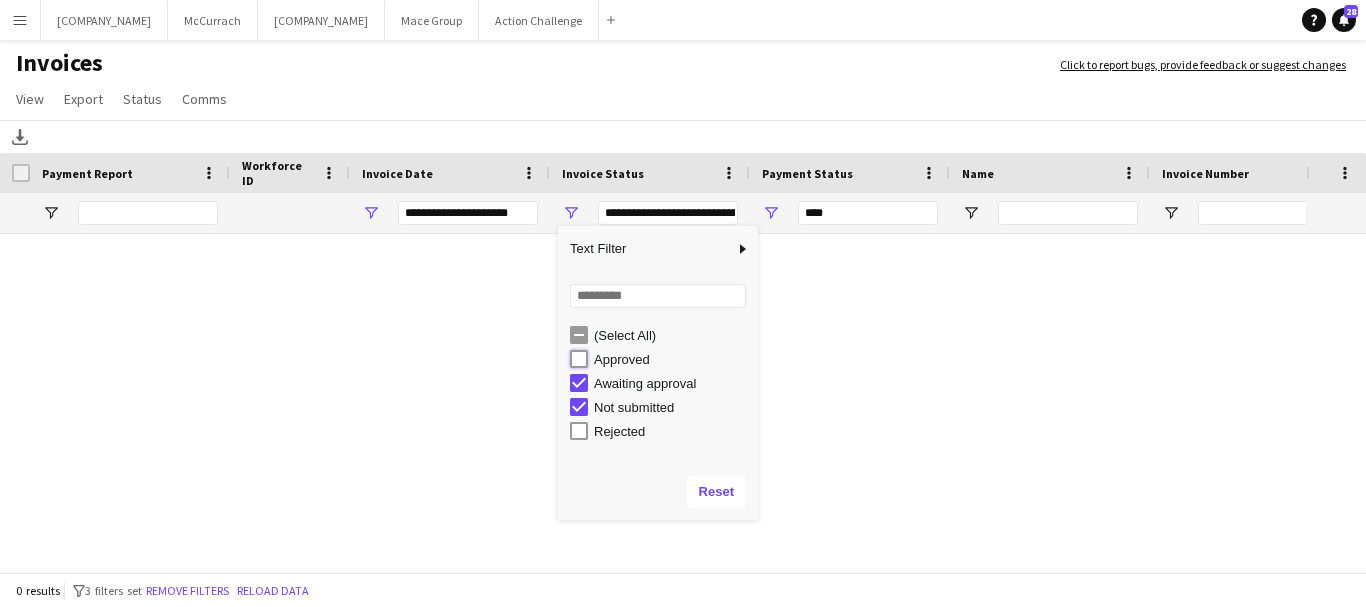 type on "**********" 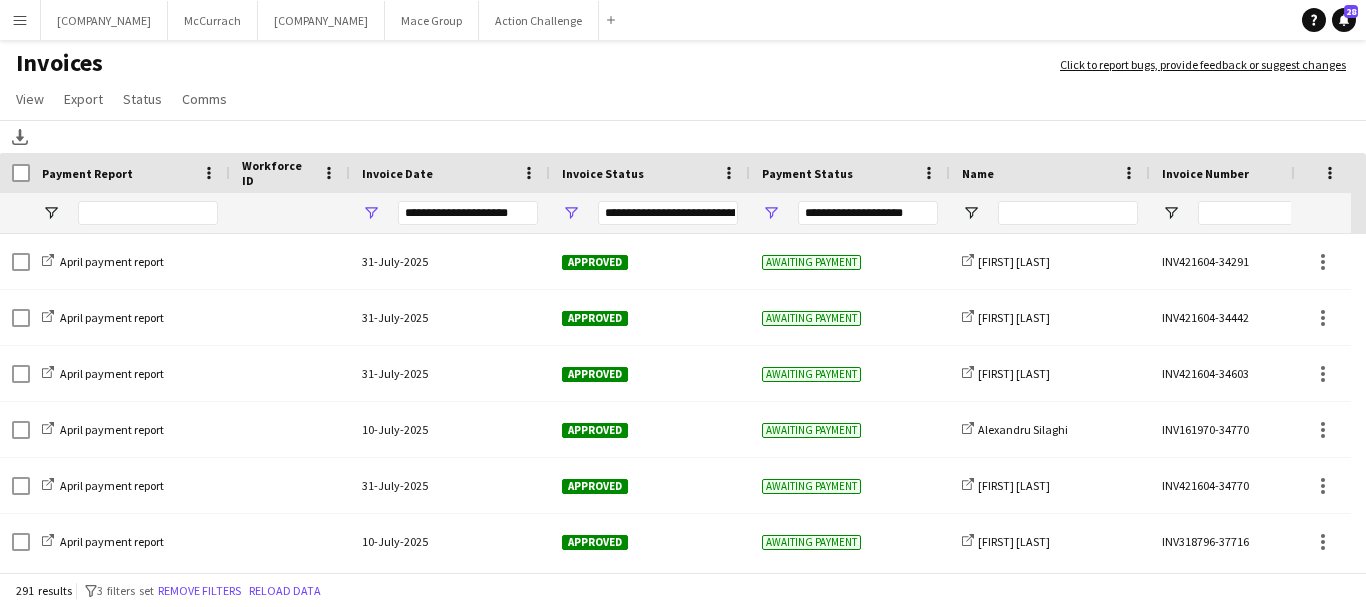 click on "Invoices" 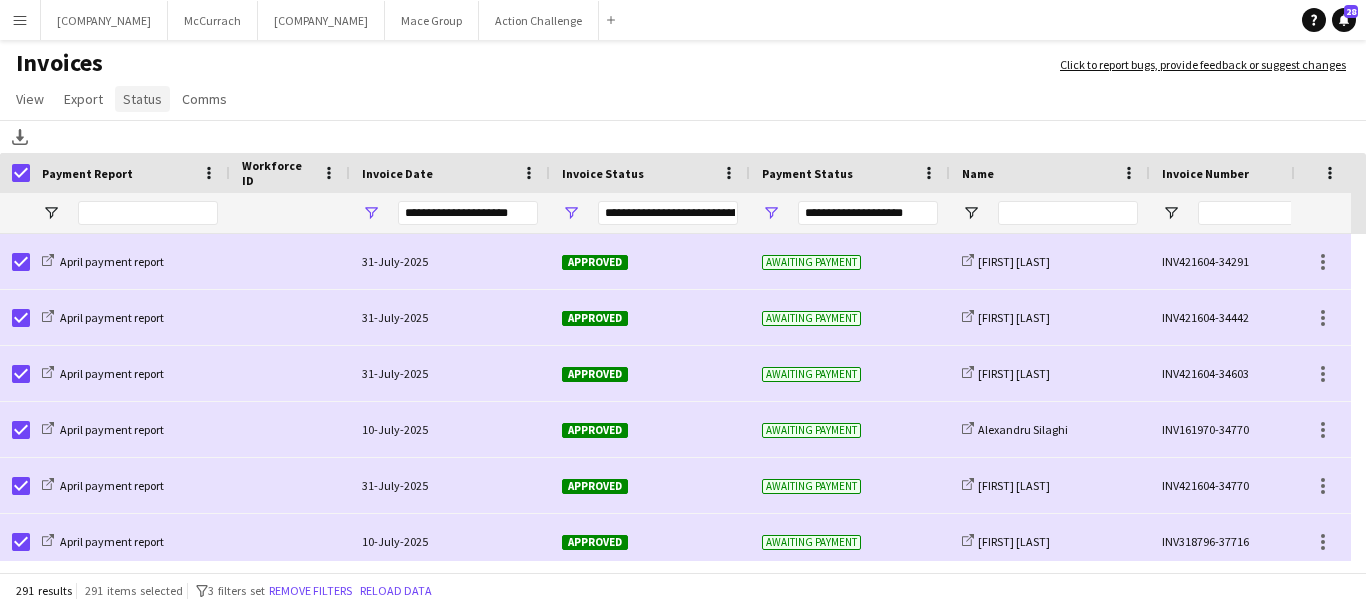 click on "Status" 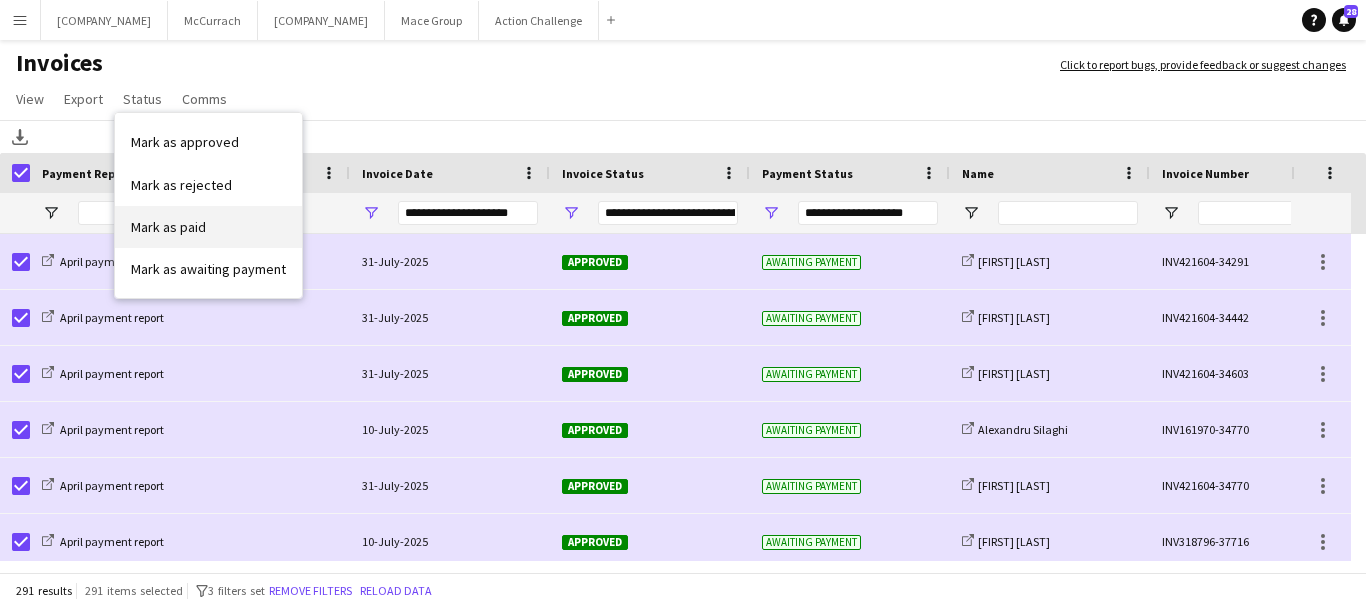 click on "Mark as paid" at bounding box center (168, 227) 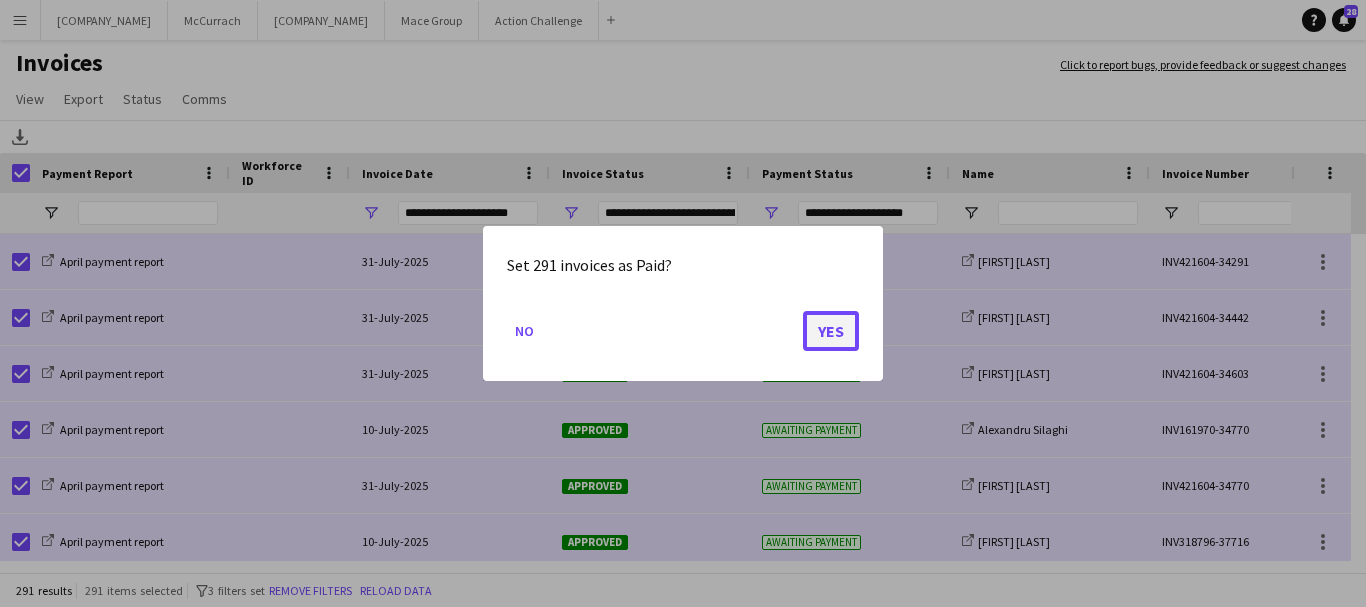 click on "Yes" 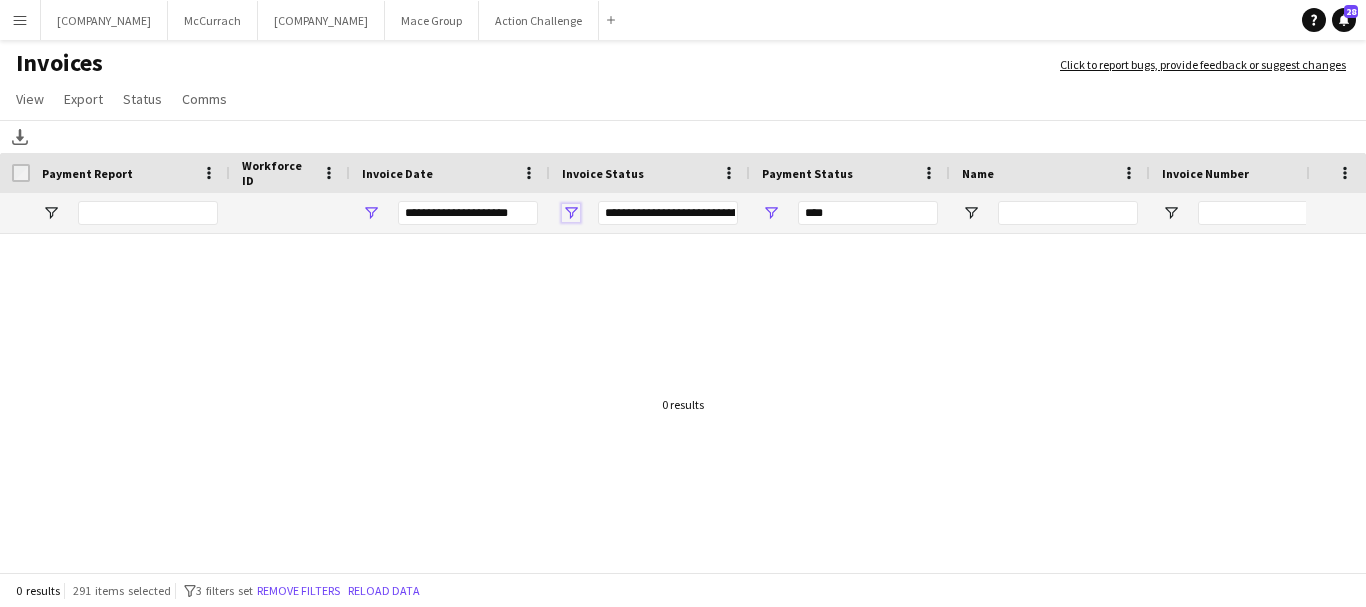 click 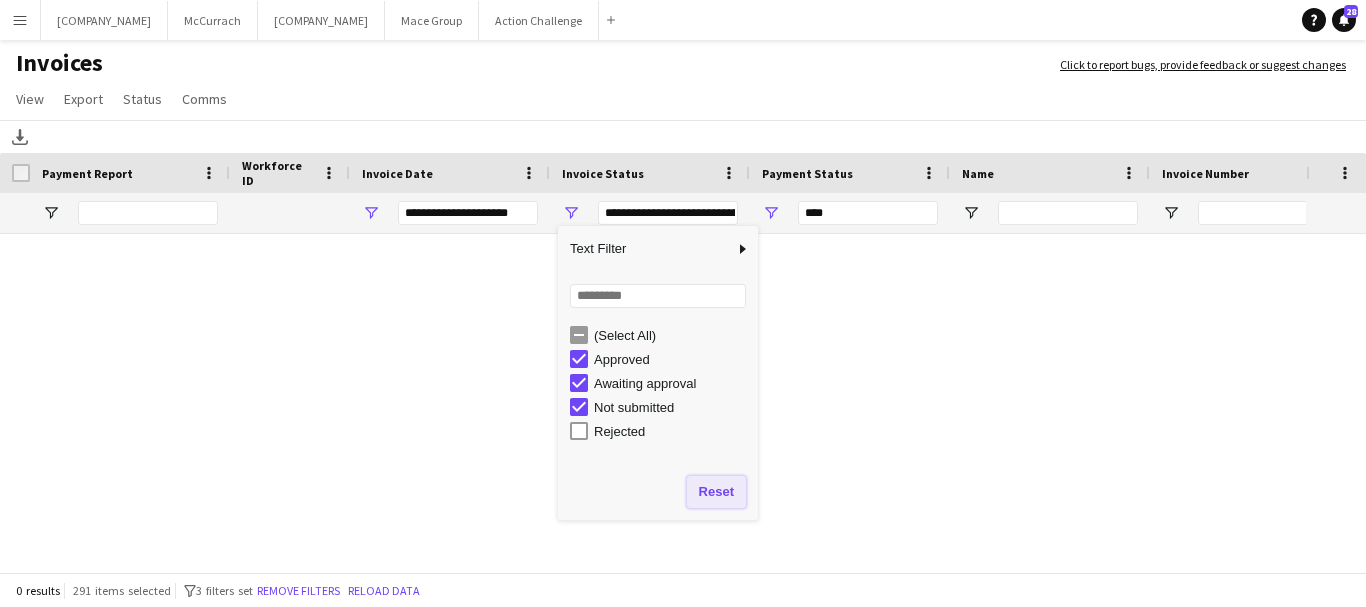 click on "Reset" 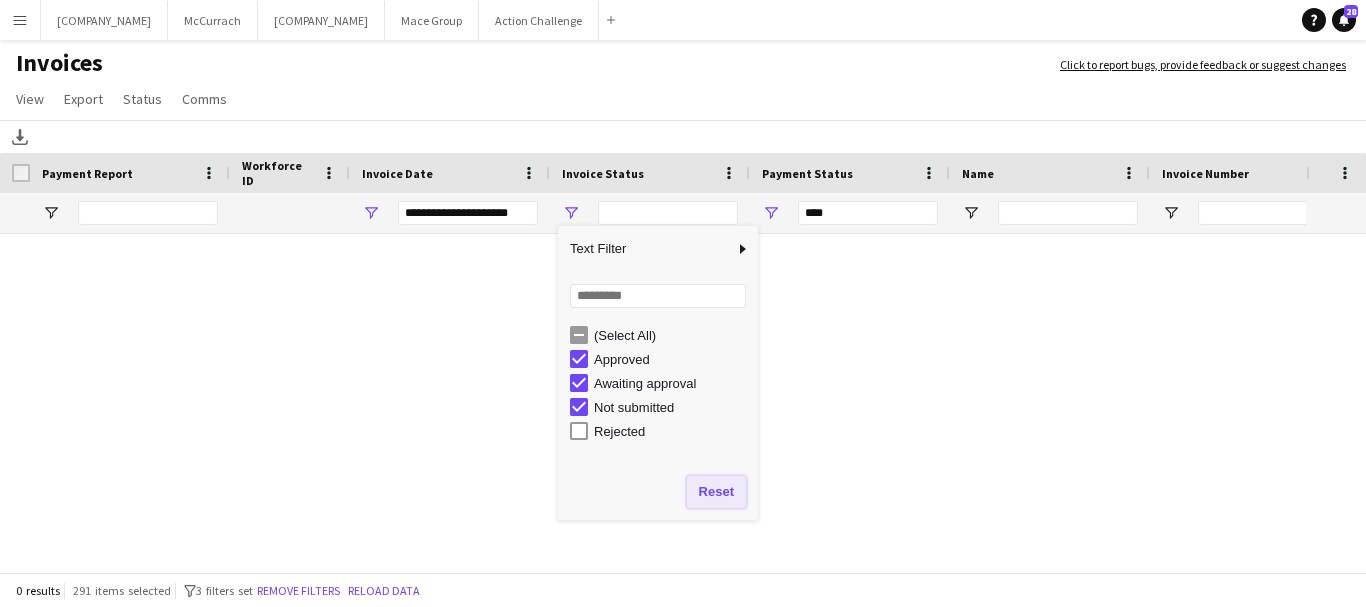 type on "**********" 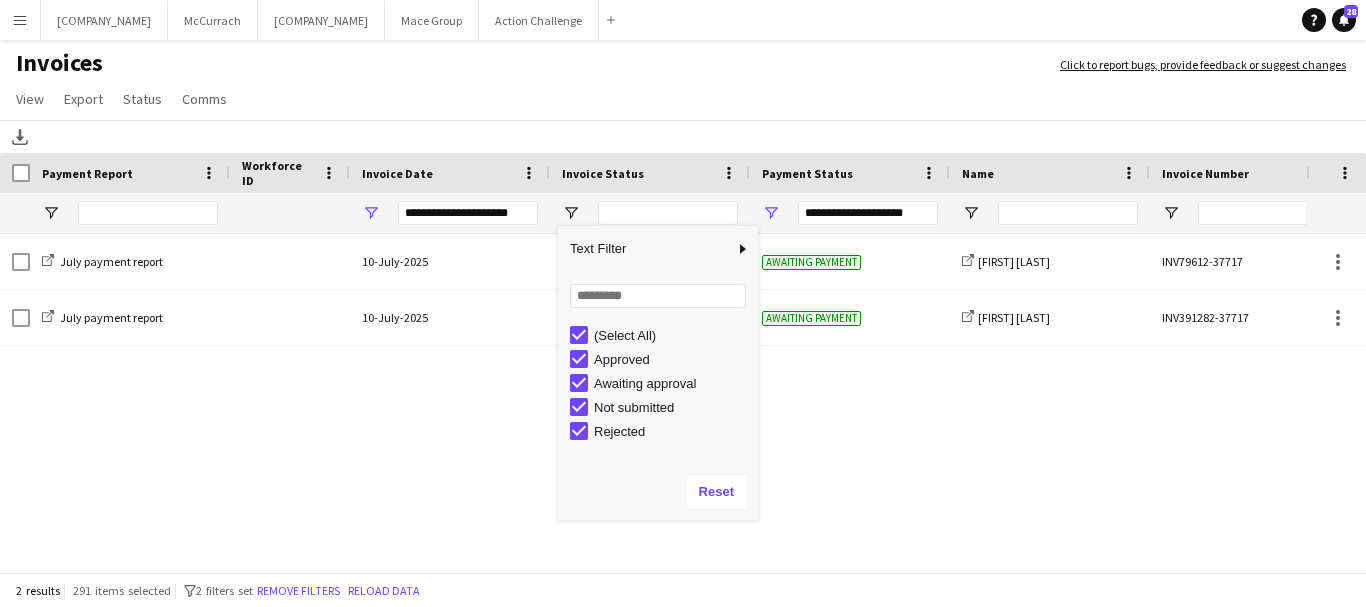 click on "July payment report
10-July-2025 Rejected Awaiting payment
share-external-link-1
[FIRST] [LAST]  INV79612-37717 £236.00
July payment report
10-July-2025 Rejected Awaiting payment
share-external-link-1
[FIRST] [LAST]  INV391282-37717 £122.00" 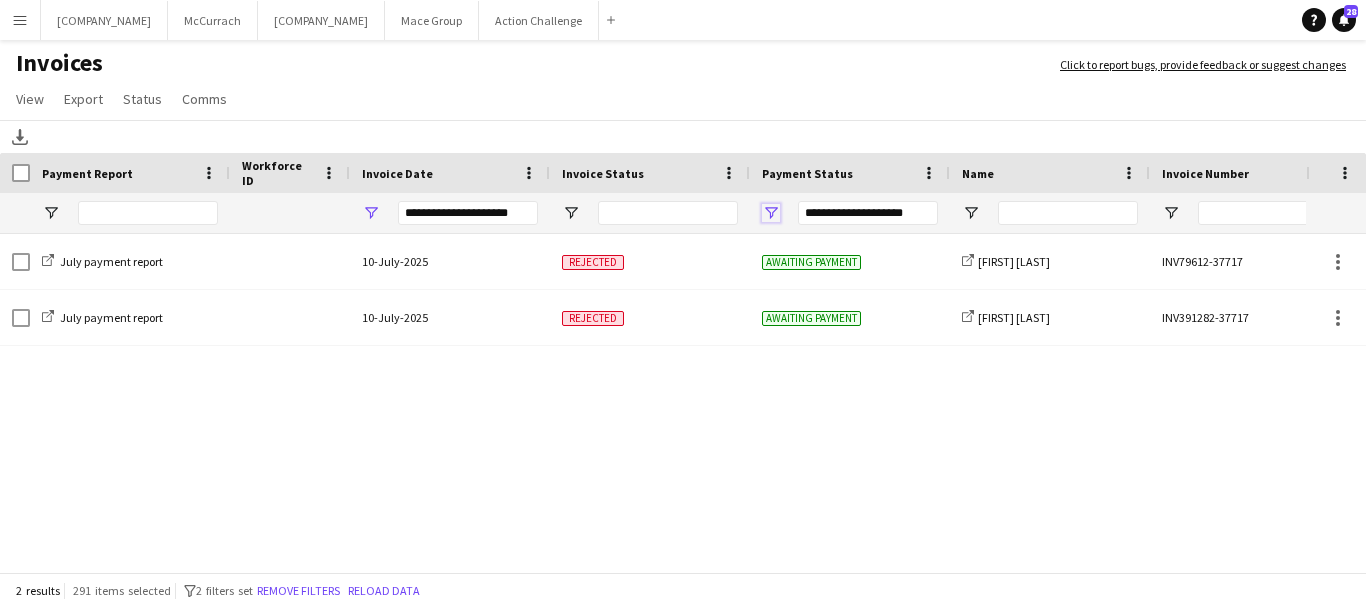 click 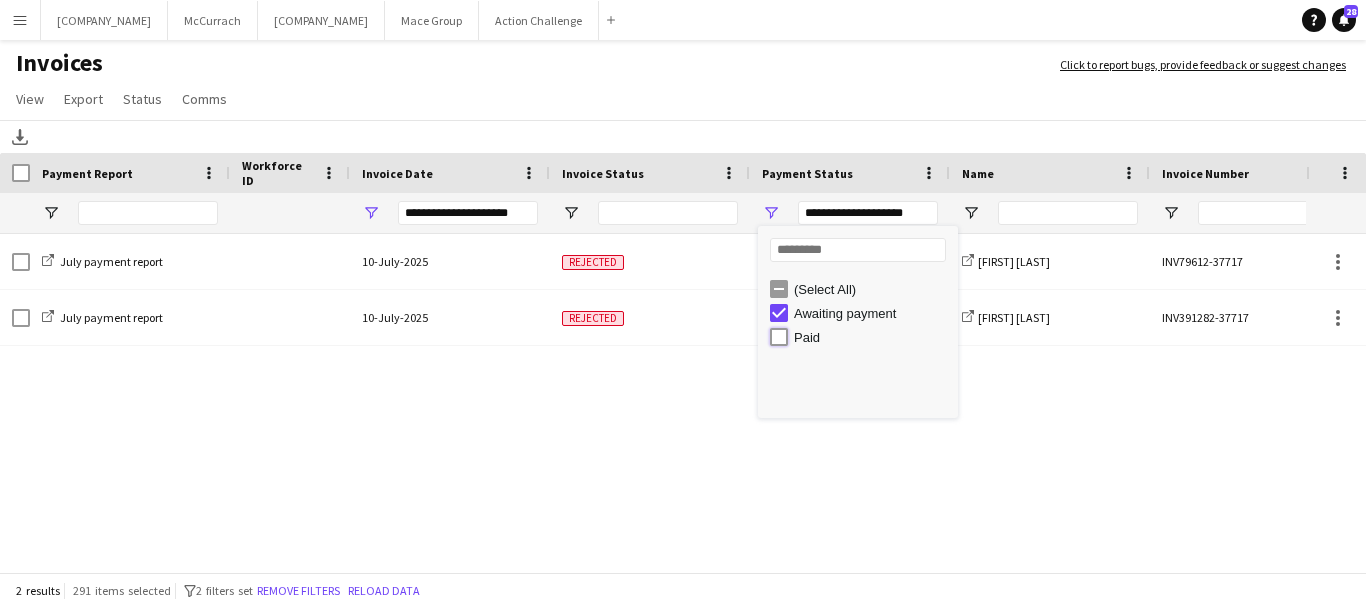 type 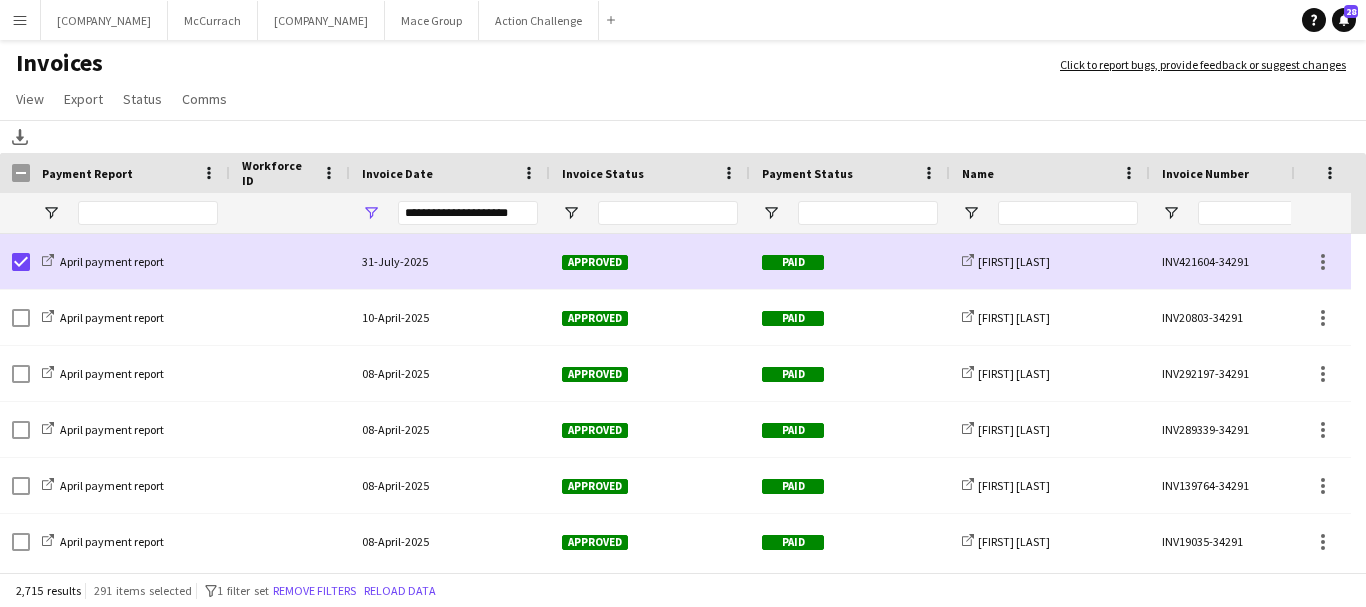 click on "View  Customise view Customise filters Reset Filters Reset View Reset All  Export  Export as XLSX Export as PDF  Status  Mark as approved Mark as rejected Mark as paid Mark as awaiting payment  Comms  Send notification Create chat" 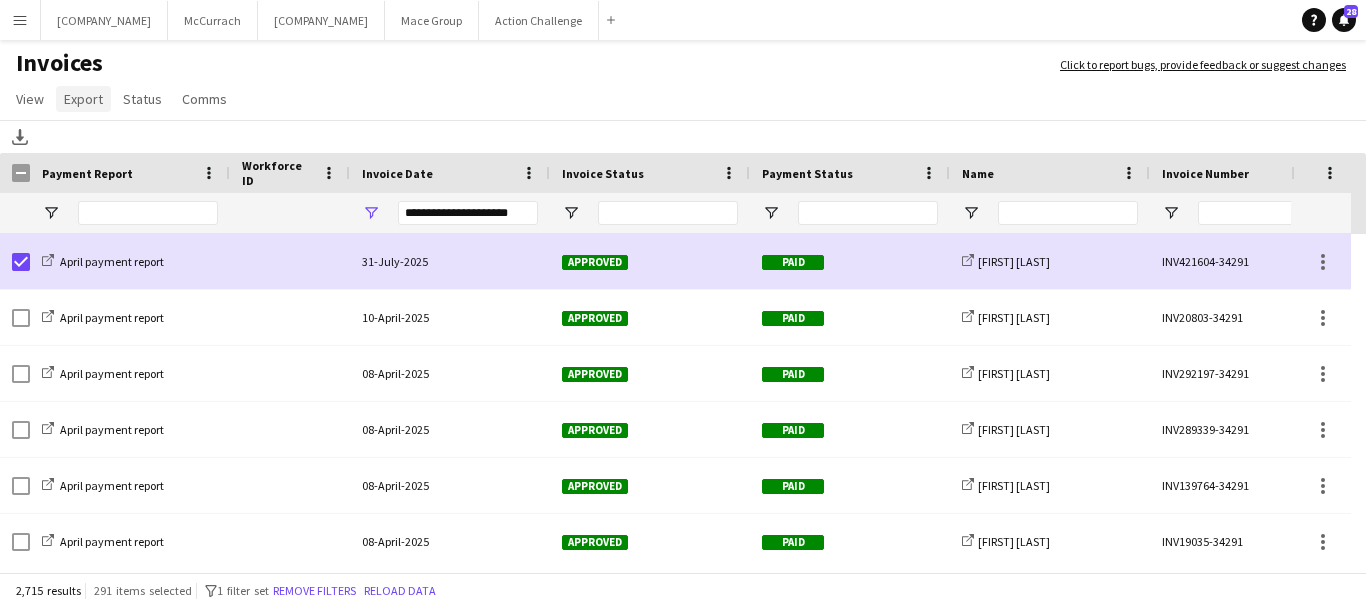 click on "Export" 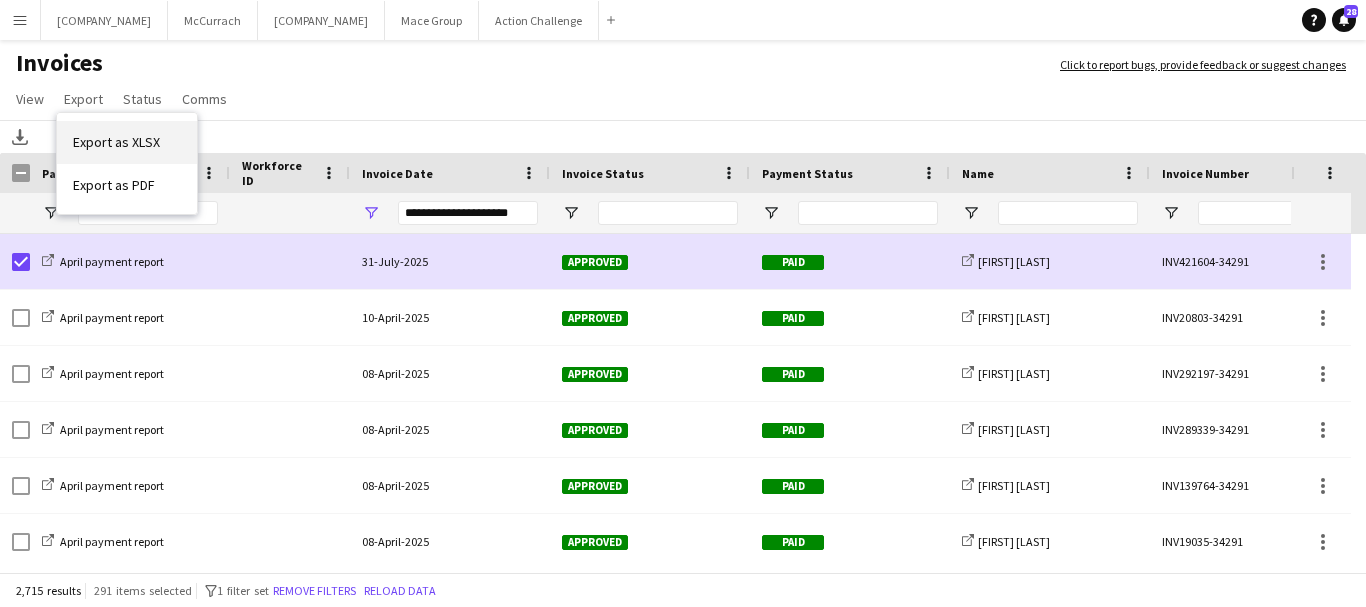 click on "Export as XLSX" at bounding box center (116, 142) 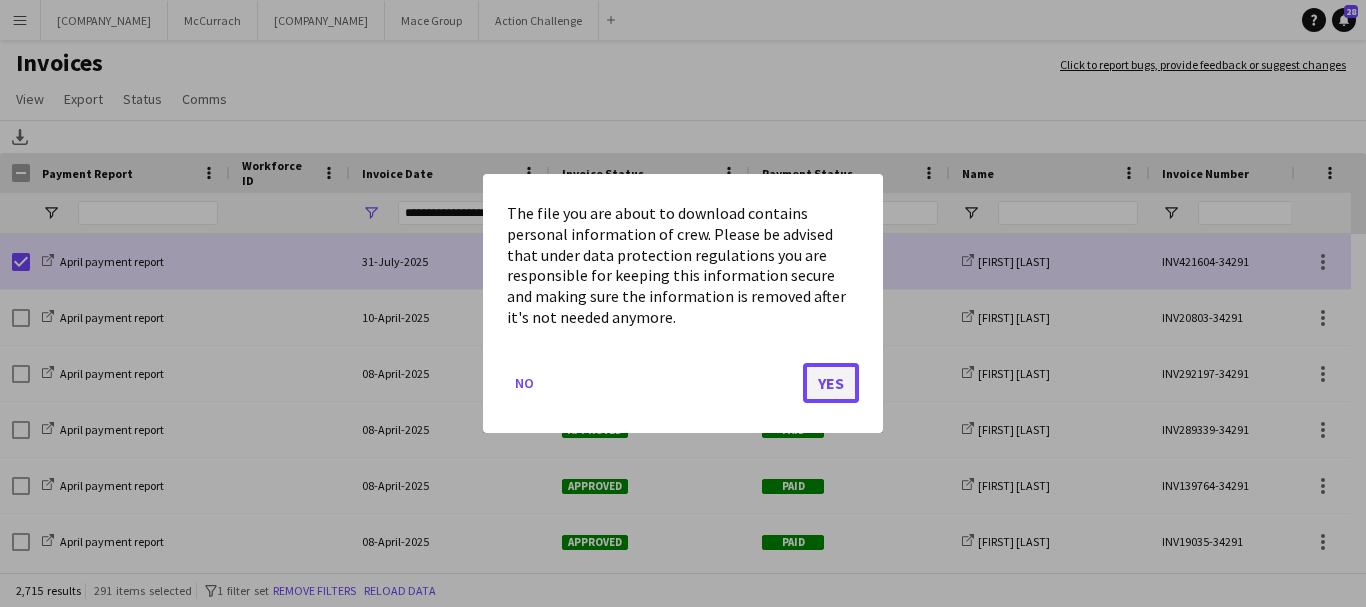 drag, startPoint x: 844, startPoint y: 383, endPoint x: 792, endPoint y: 114, distance: 273.97992 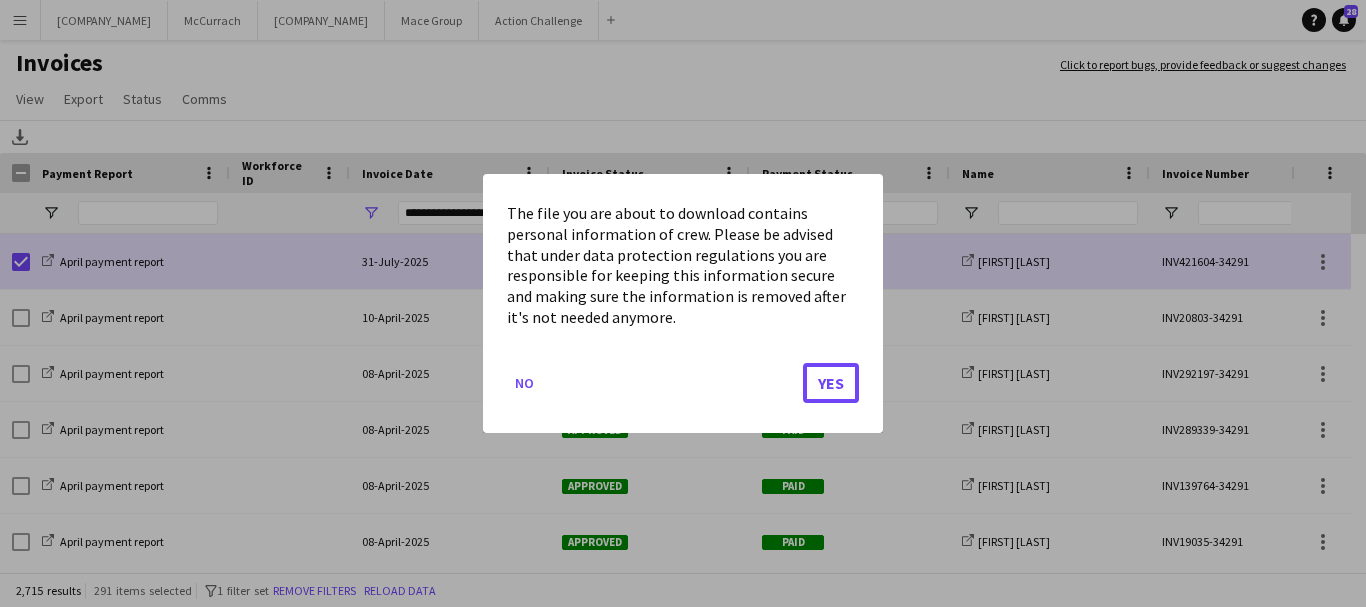 click on "Yes" 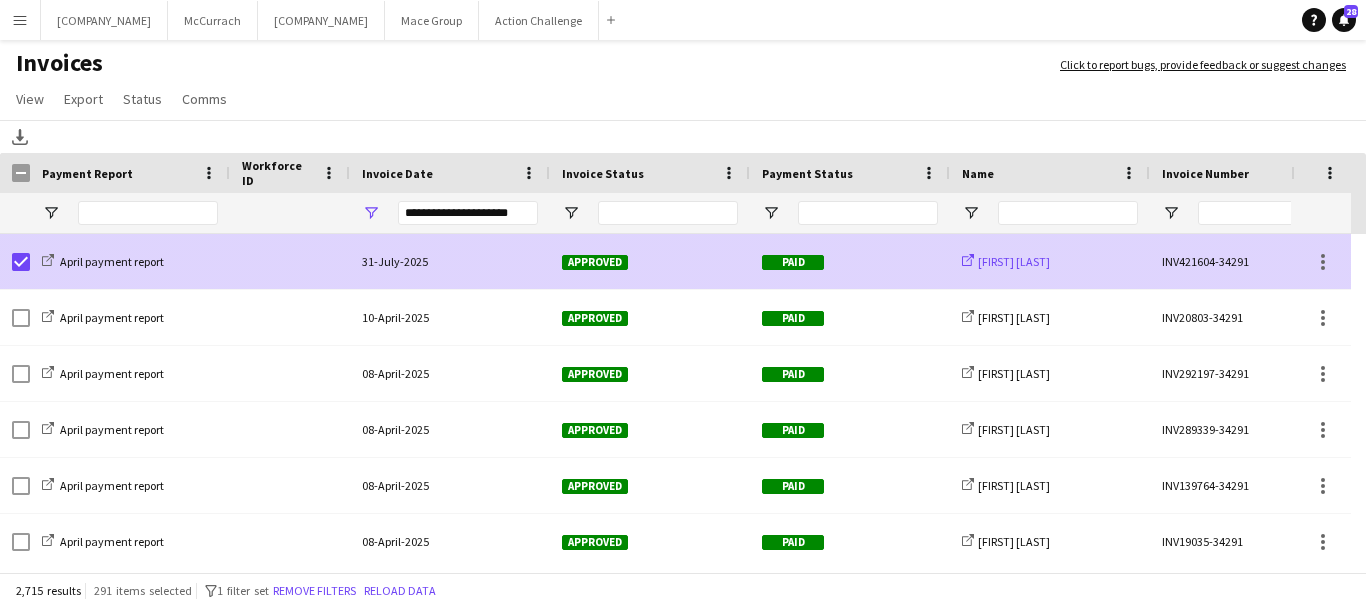 click on "[FIRST] [LAST]" 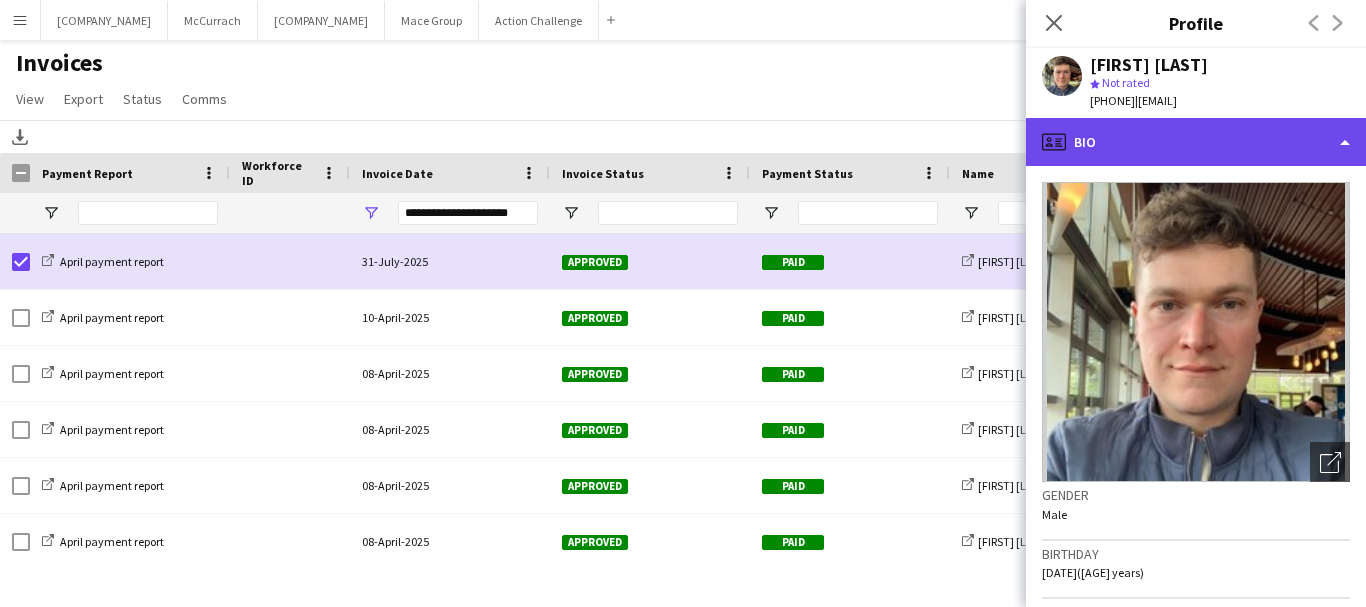 click on "profile
Bio" 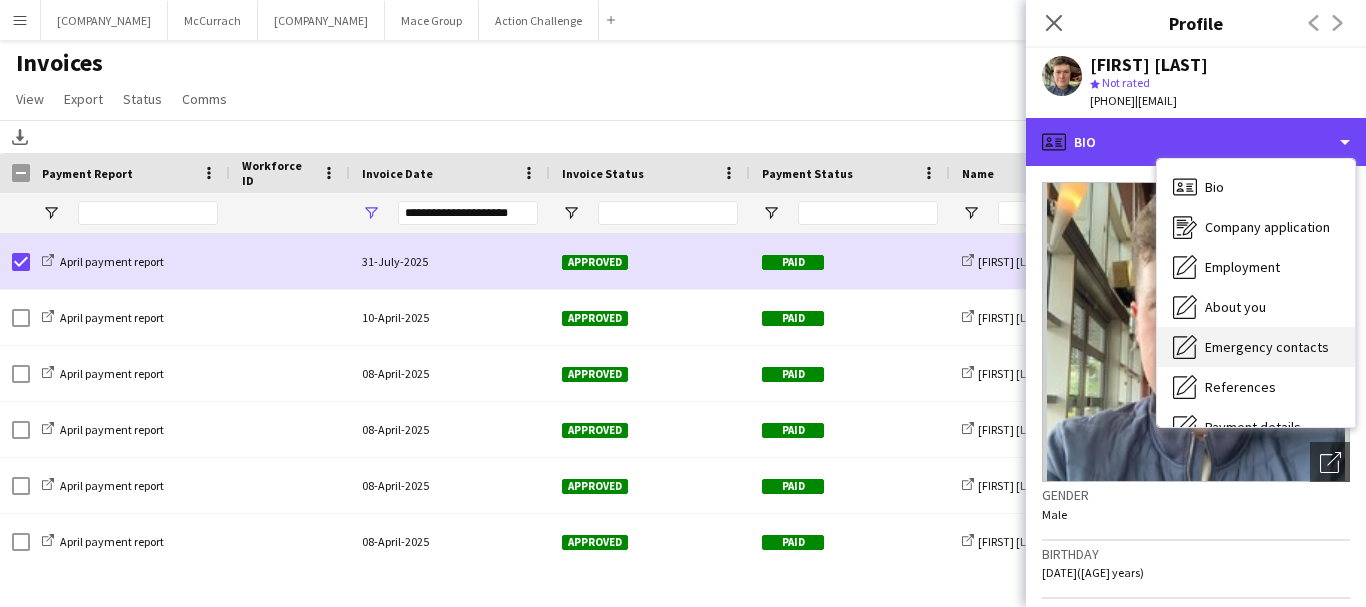 scroll, scrollTop: 228, scrollLeft: 0, axis: vertical 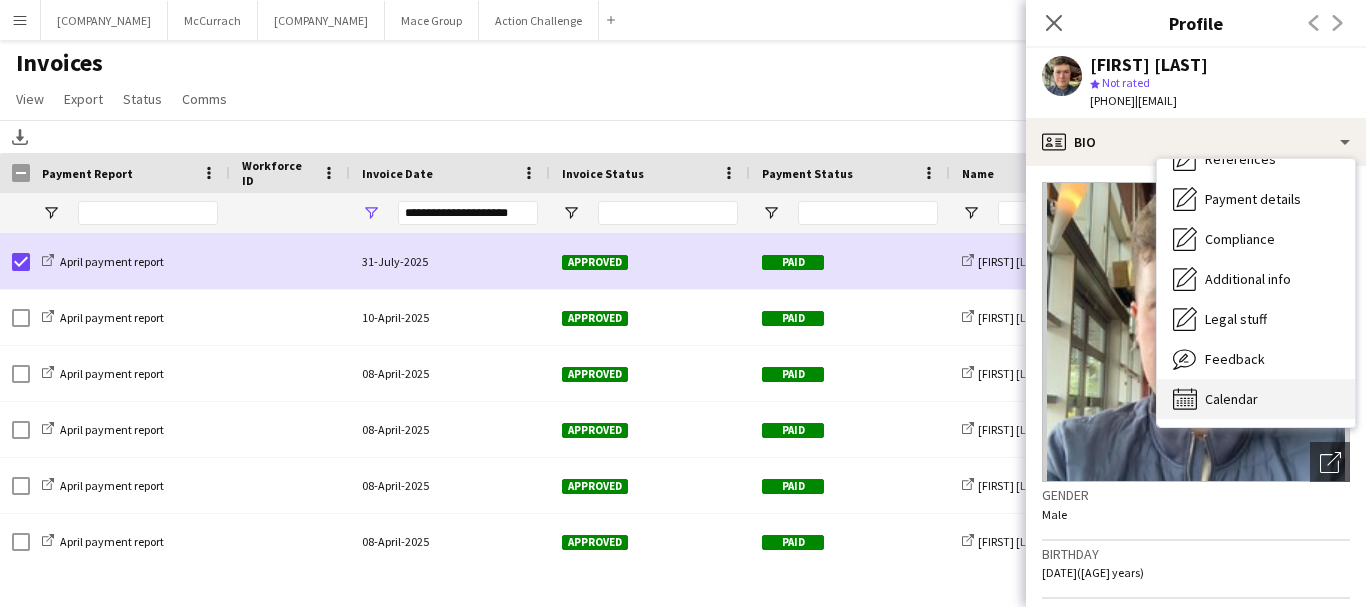 click on "Calendar" at bounding box center (1231, 399) 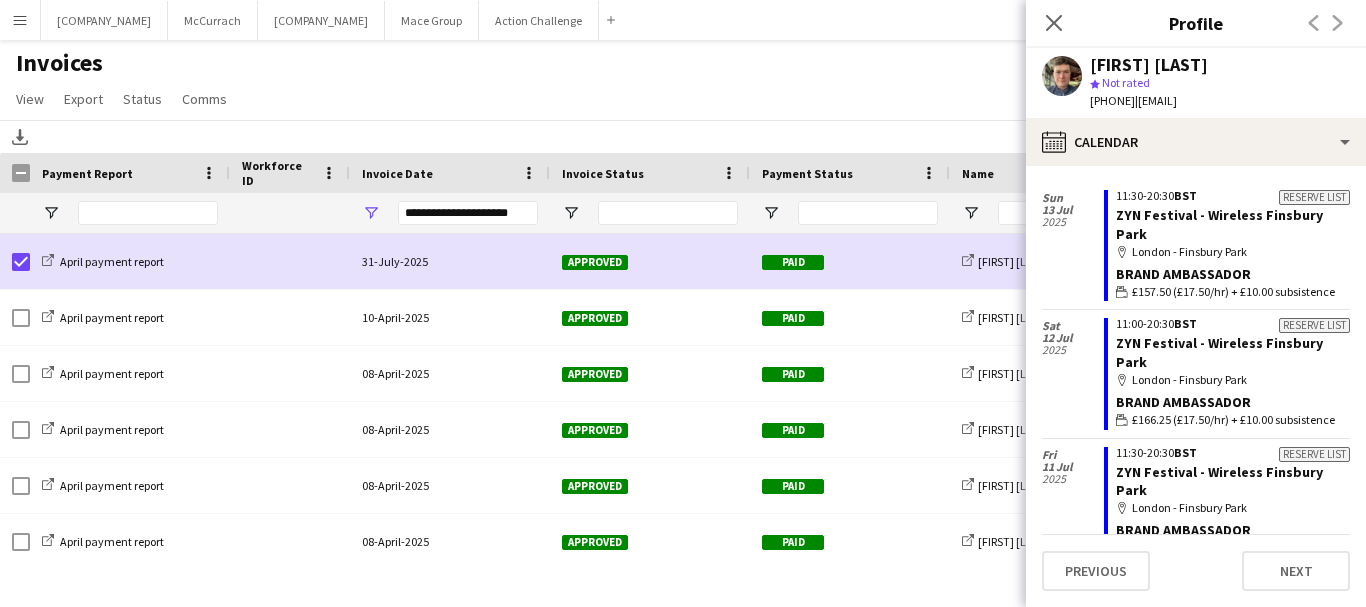 scroll, scrollTop: 973, scrollLeft: 0, axis: vertical 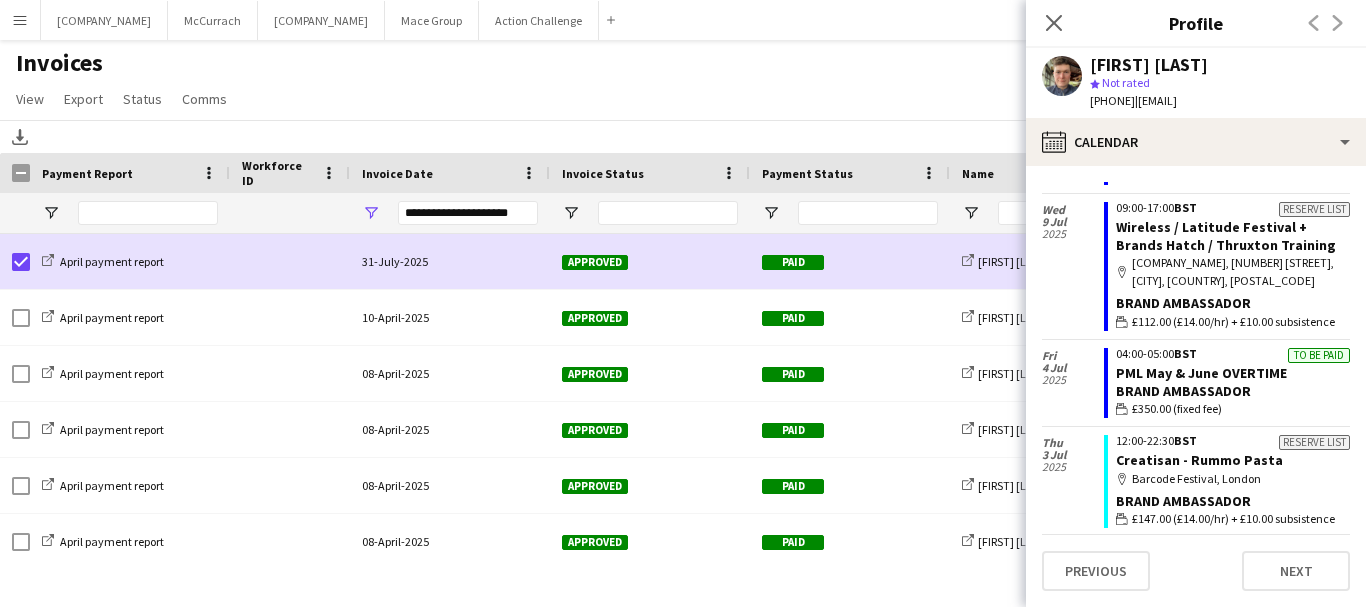 click on "Invoices" 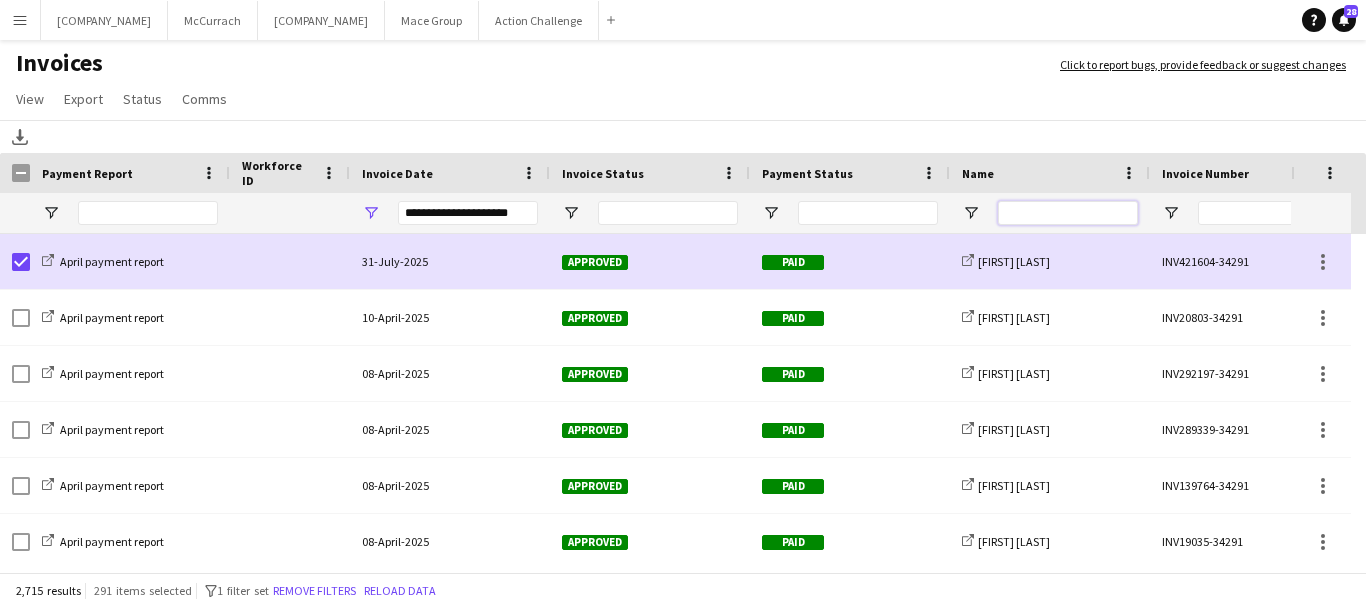 click at bounding box center (1068, 213) 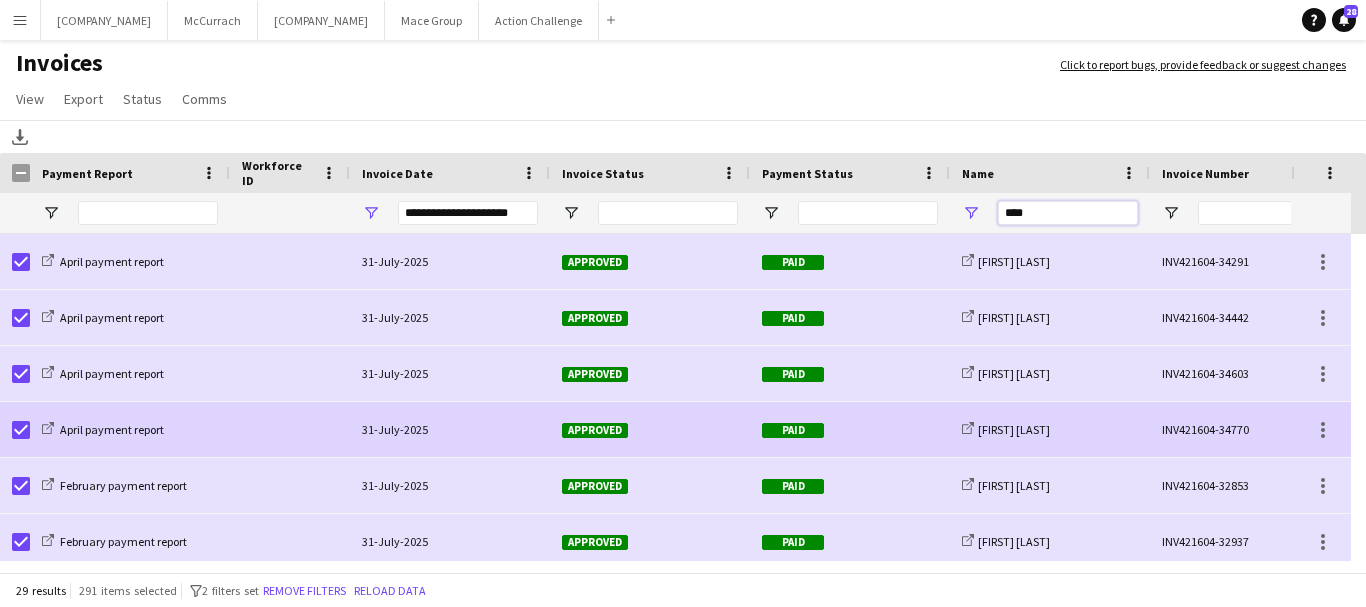 scroll, scrollTop: 700, scrollLeft: 0, axis: vertical 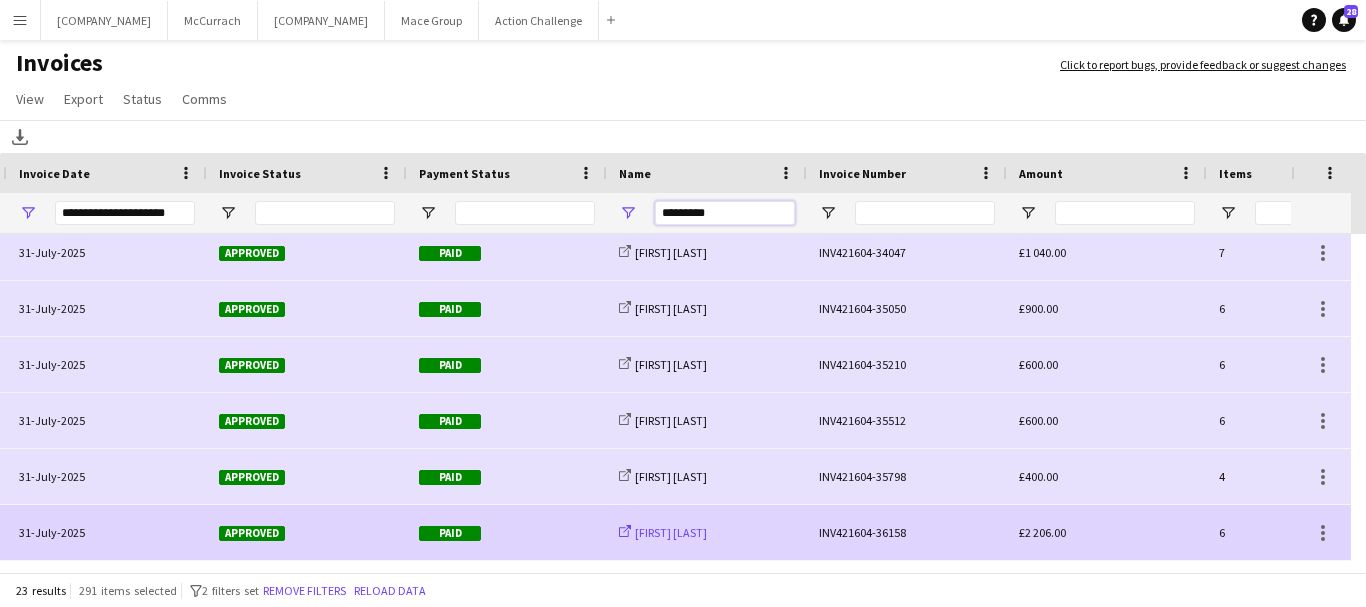 type on "*********" 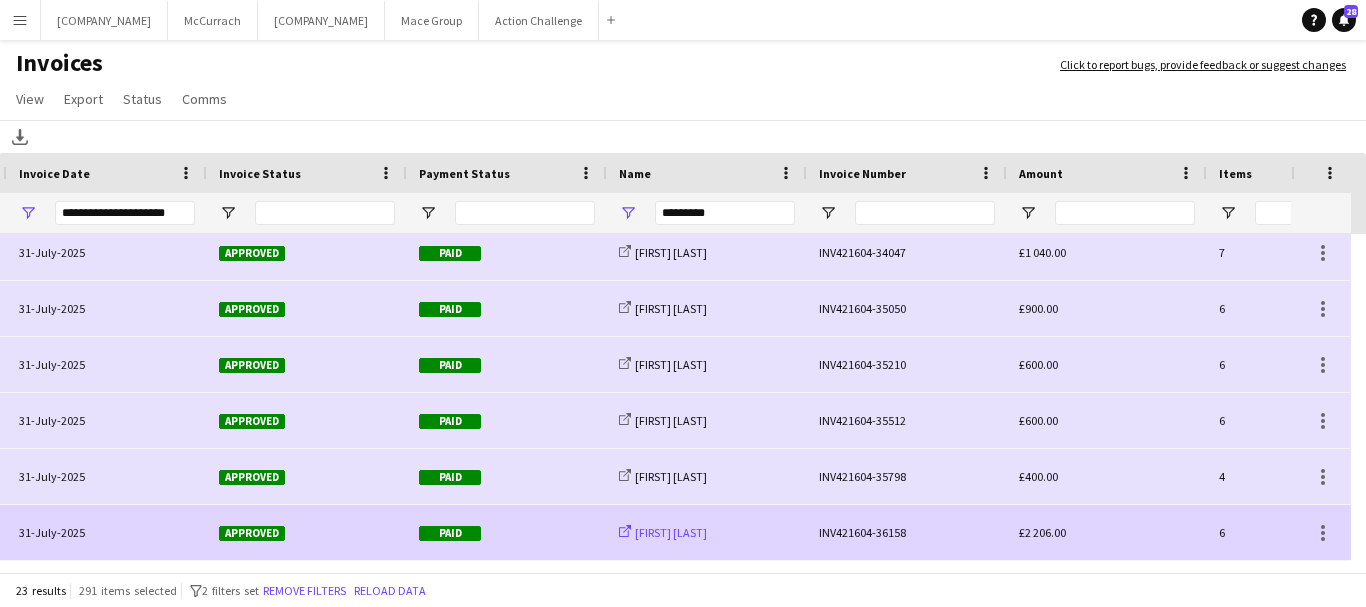 click on "[FIRST] [LAST]" 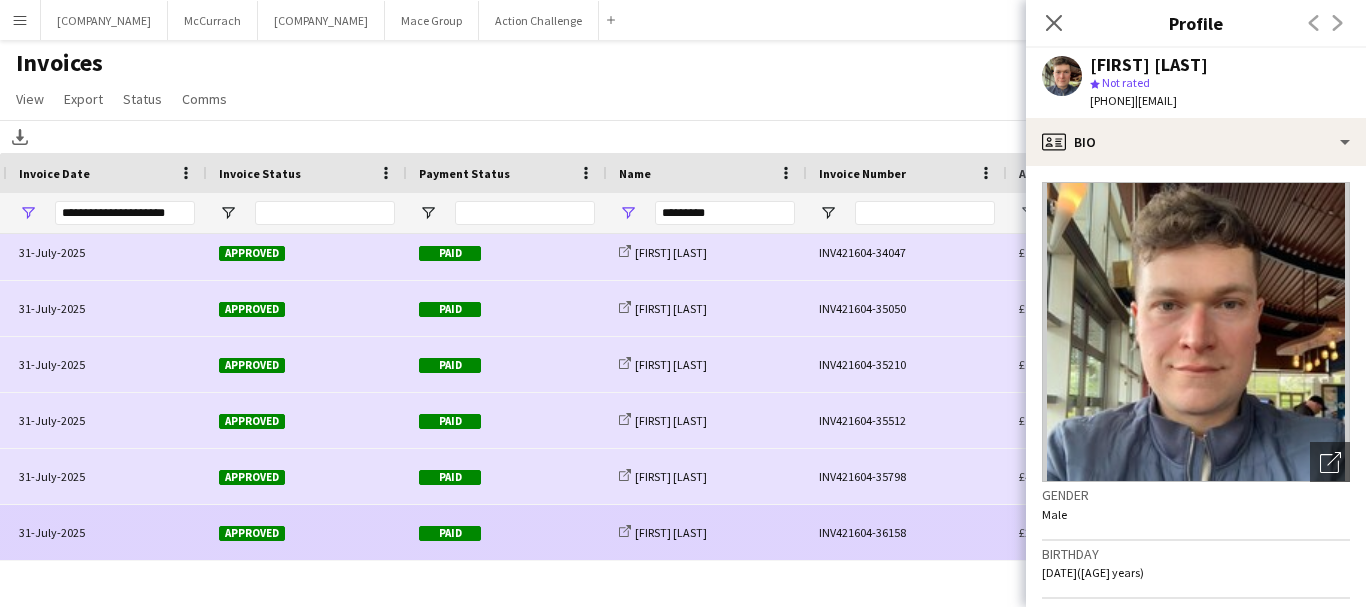 click on "INV421604-36158" 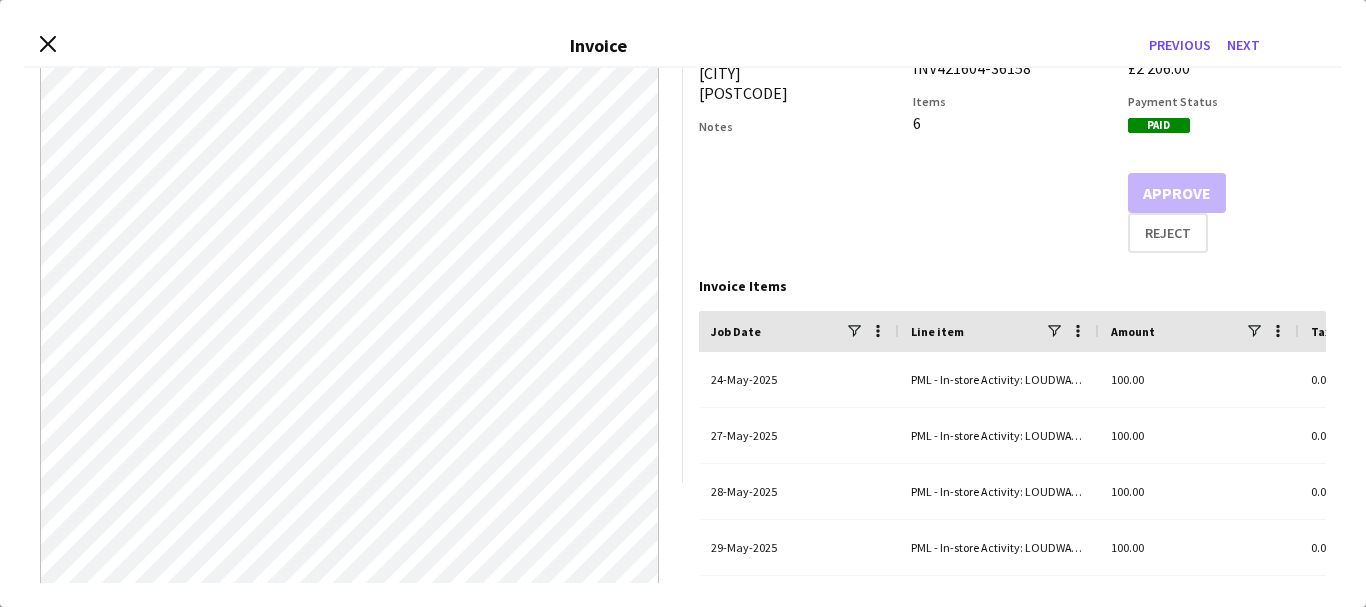 scroll, scrollTop: 0, scrollLeft: 0, axis: both 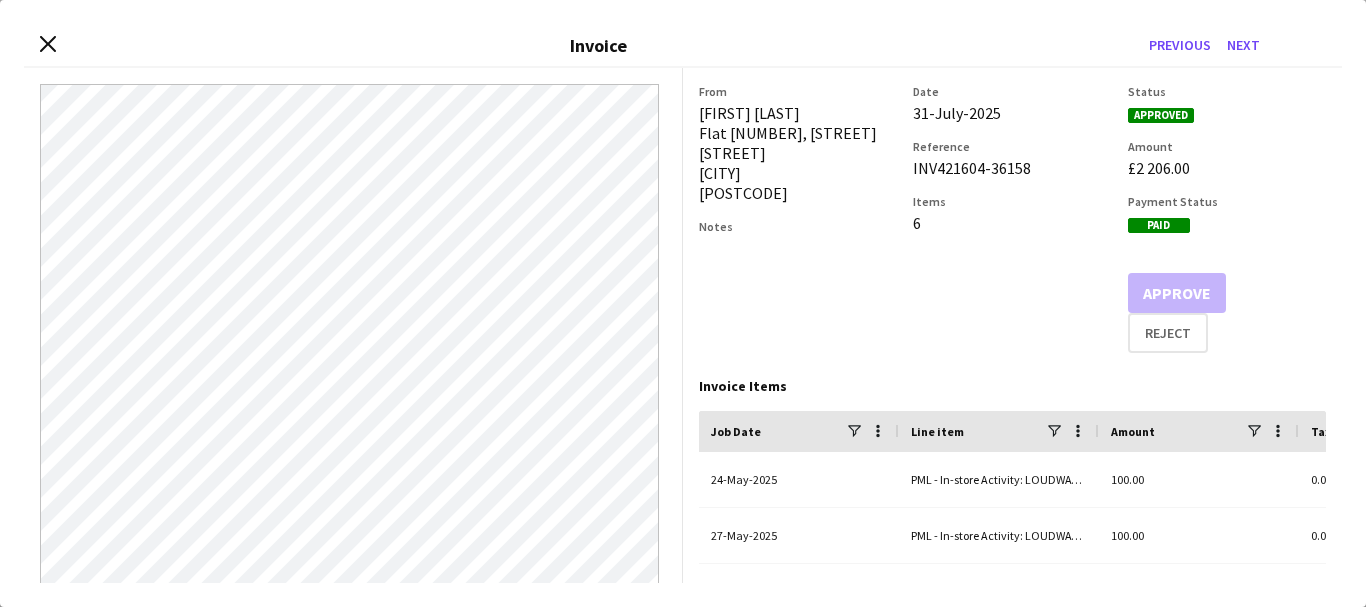 click on "Close invoice dialog
Invoice   Previous   Next" at bounding box center (683, 46) 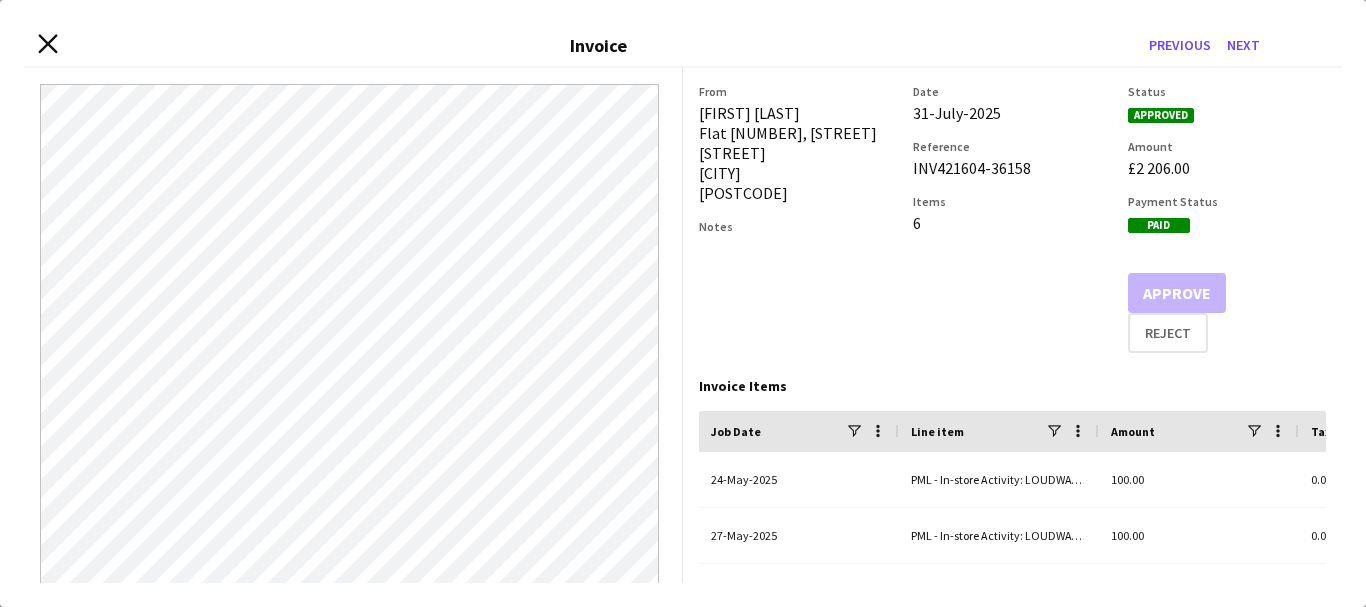 click on "Close invoice dialog" 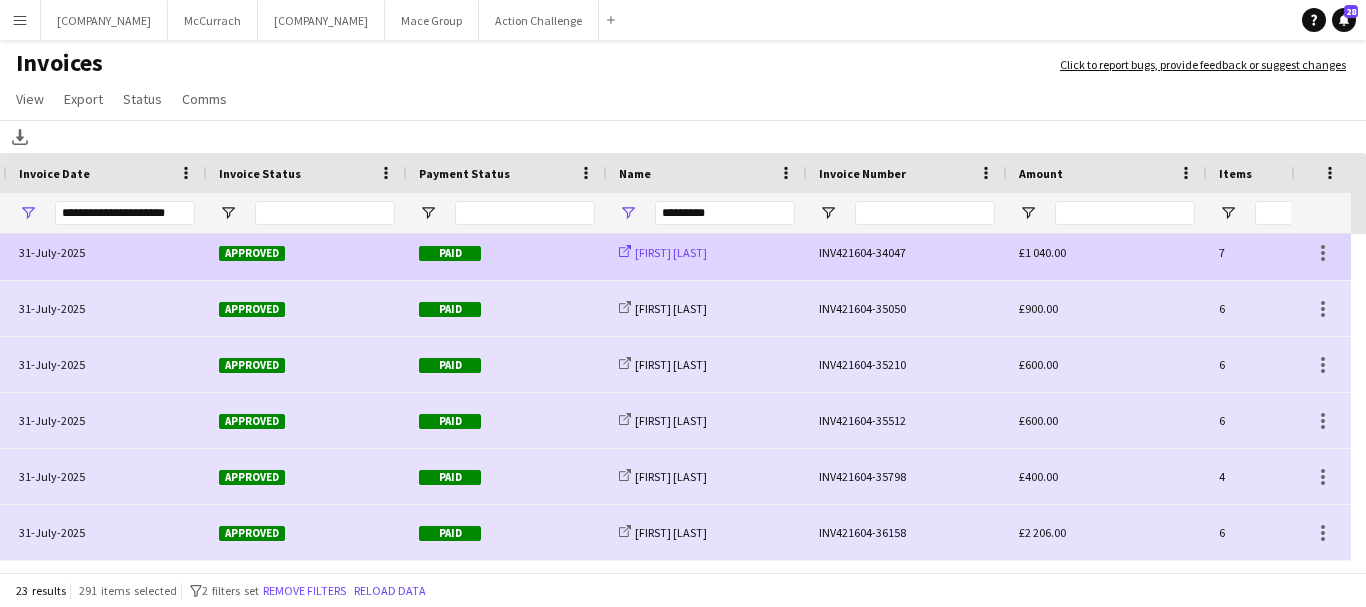 click on "[FIRST] [LAST]" 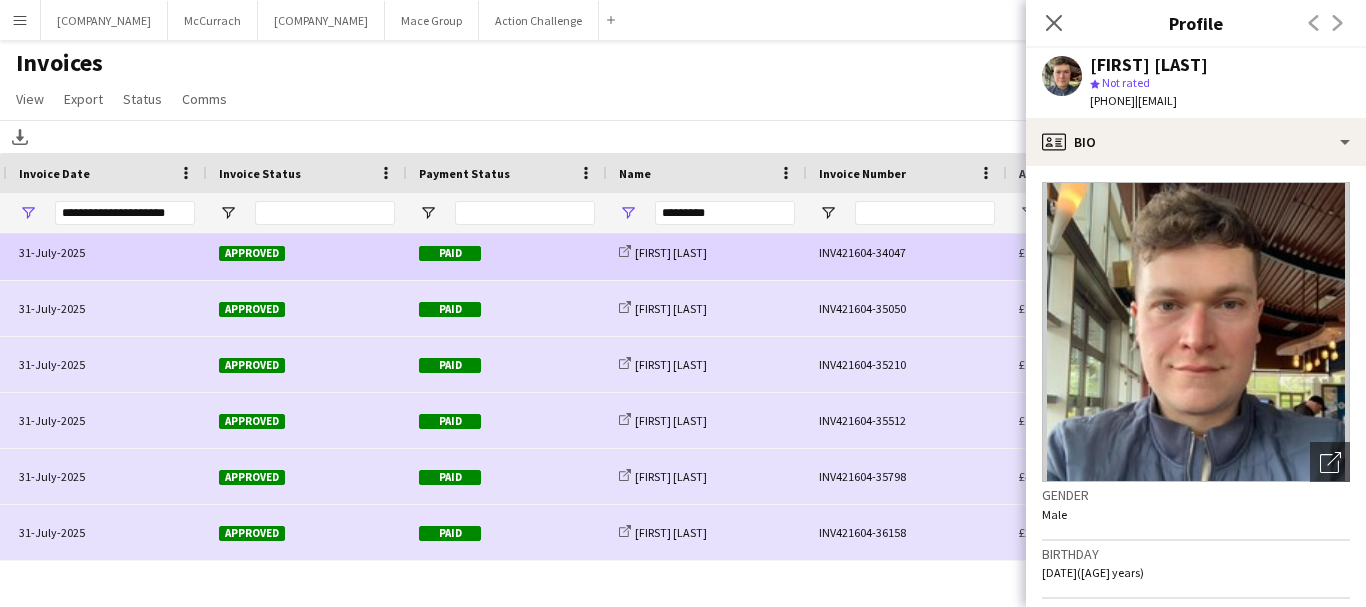 click on "INV421604-34047" 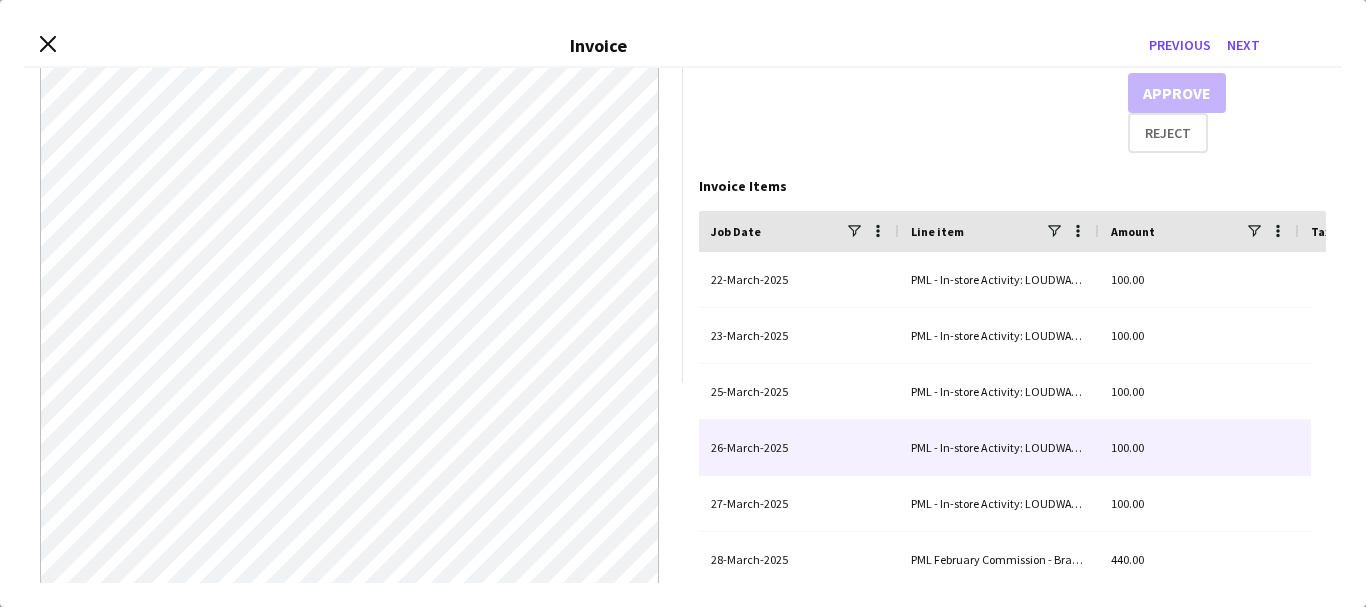 scroll, scrollTop: 0, scrollLeft: 0, axis: both 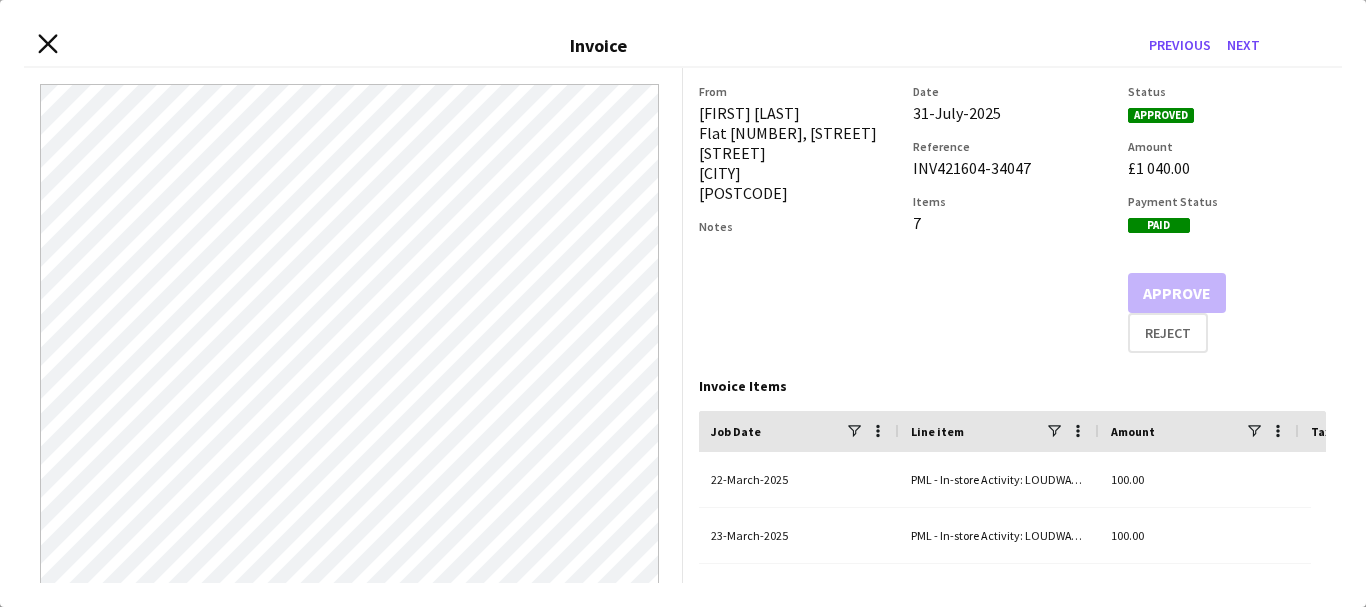click on "Close invoice dialog" 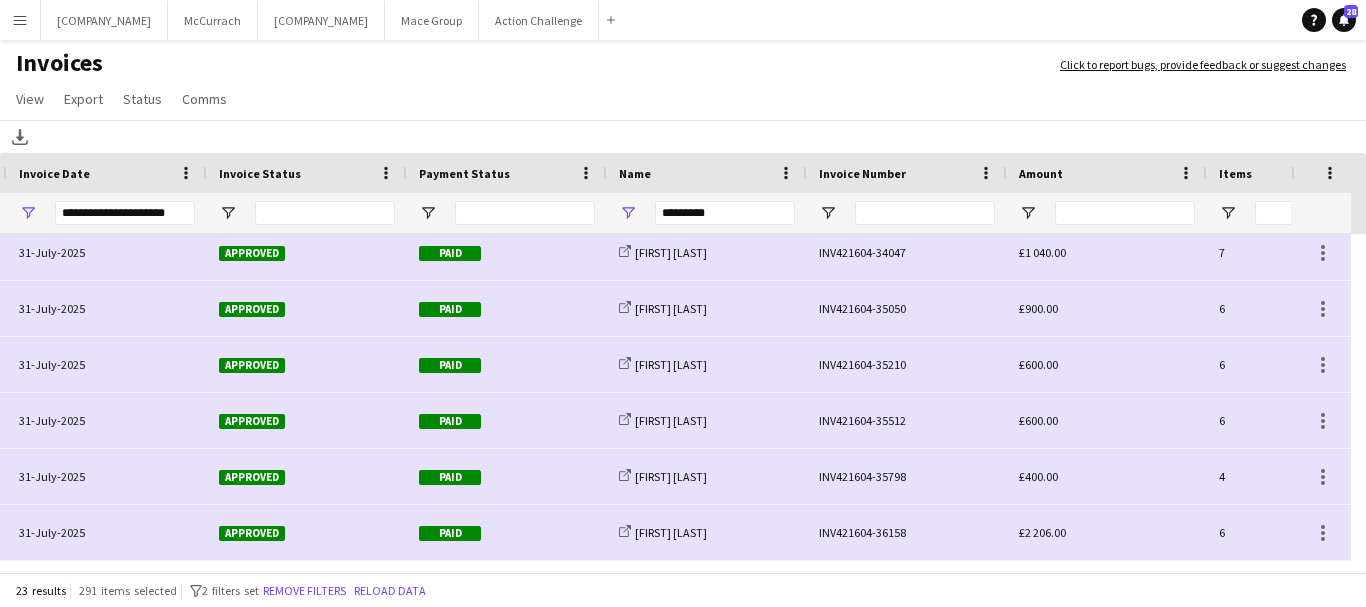 scroll, scrollTop: 952, scrollLeft: 0, axis: vertical 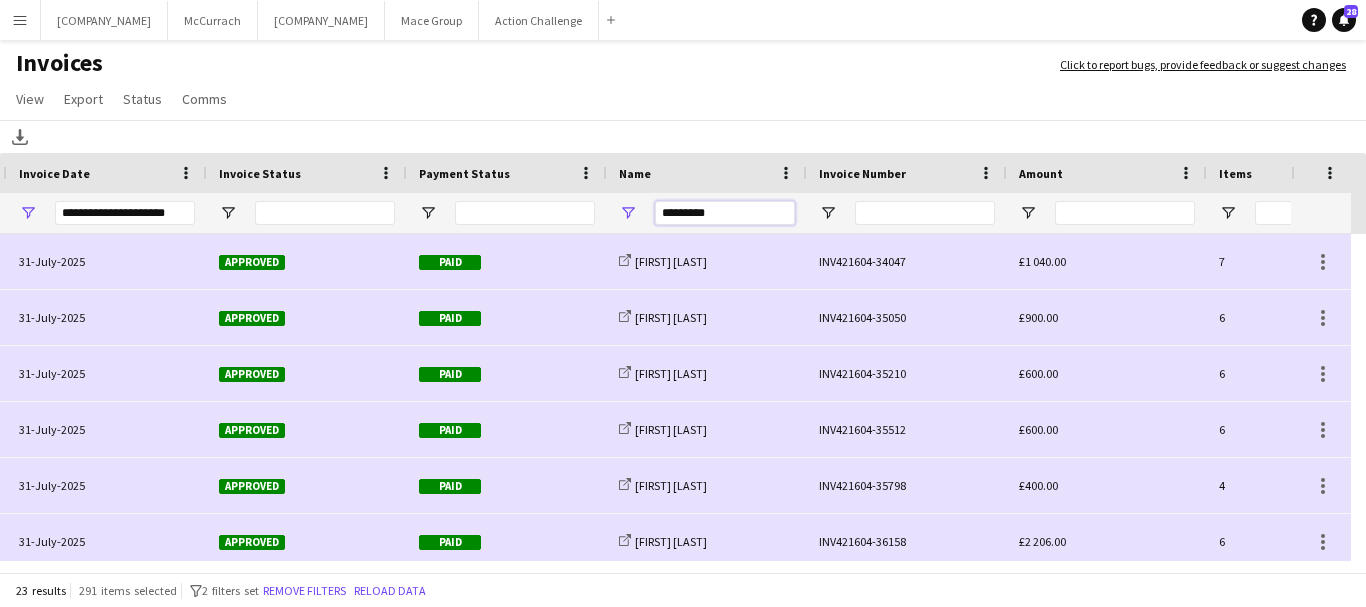 drag, startPoint x: 751, startPoint y: 212, endPoint x: 593, endPoint y: 212, distance: 158 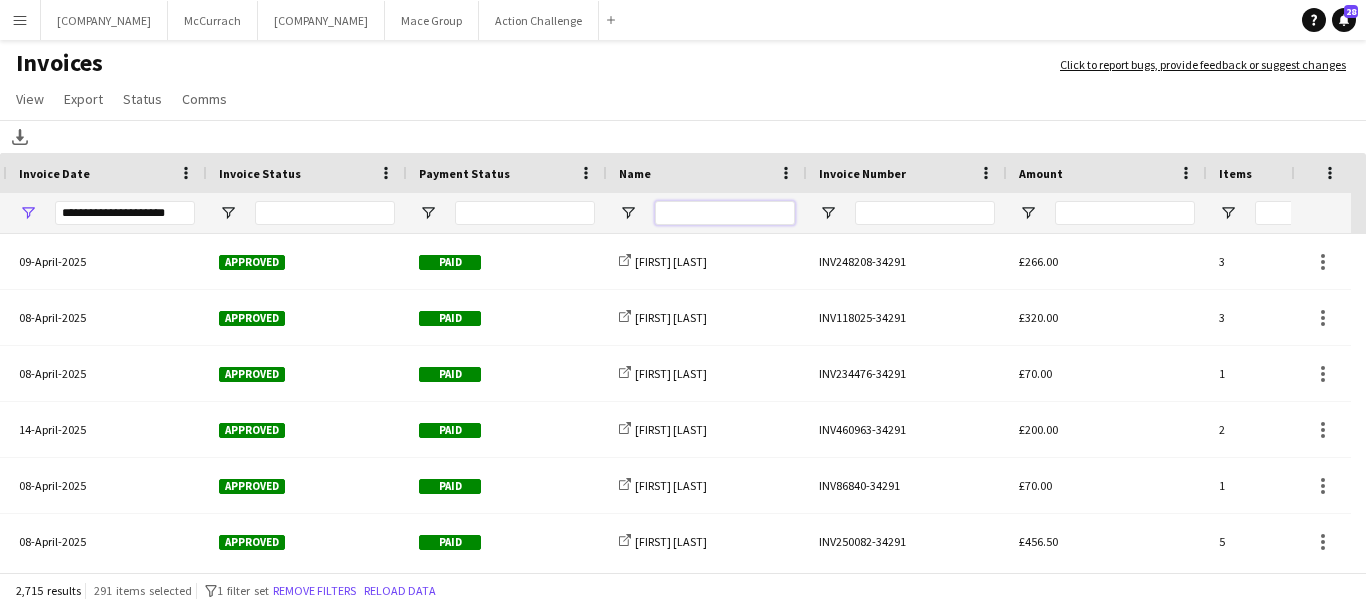 type 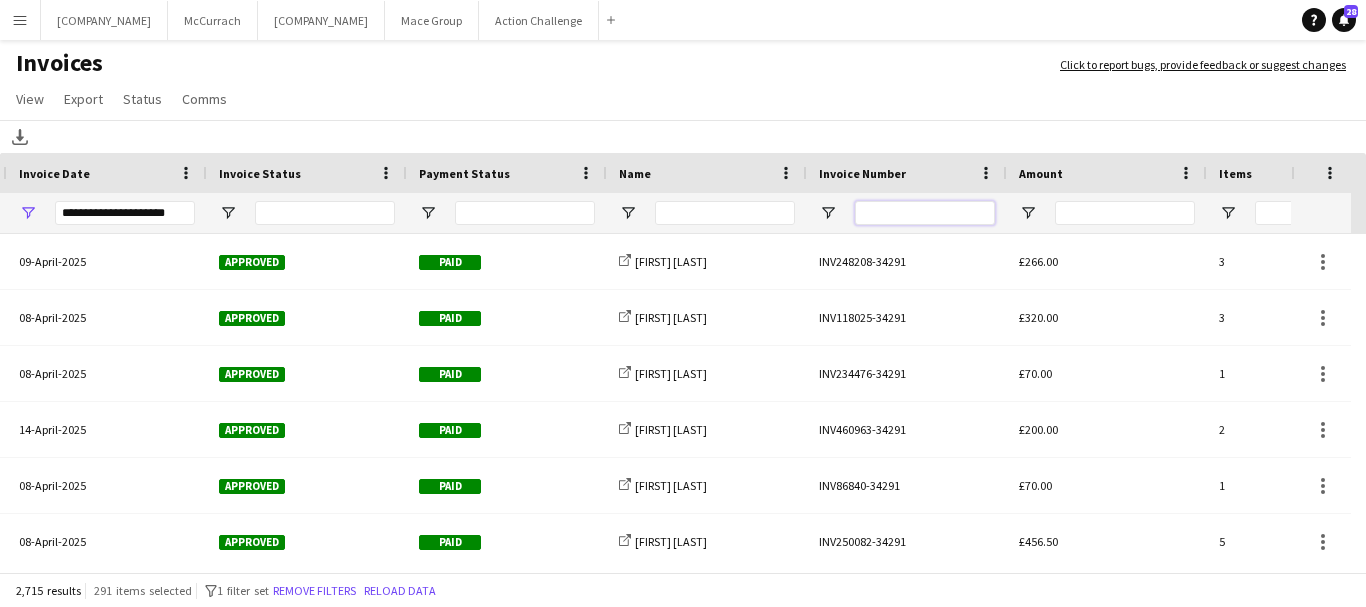 click at bounding box center [925, 213] 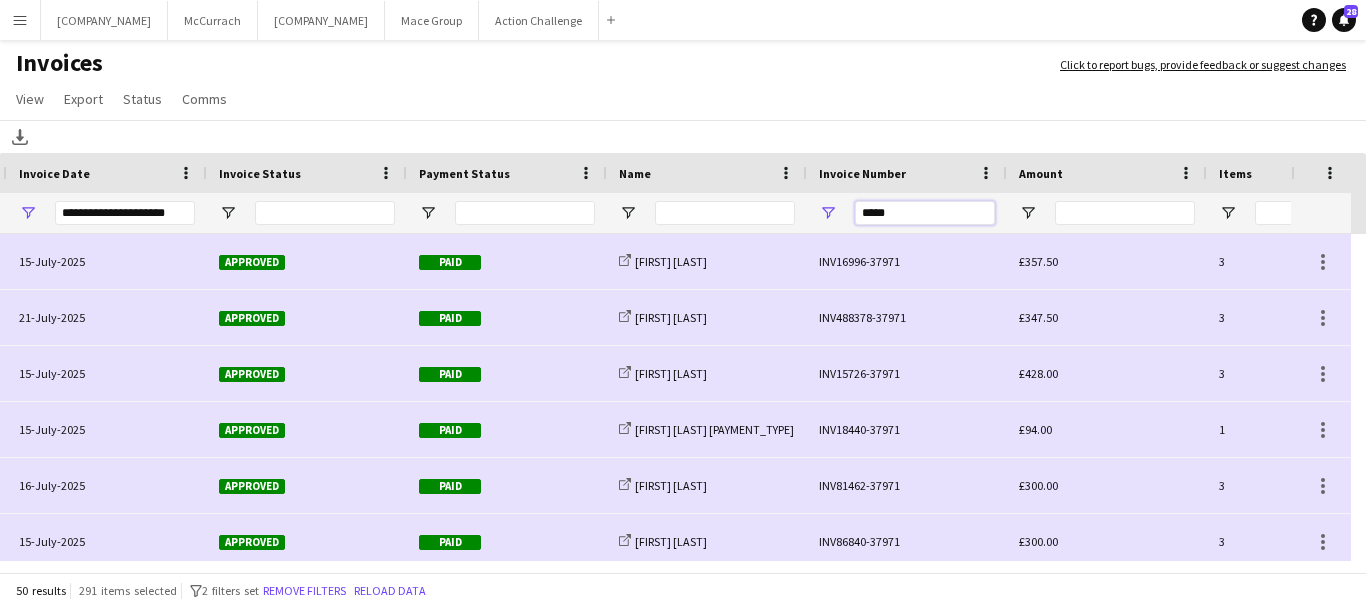 scroll, scrollTop: 352, scrollLeft: 0, axis: vertical 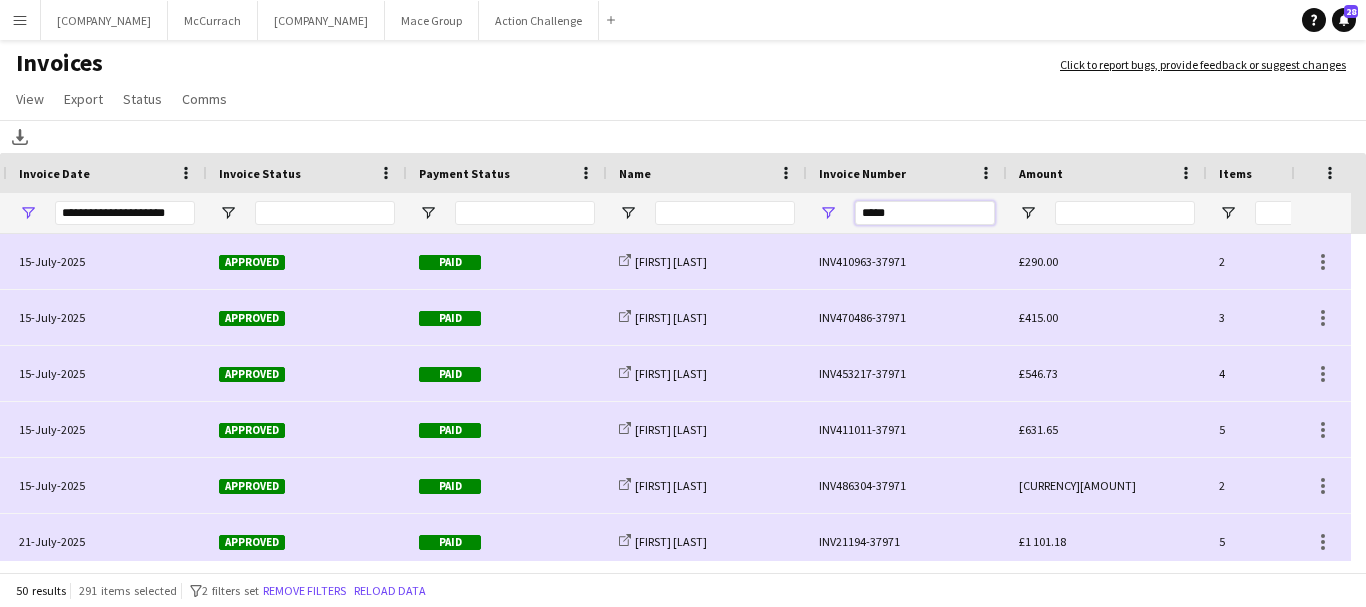 type on "*****" 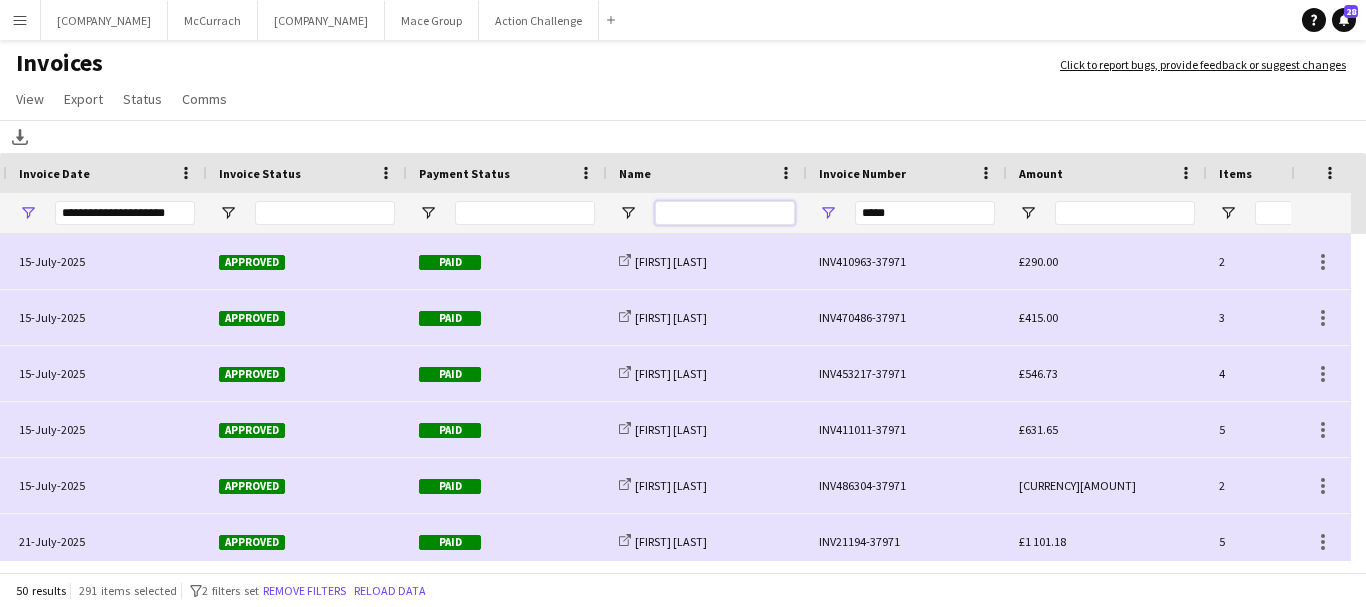 click at bounding box center (725, 213) 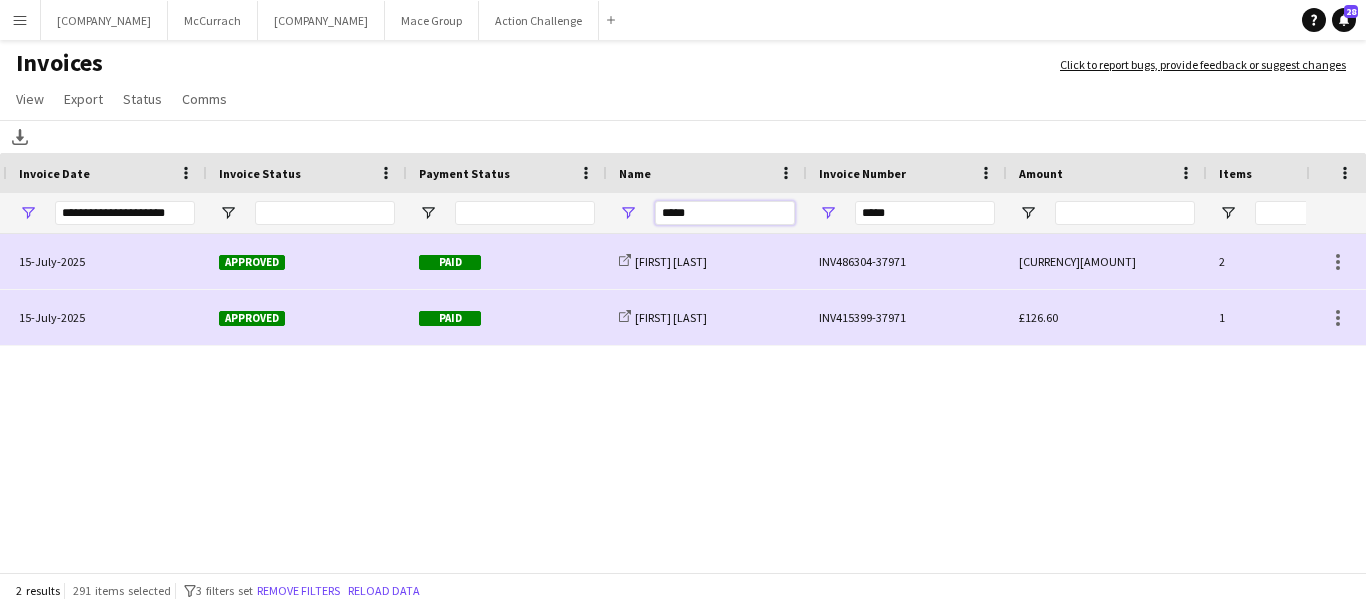 click on "*****" at bounding box center [725, 213] 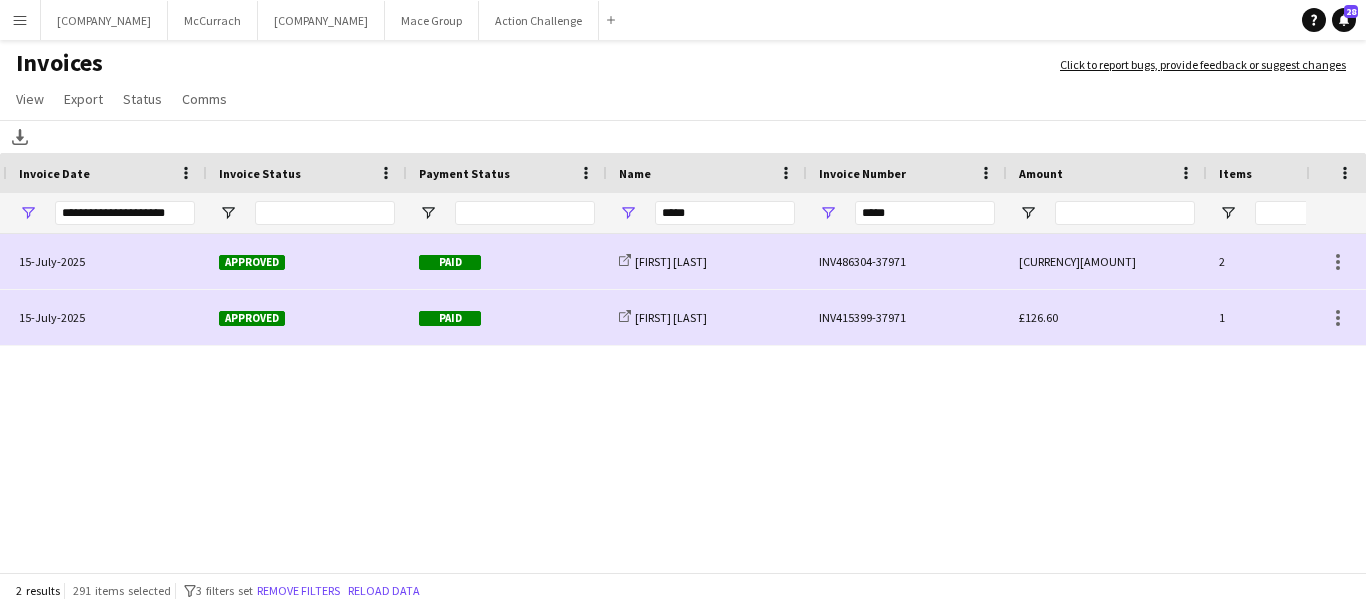 drag, startPoint x: 740, startPoint y: 474, endPoint x: 688, endPoint y: 465, distance: 52.773098 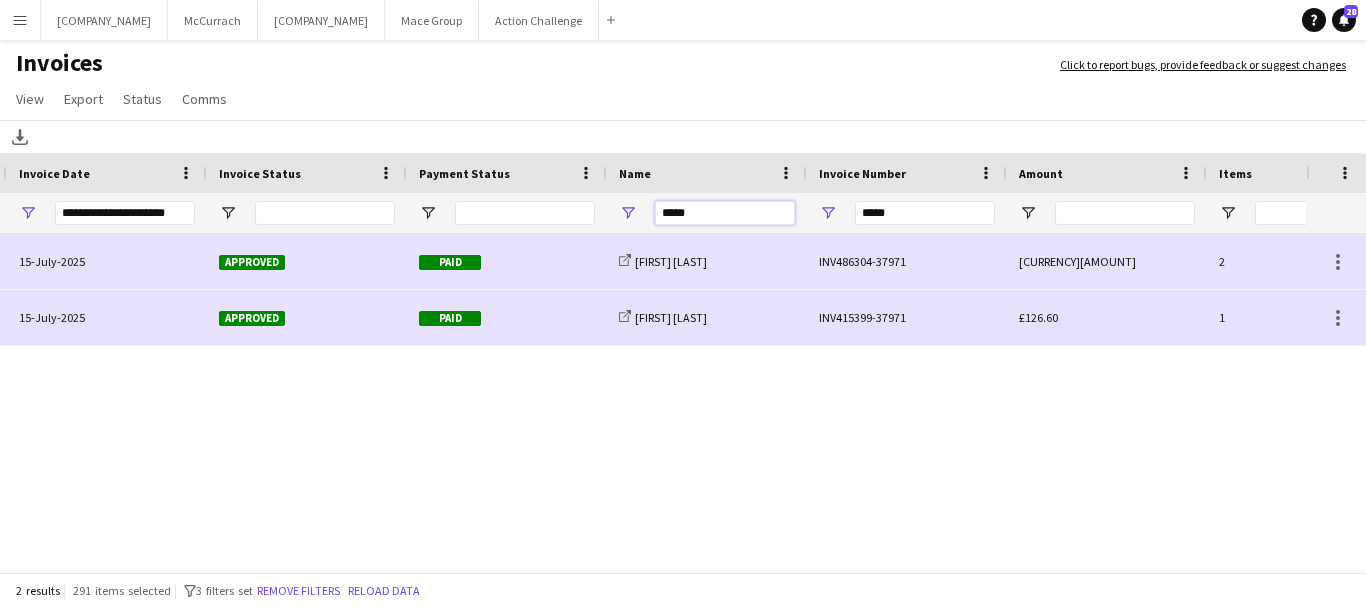 drag, startPoint x: 728, startPoint y: 221, endPoint x: 561, endPoint y: 214, distance: 167.14664 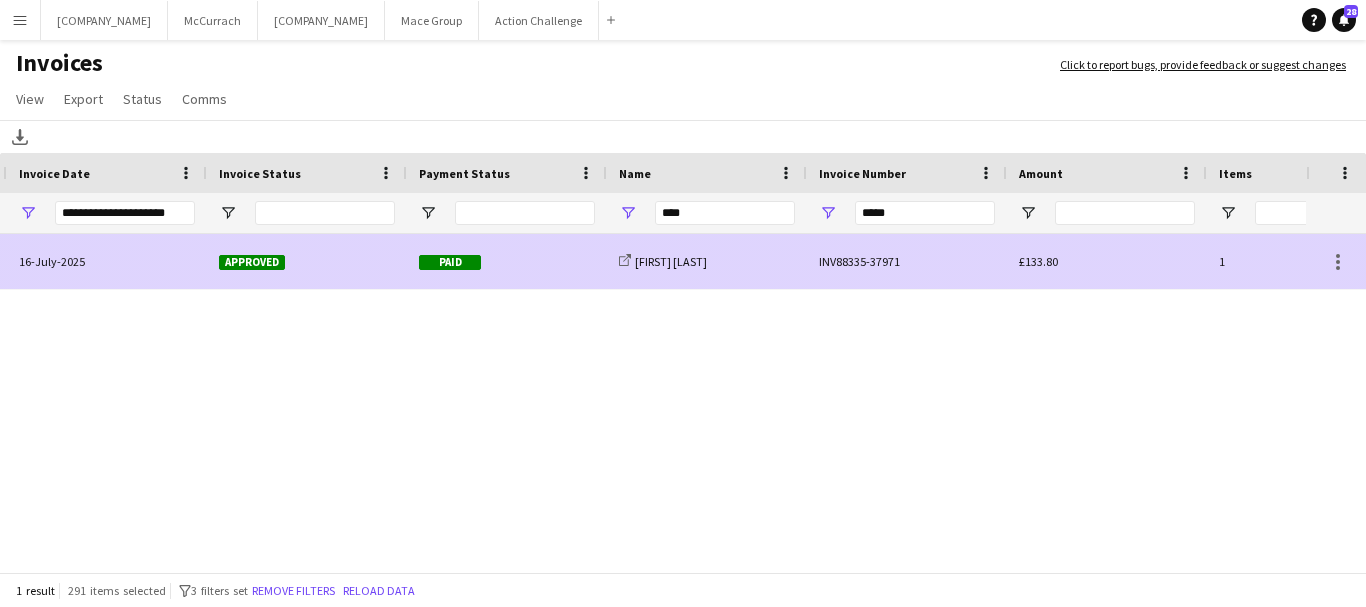 click on "INV88335-37971" 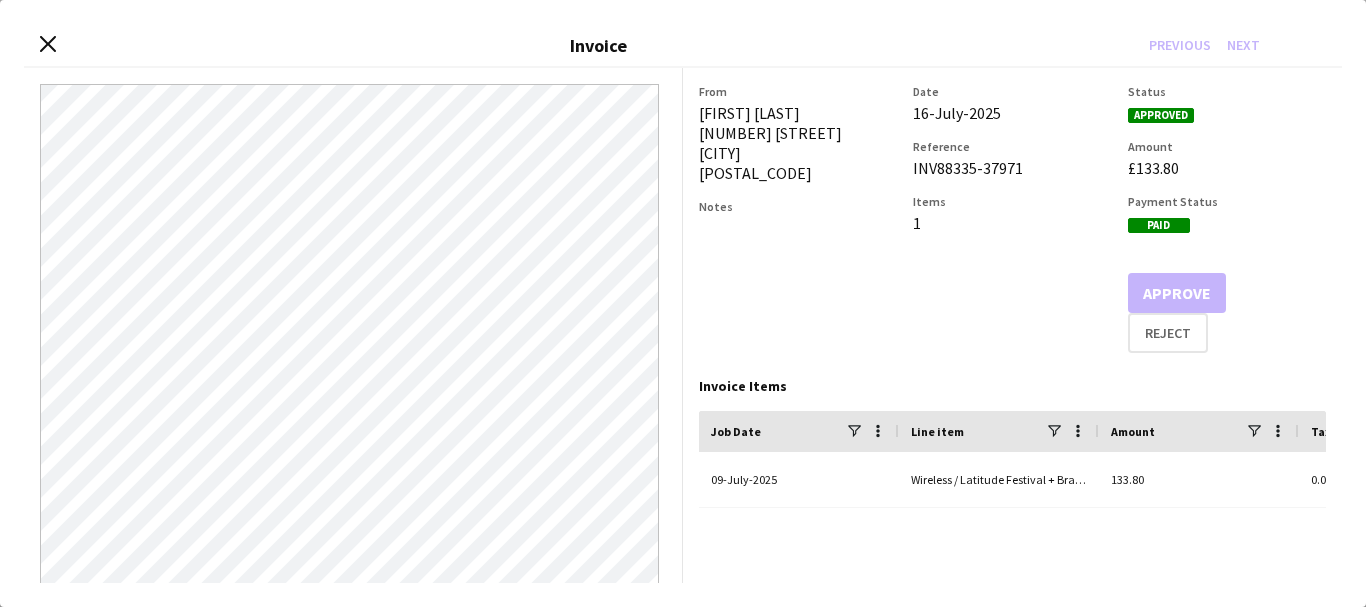 drag, startPoint x: 1023, startPoint y: 171, endPoint x: 904, endPoint y: 172, distance: 119.0042 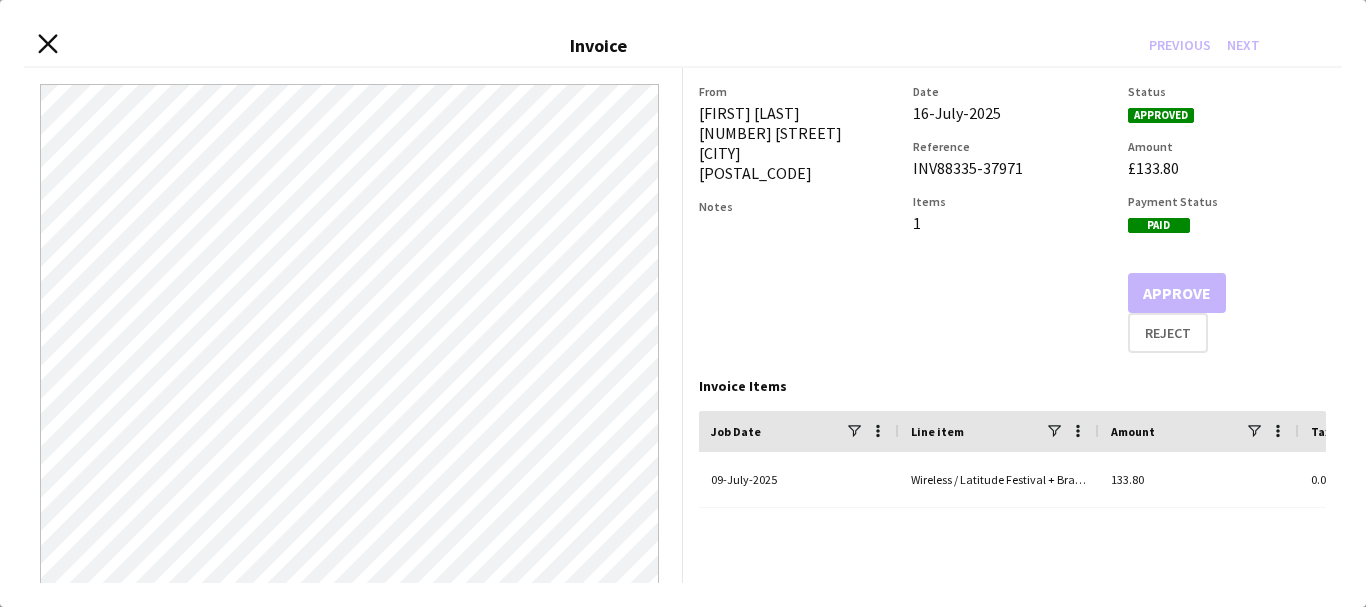 click 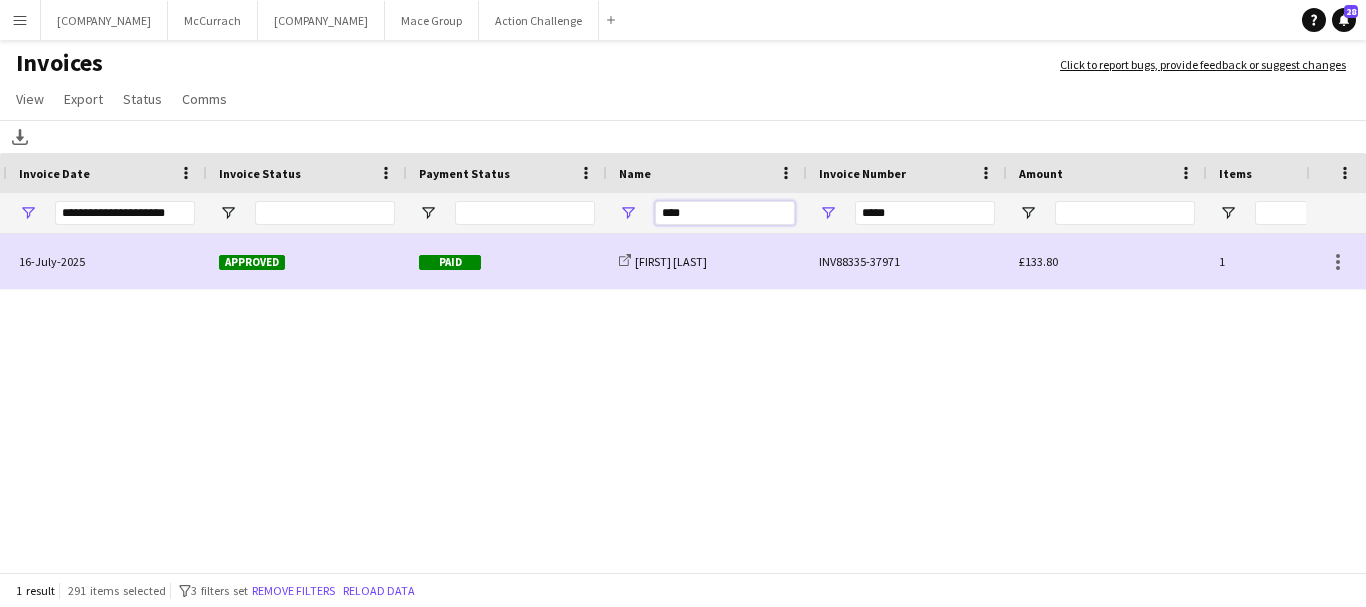 drag, startPoint x: 694, startPoint y: 213, endPoint x: 636, endPoint y: 212, distance: 58.00862 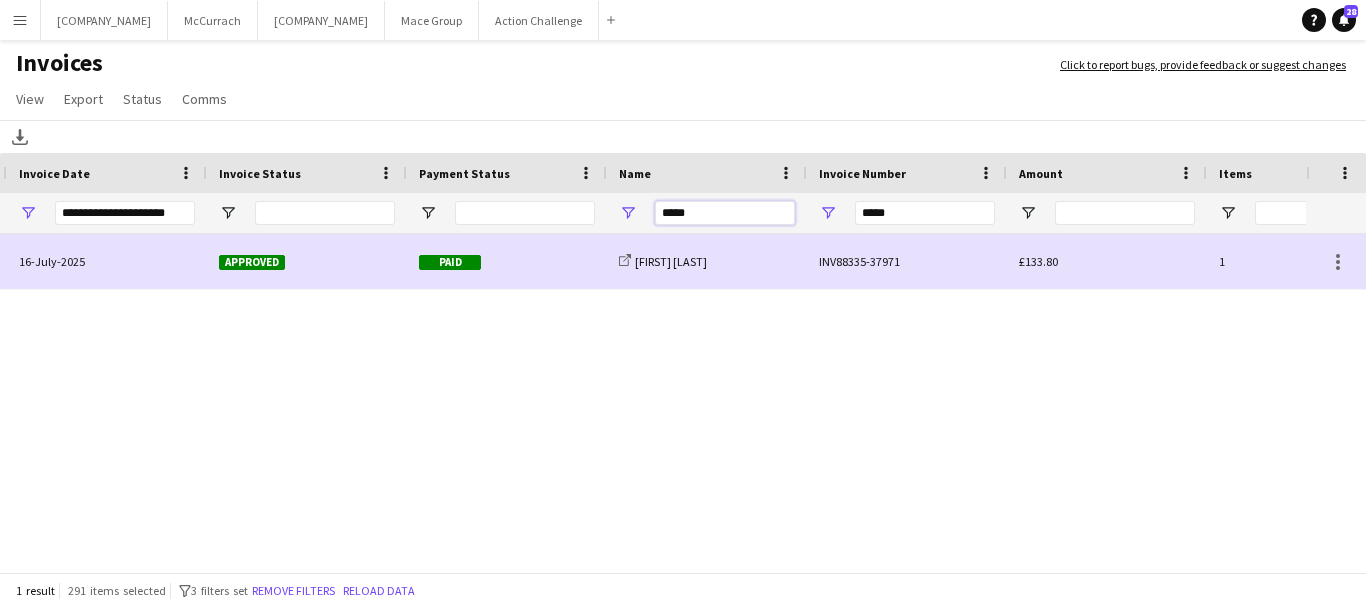 type on "*****" 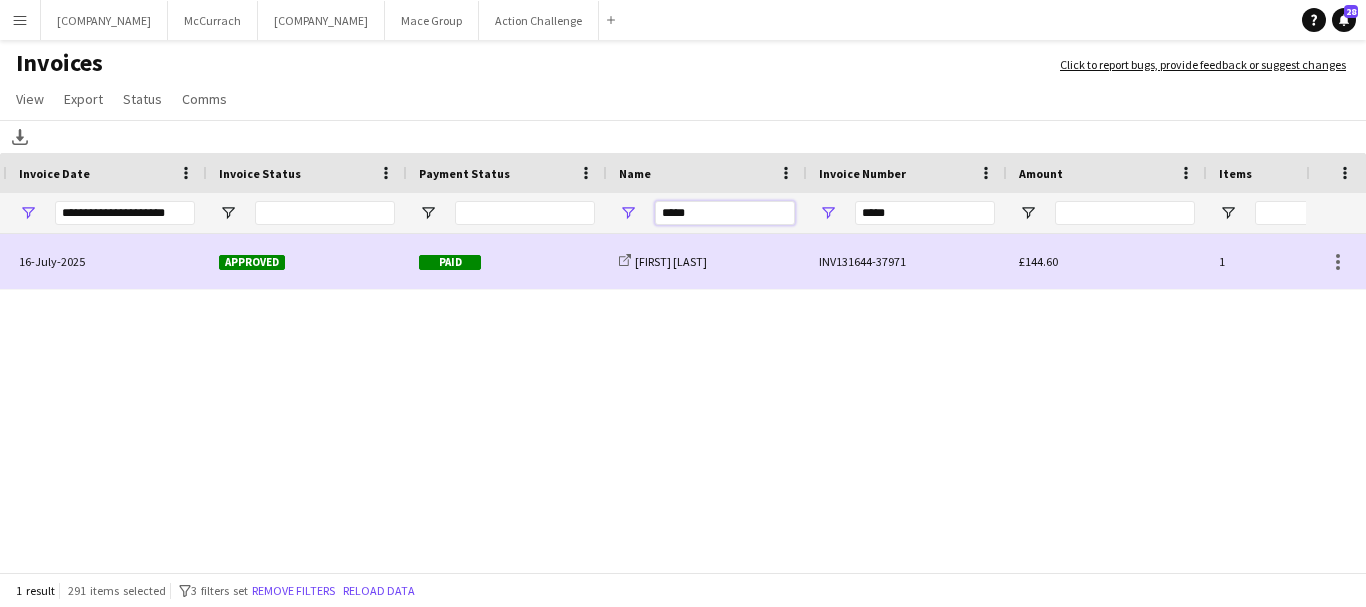 drag, startPoint x: 738, startPoint y: 213, endPoint x: 601, endPoint y: 212, distance: 137.00365 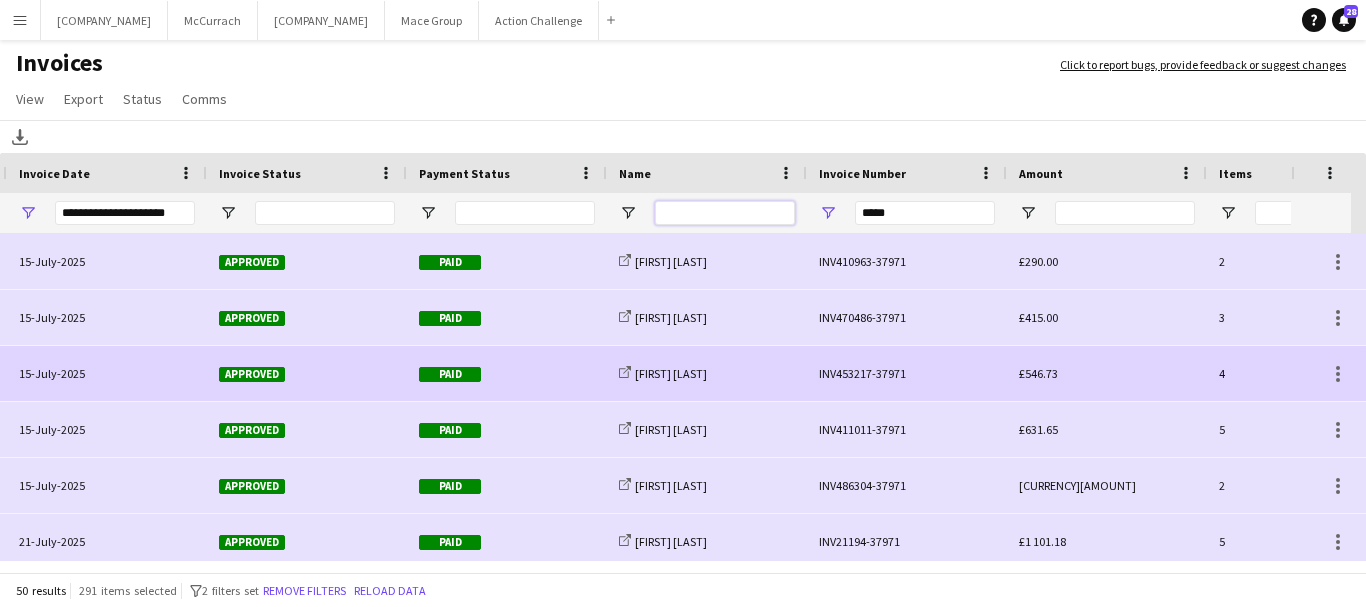 type 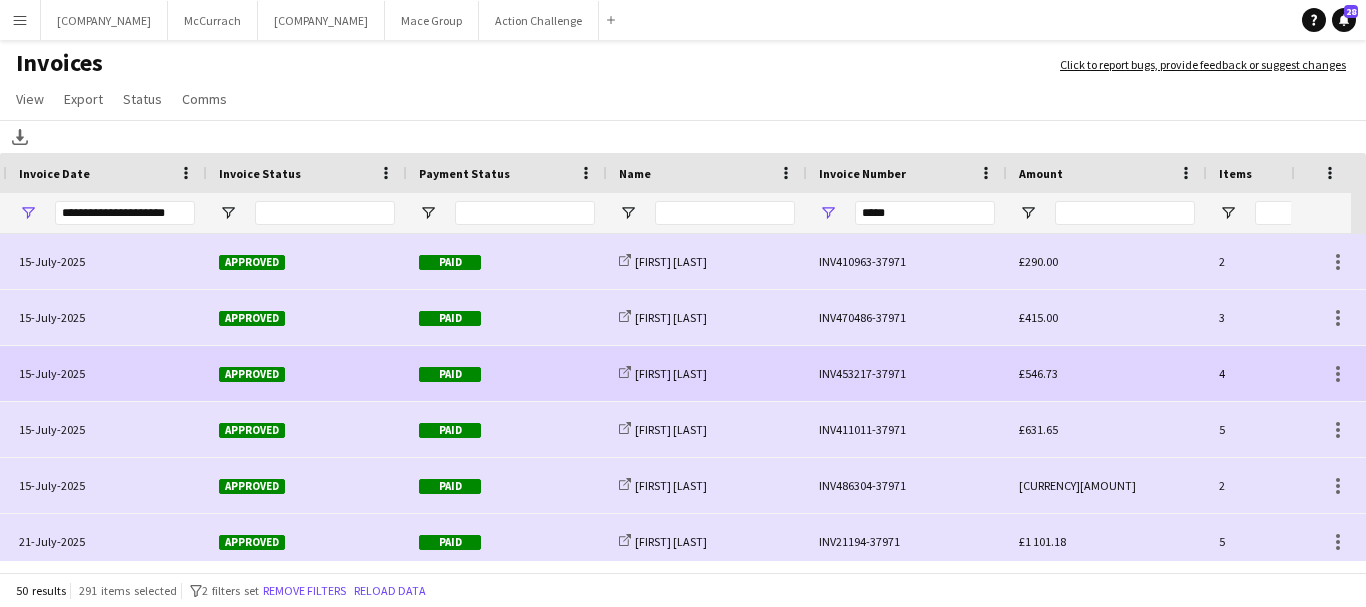 click on "INV453217-37971" 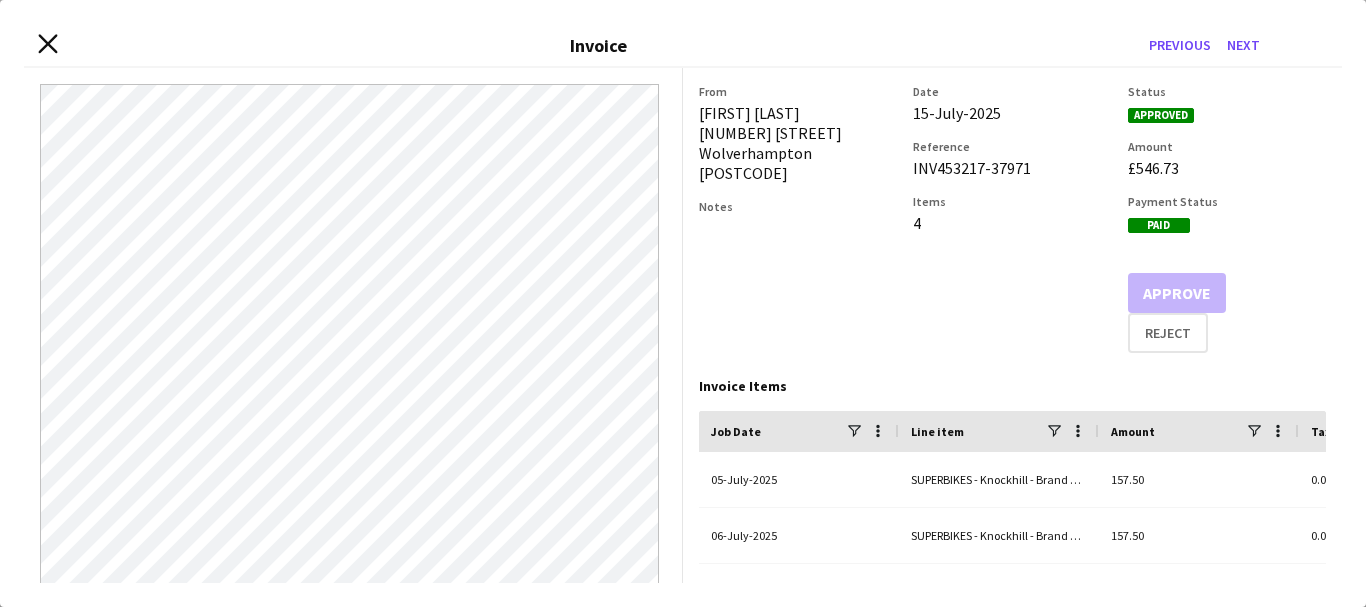 click on "Close invoice dialog" 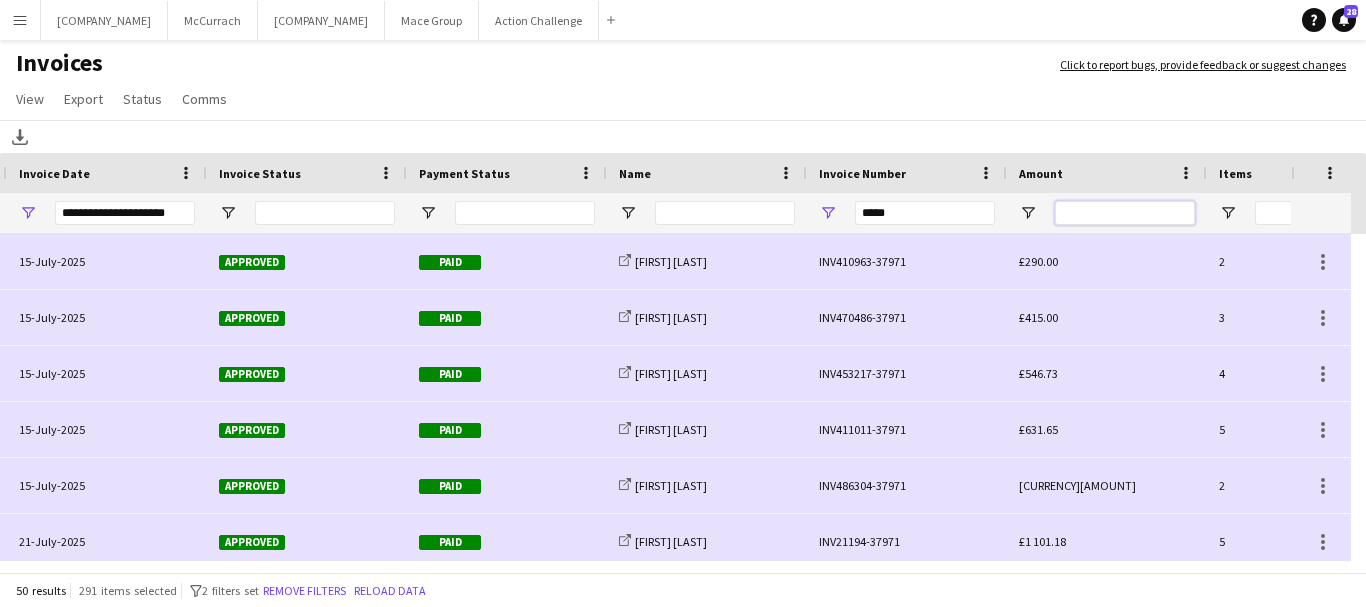 click at bounding box center (1125, 213) 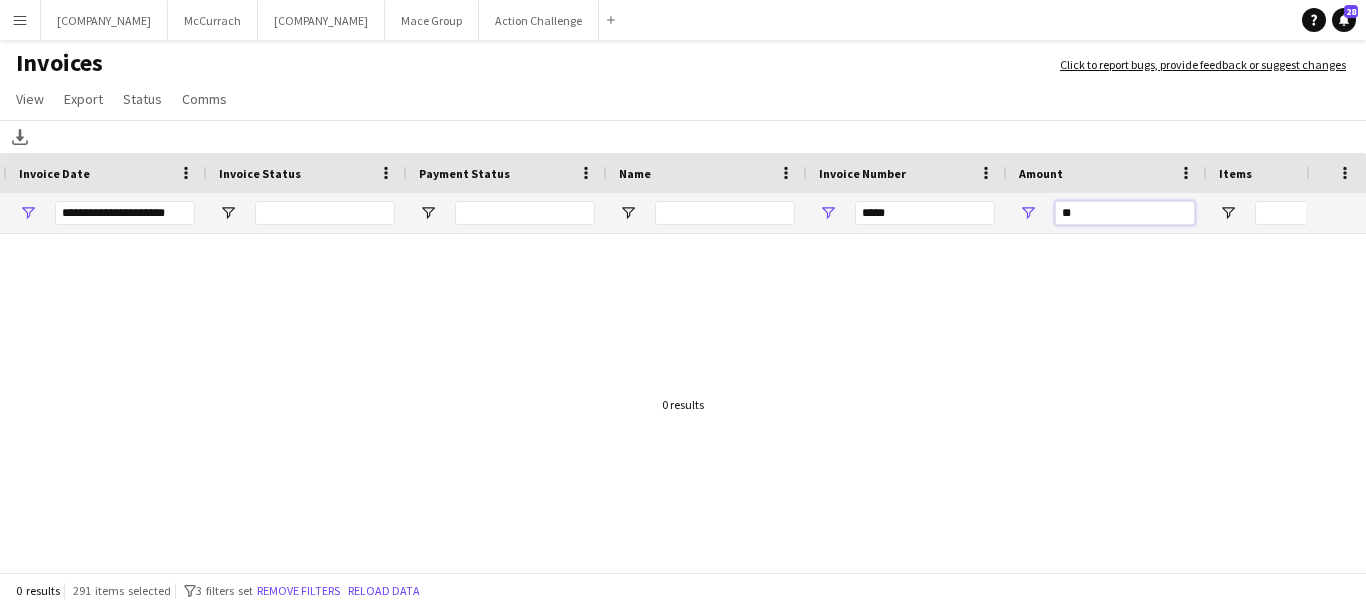 type on "*" 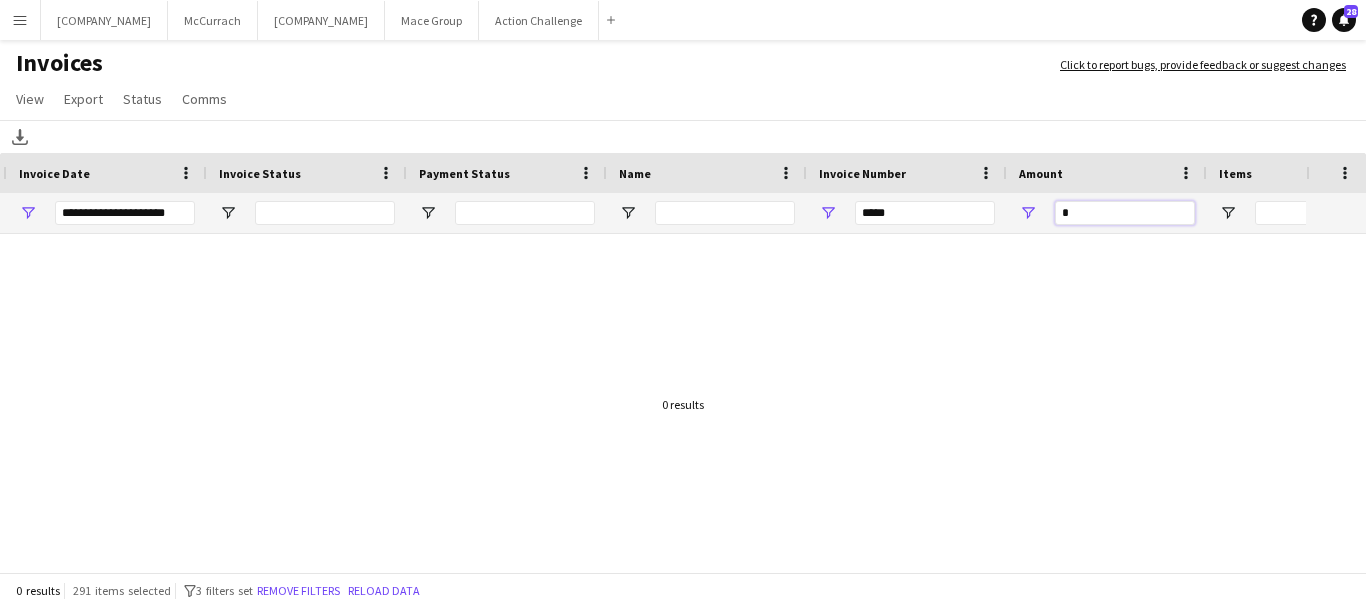 type 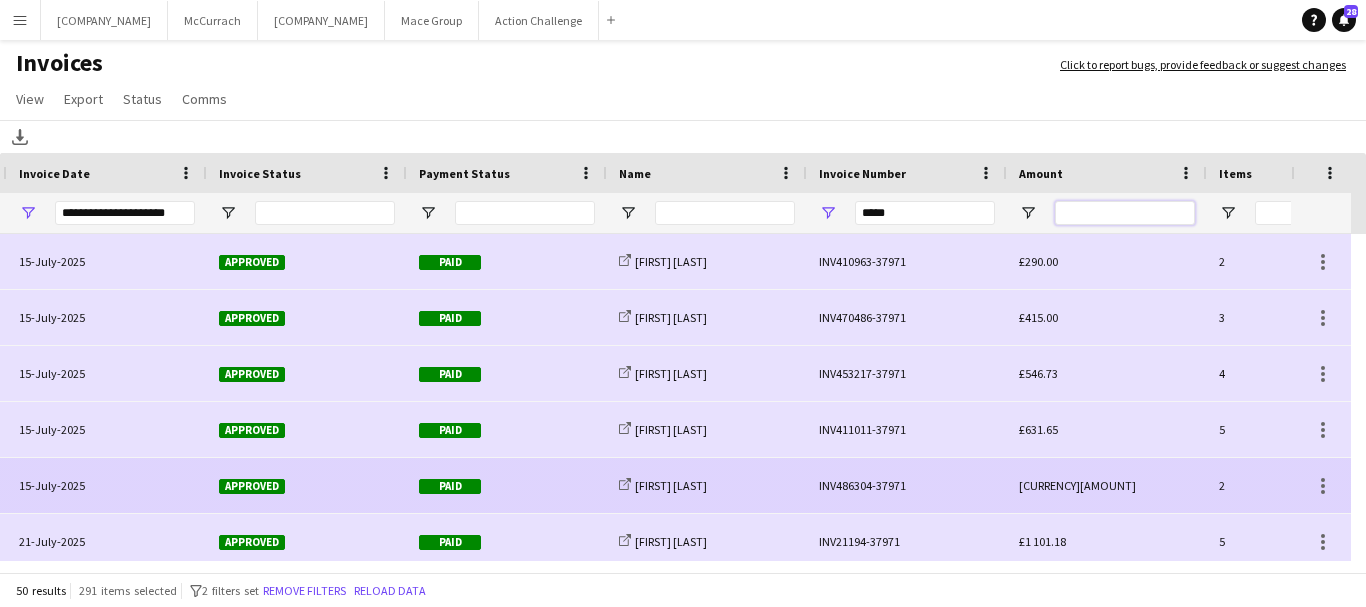 scroll, scrollTop: 200, scrollLeft: 0, axis: vertical 